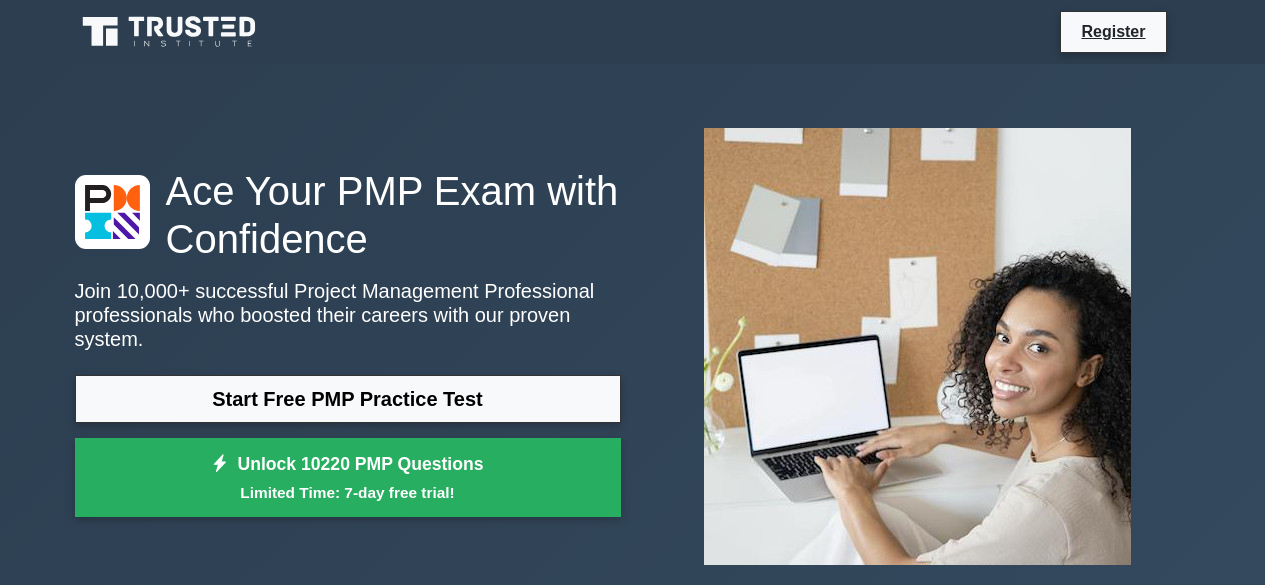 scroll, scrollTop: 0, scrollLeft: 0, axis: both 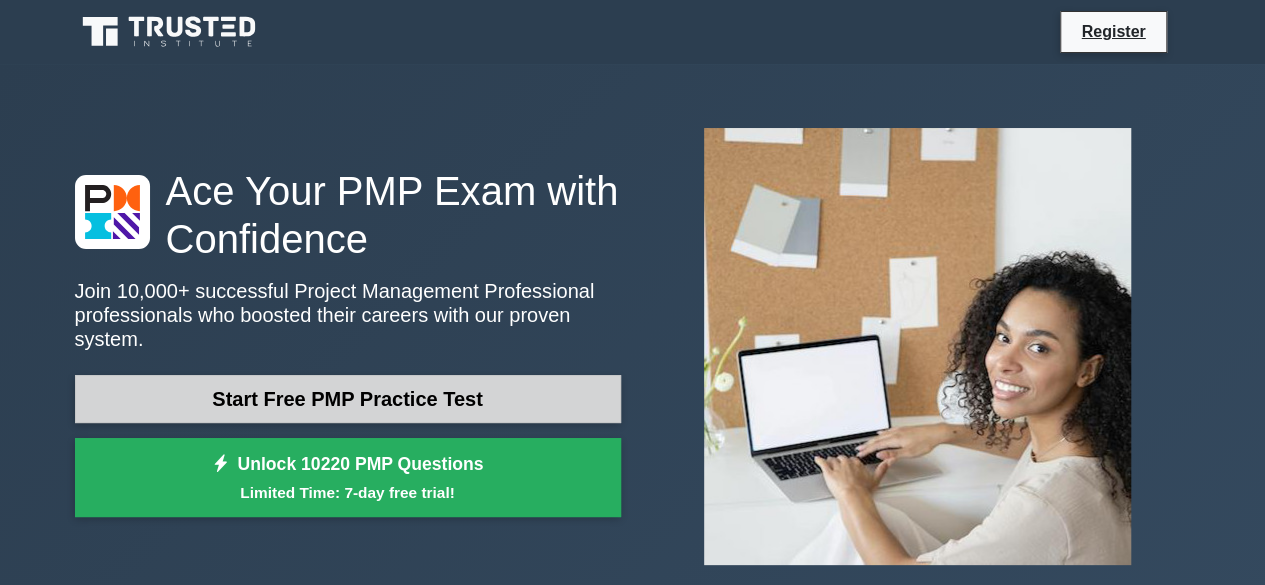 click on "Start Free PMP Practice Test" at bounding box center (348, 399) 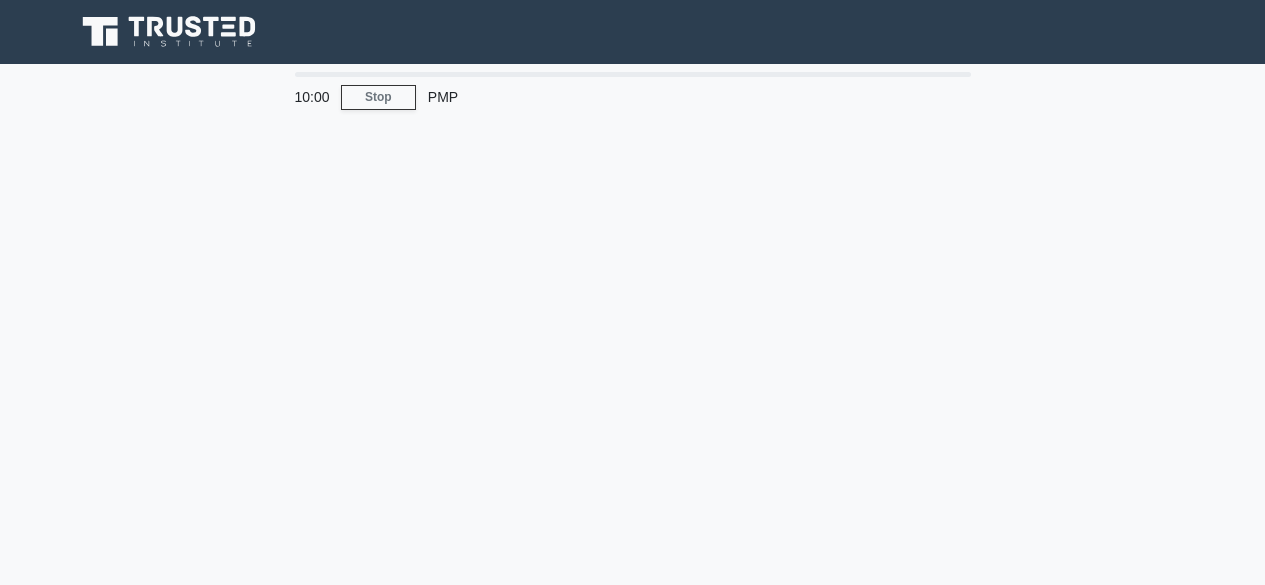 scroll, scrollTop: 0, scrollLeft: 0, axis: both 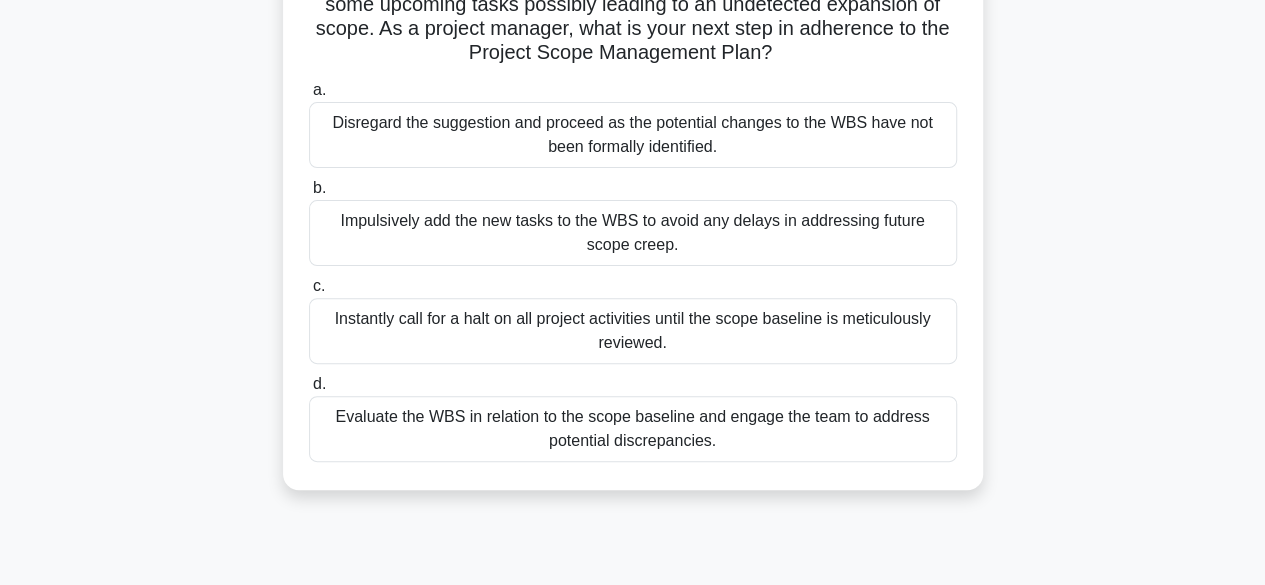click on "Evaluate the WBS in relation to the scope baseline and engage the team to address potential discrepancies." 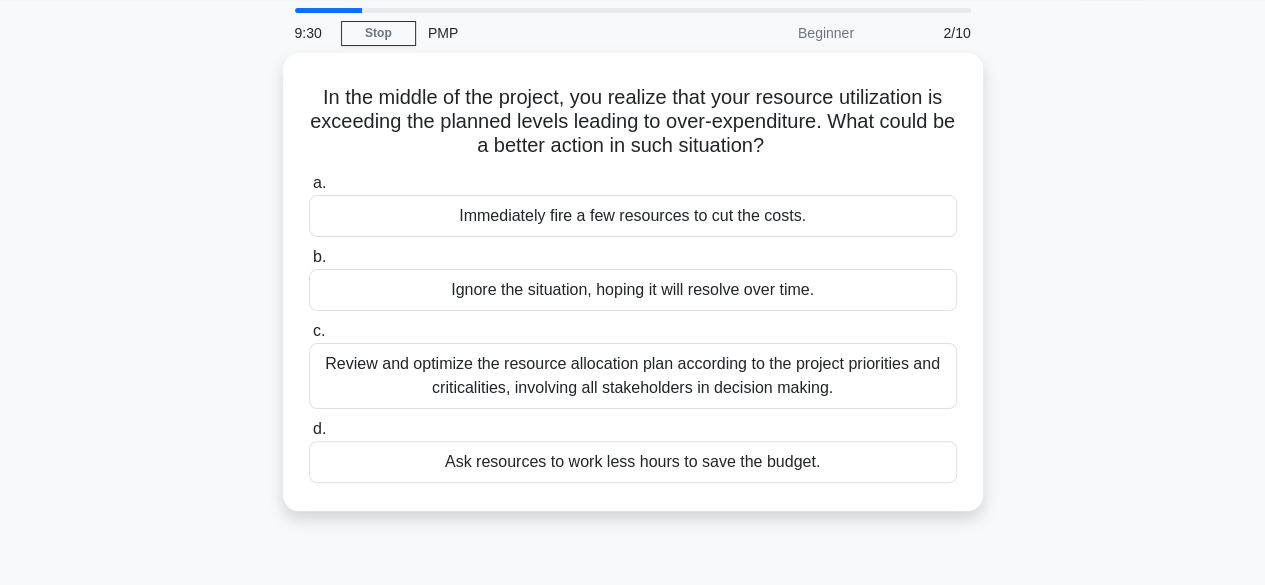 scroll, scrollTop: 0, scrollLeft: 0, axis: both 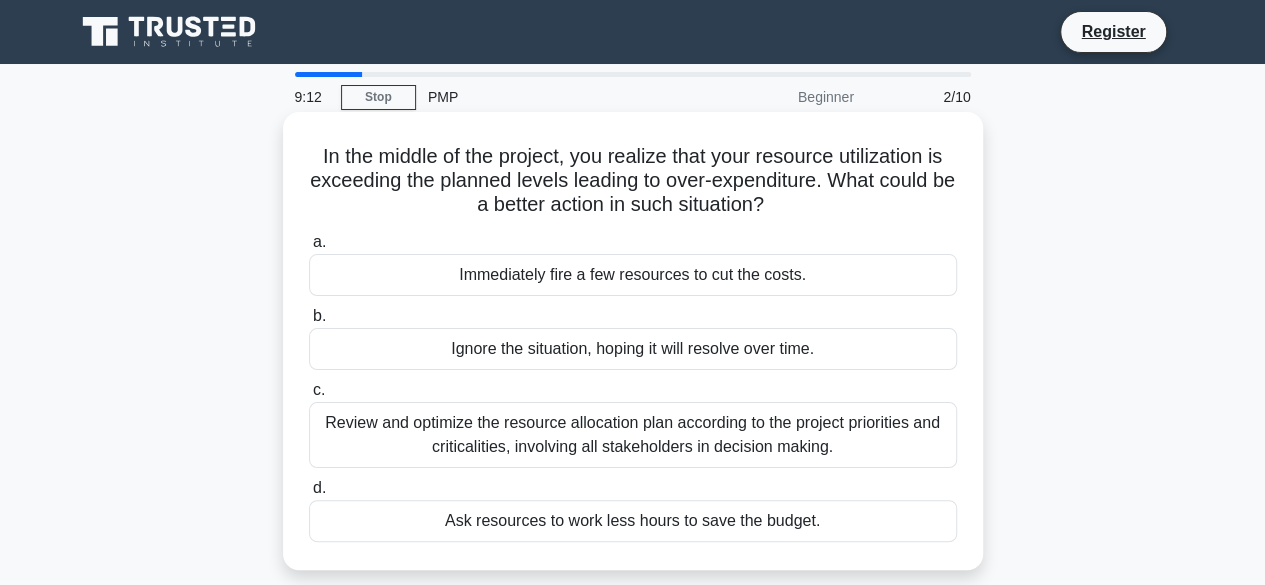 click on "Review and optimize the resource allocation plan according to the project priorities and criticalities, involving all stakeholders in decision making." 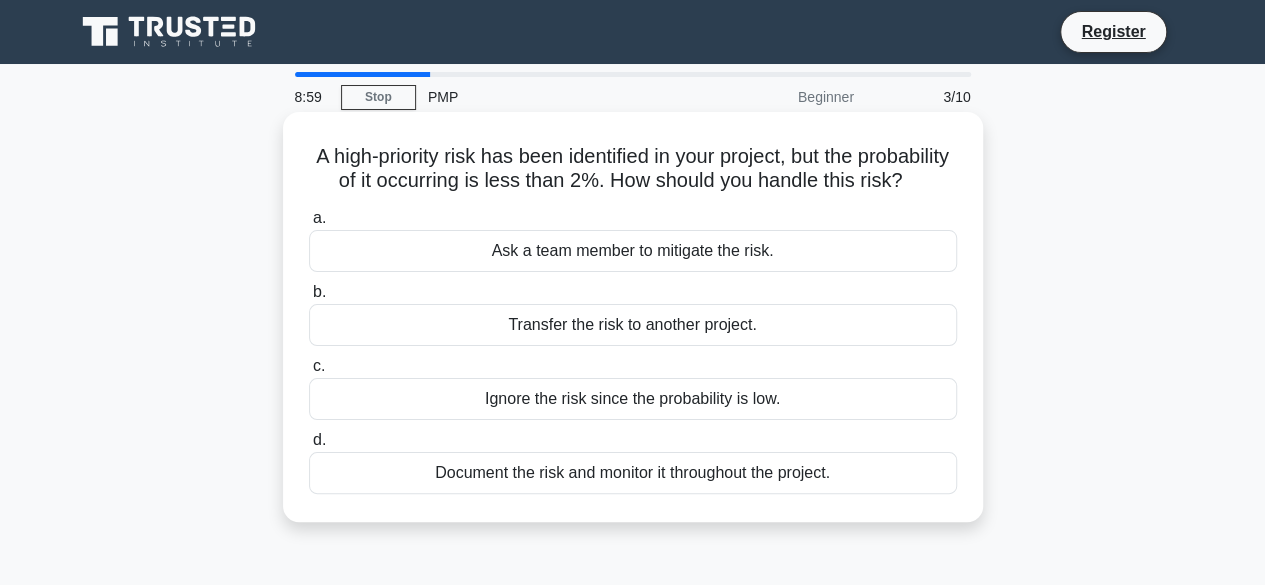 click on "Document the risk and monitor it throughout the project." 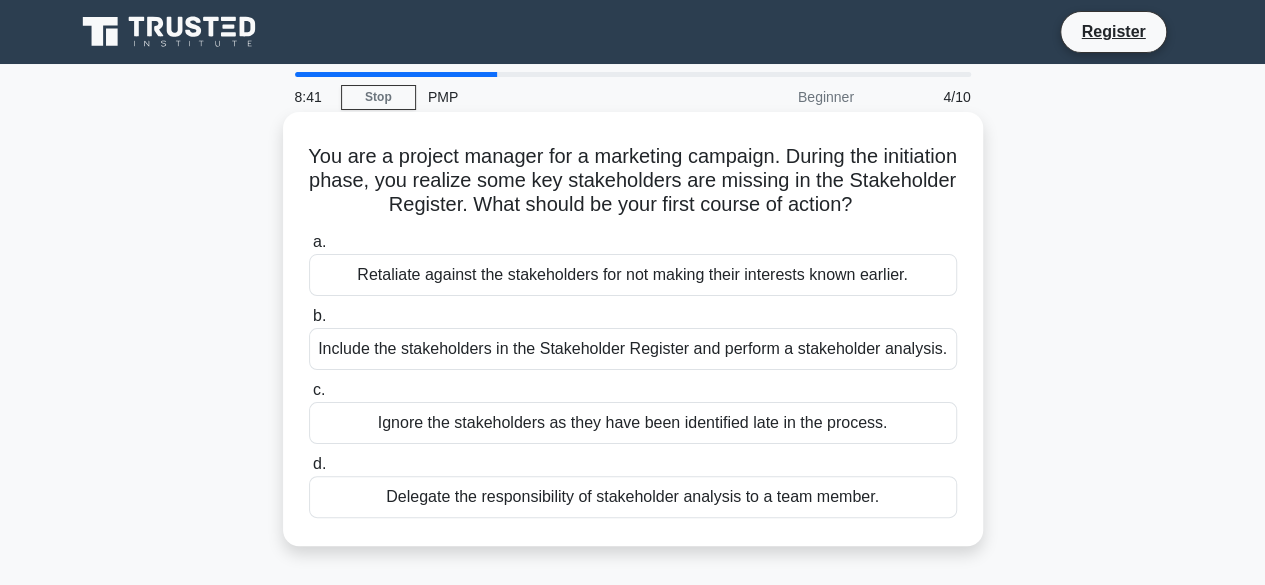 click on "Include the stakeholders in the Stakeholder Register and perform a stakeholder analysis." 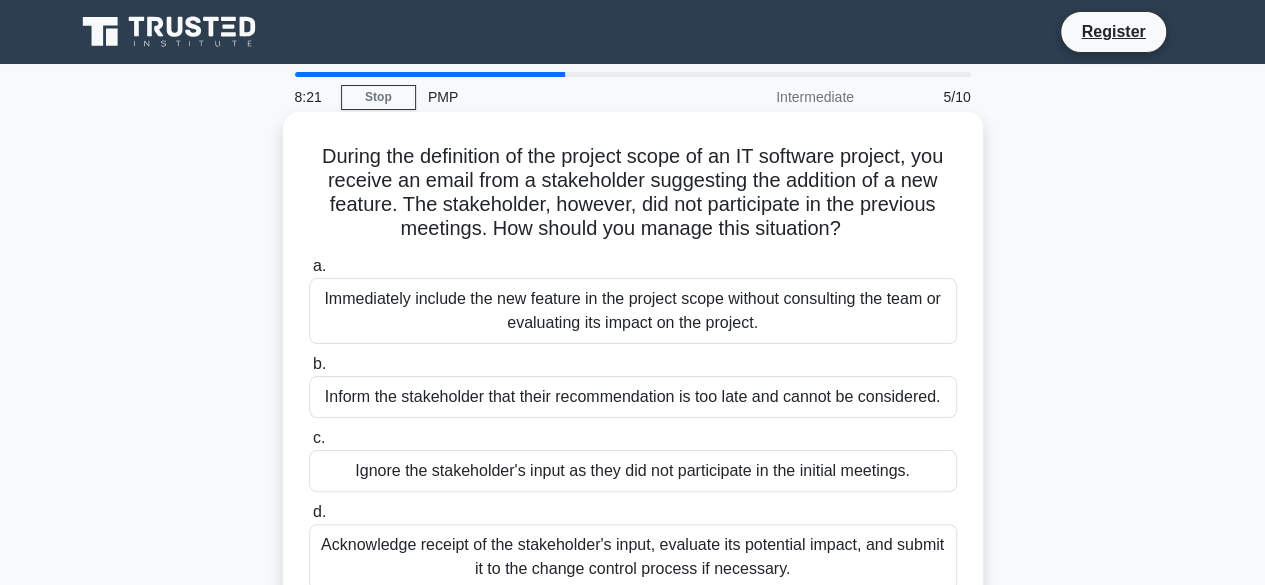 click on "Acknowledge receipt of the stakeholder's input, evaluate its potential impact, and submit it to the change control process if necessary." 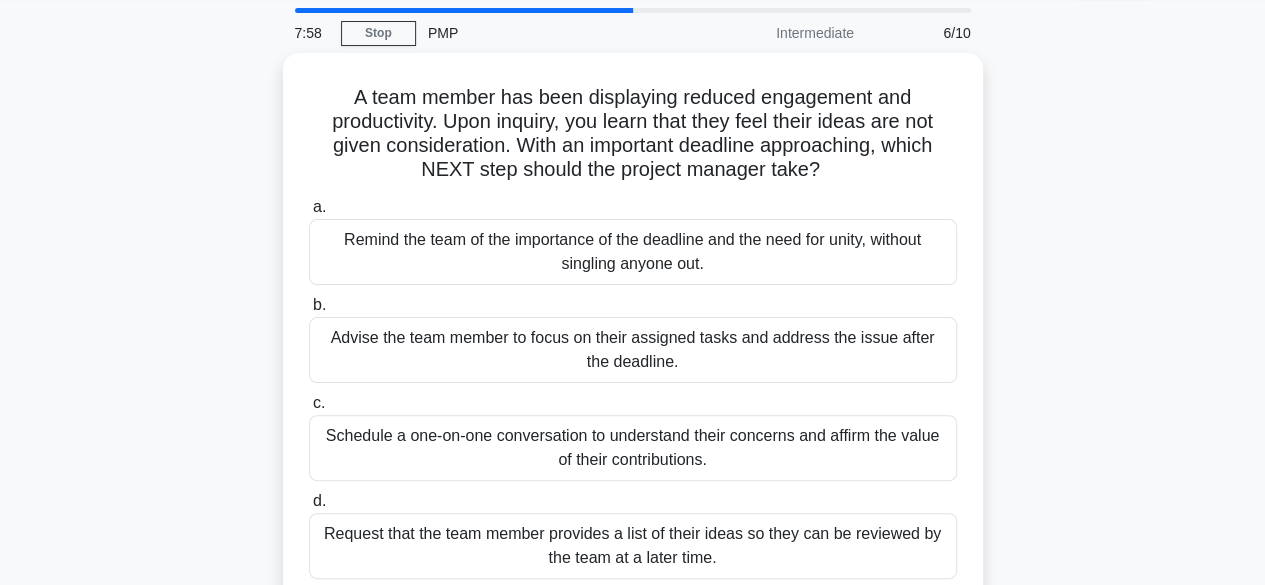 scroll, scrollTop: 80, scrollLeft: 0, axis: vertical 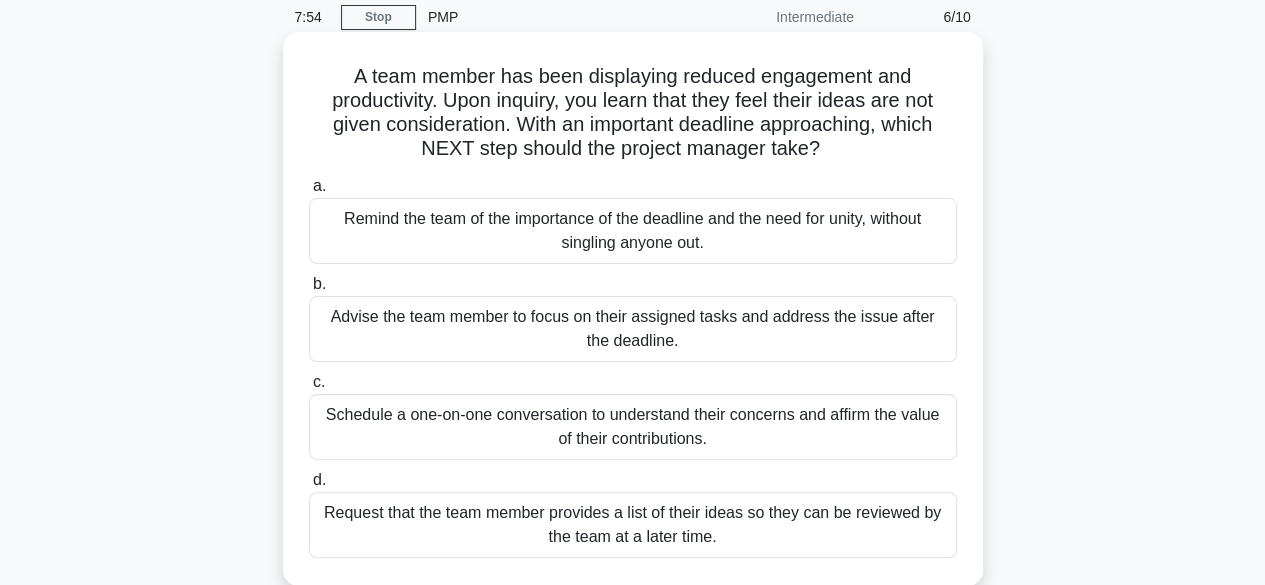 click on "Schedule a one-on-one conversation to understand their concerns and affirm the value of their contributions." 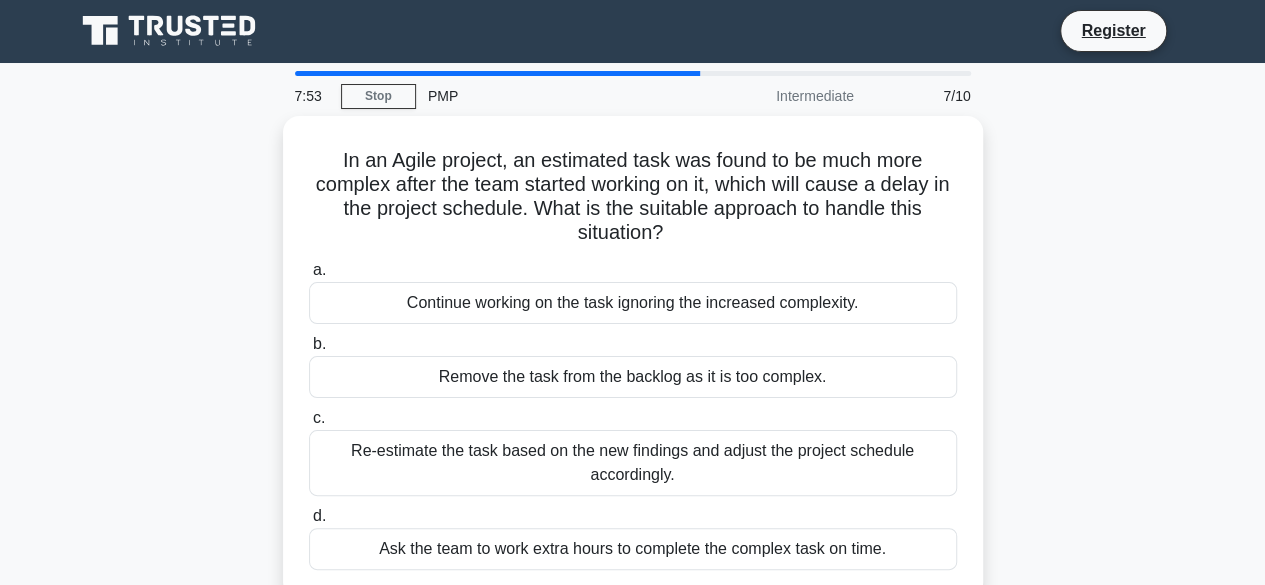 scroll, scrollTop: 0, scrollLeft: 0, axis: both 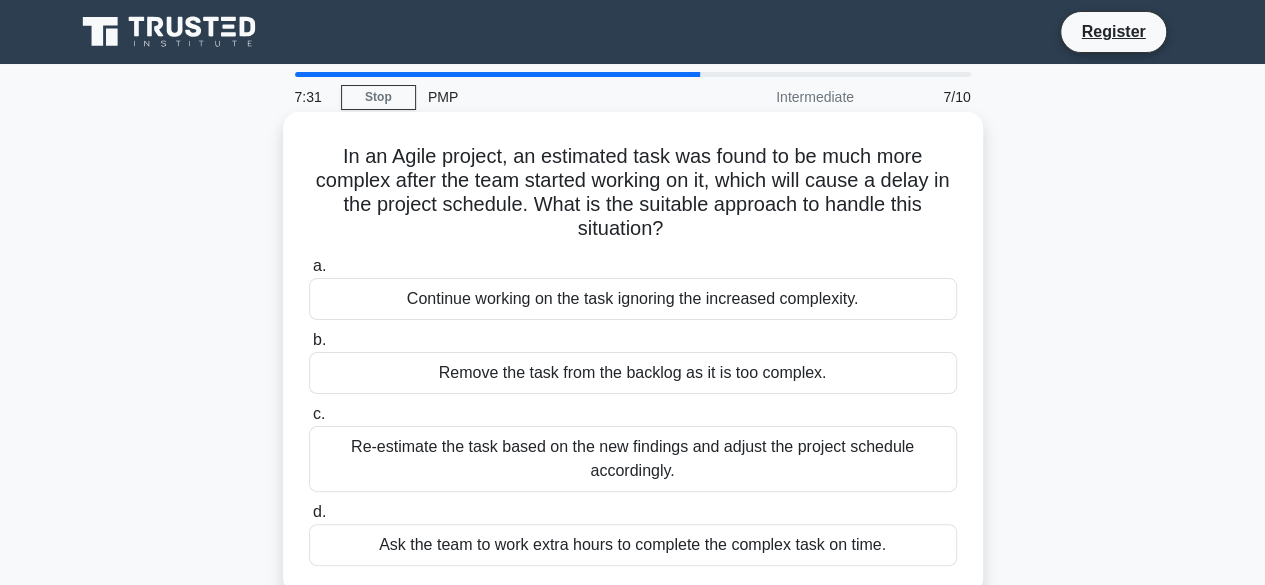click on "Re-estimate the task based on the new findings and adjust the project schedule accordingly." 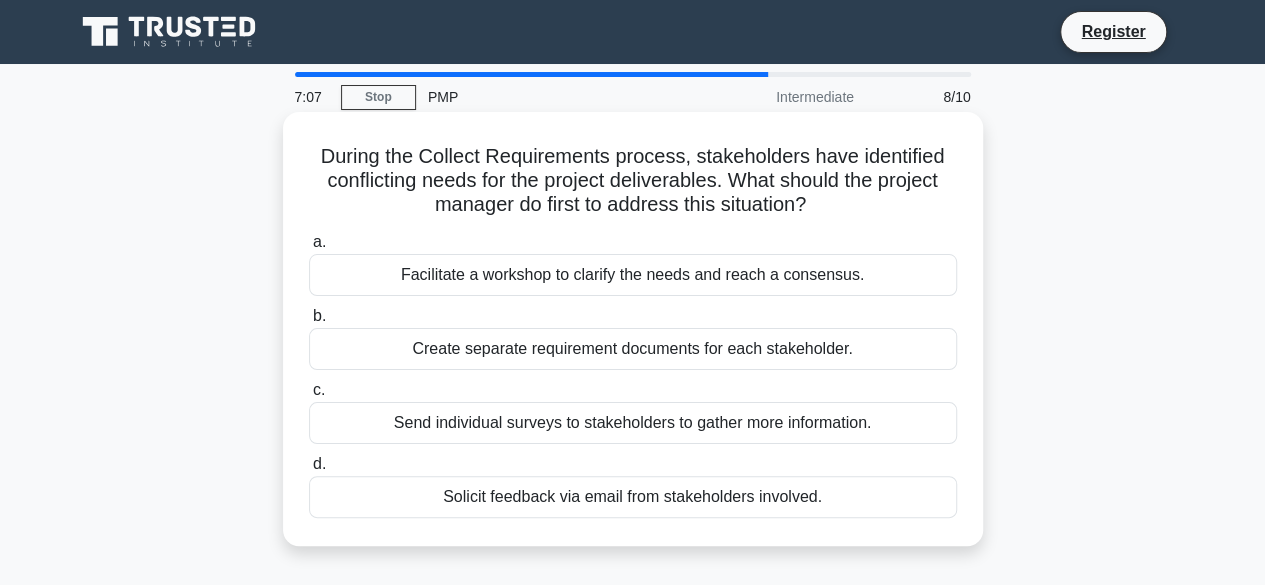 click on "Facilitate a workshop to clarify the needs and reach a consensus." 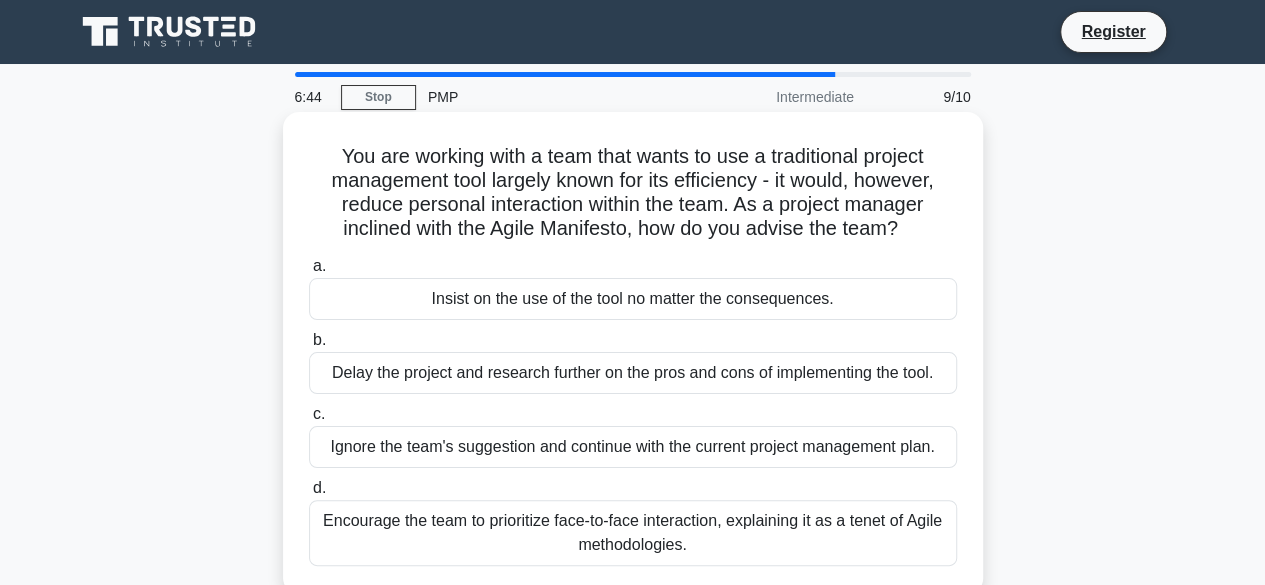 click on "Encourage the team to prioritize face-to-face interaction, explaining it as a tenet of Agile methodologies." 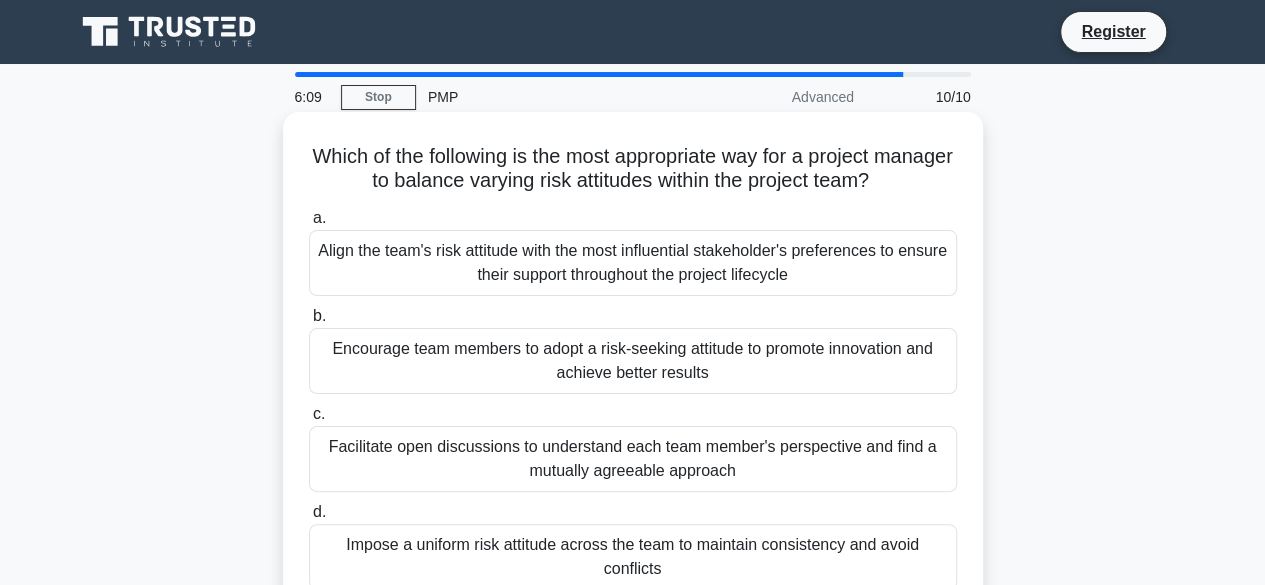 click on "Facilitate open discussions to understand each team member's perspective and find a mutually agreeable approach" 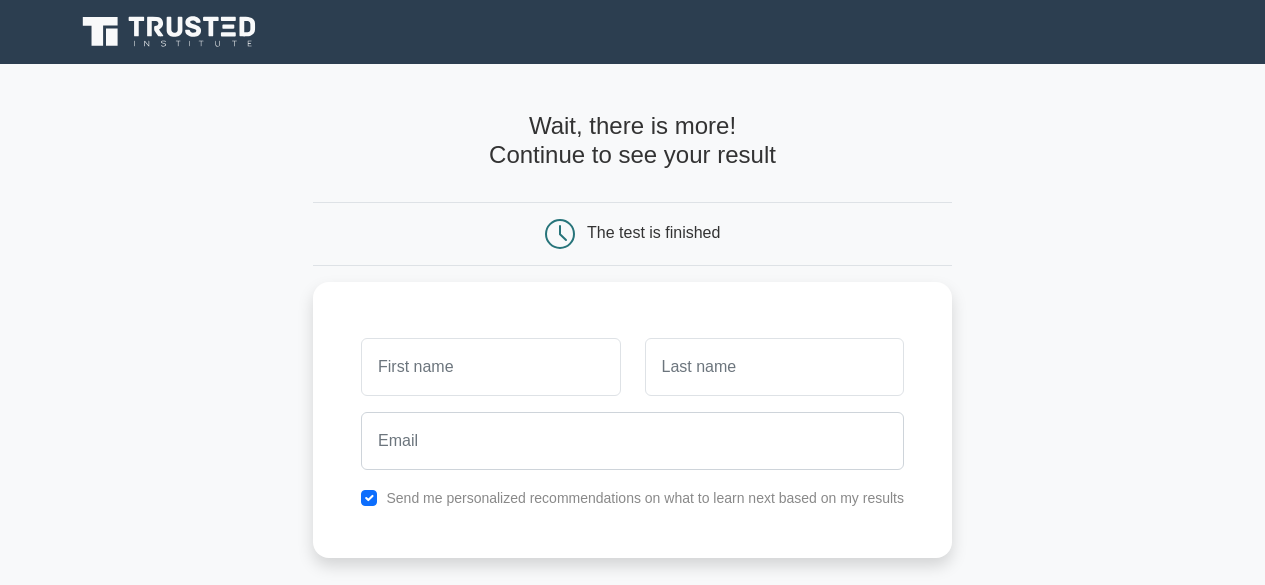 scroll, scrollTop: 0, scrollLeft: 0, axis: both 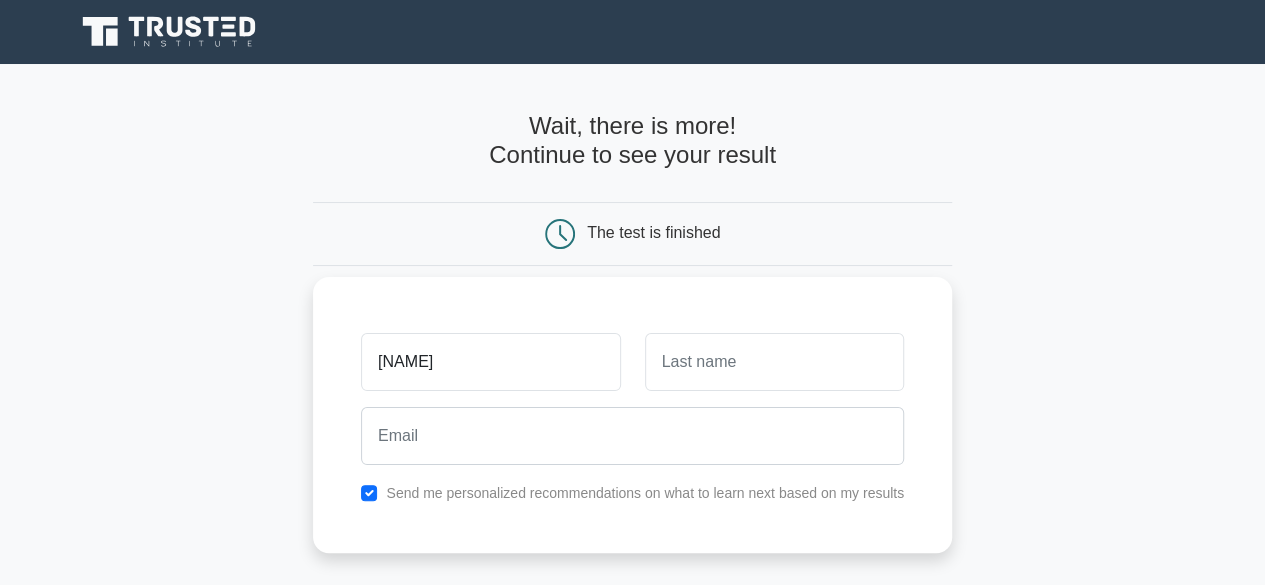 type on "[NAME]" 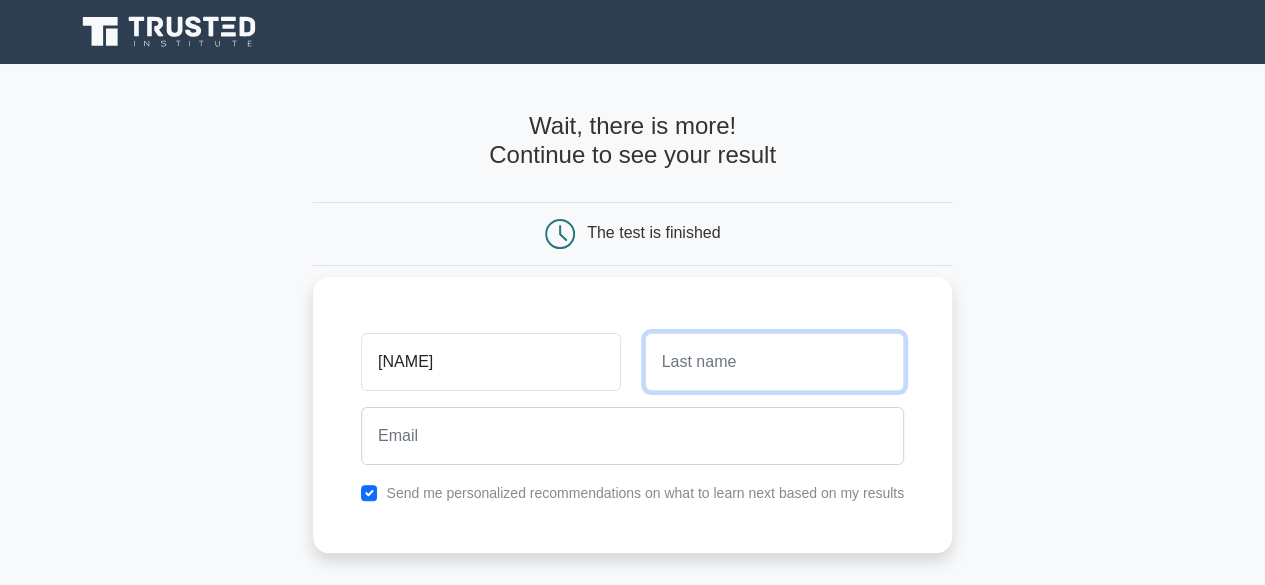 click at bounding box center [774, 362] 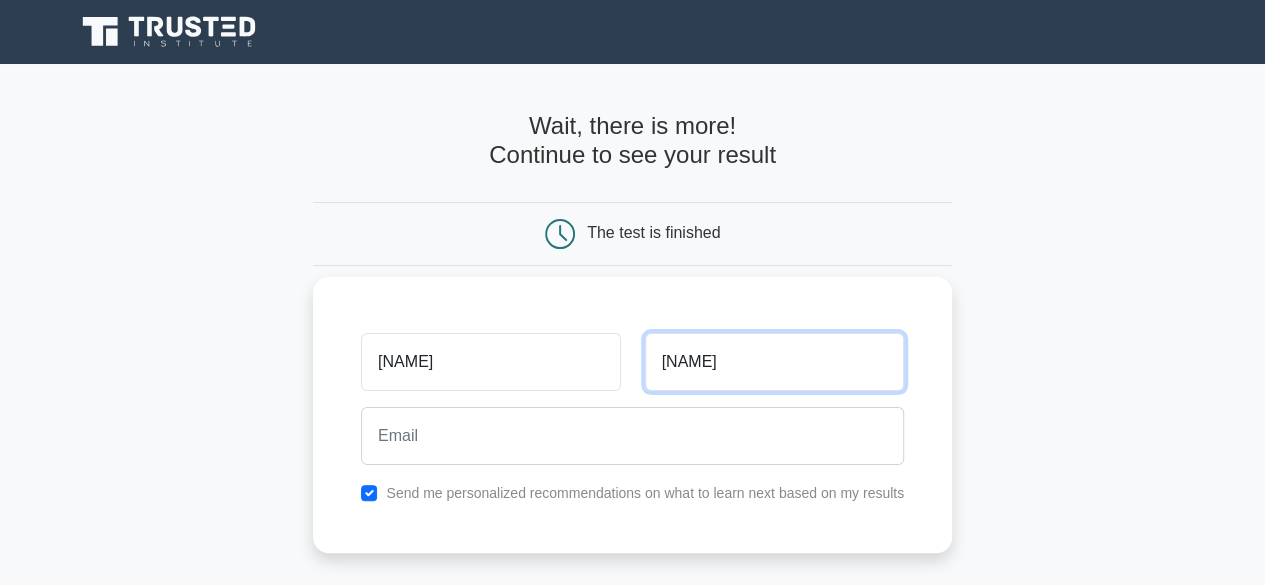 type on "[NAME]" 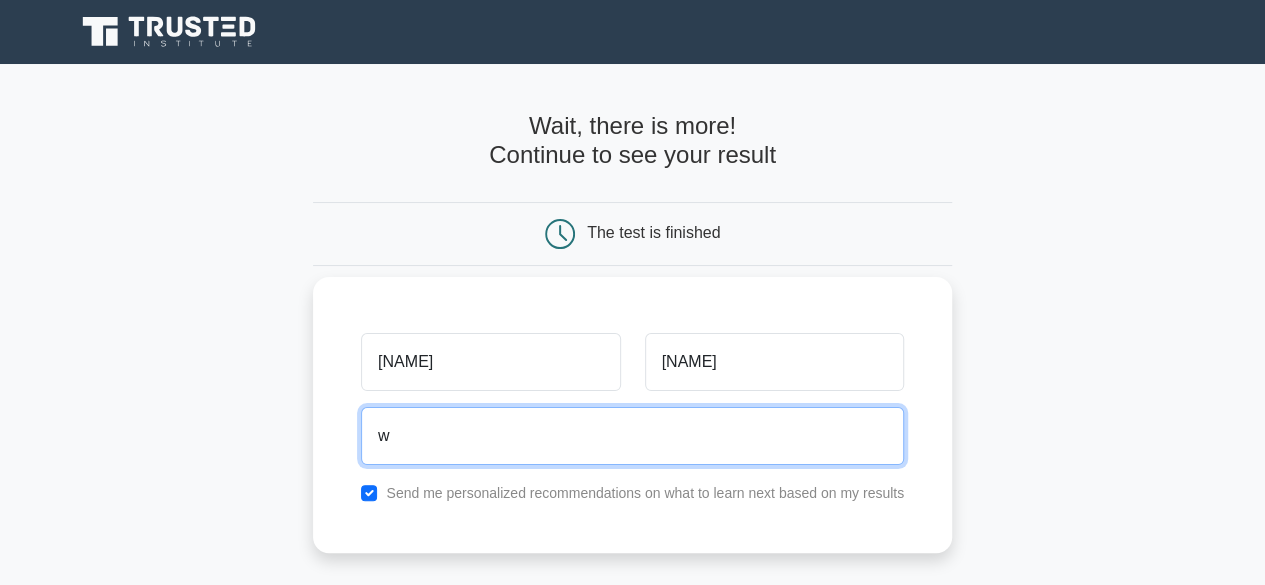 click on "w" at bounding box center (632, 436) 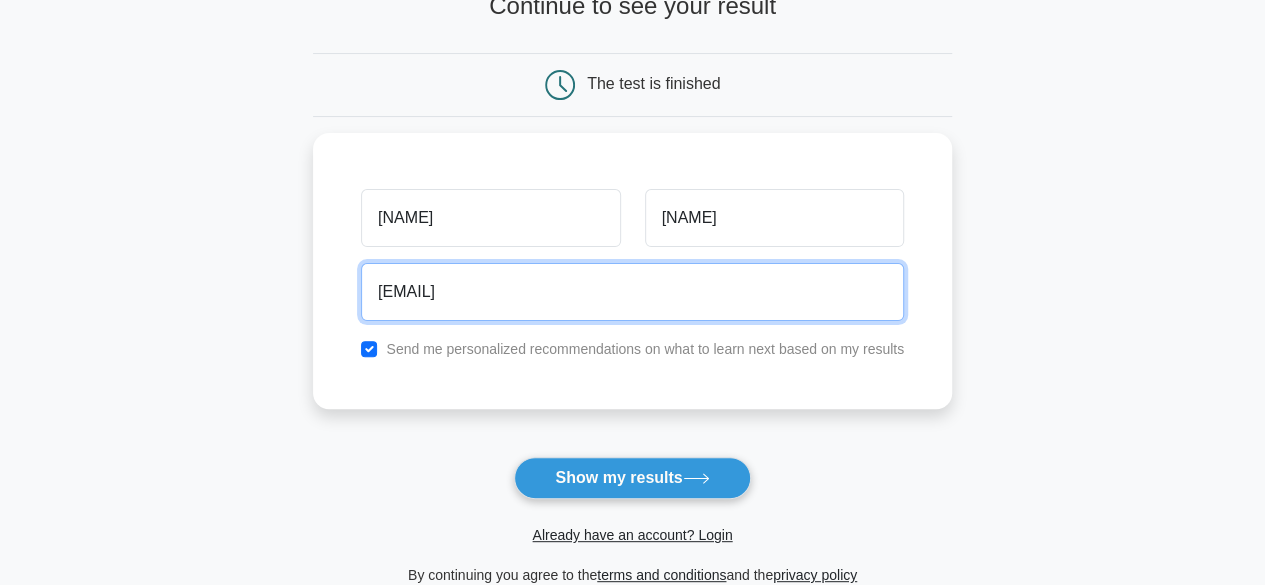 scroll, scrollTop: 144, scrollLeft: 0, axis: vertical 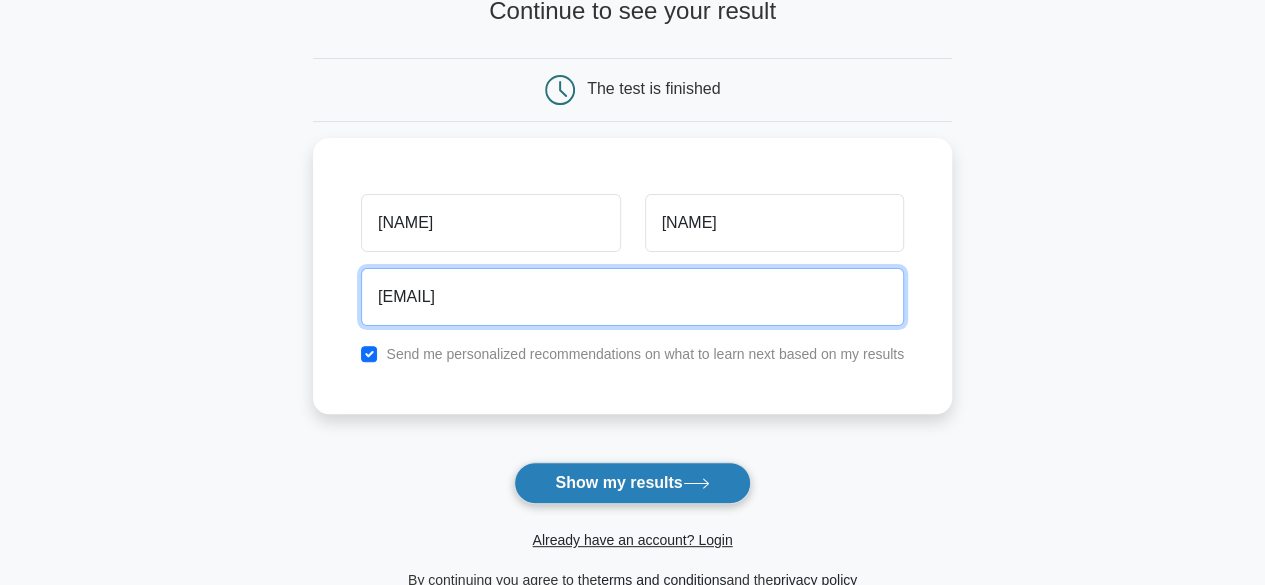type on "[EMAIL]" 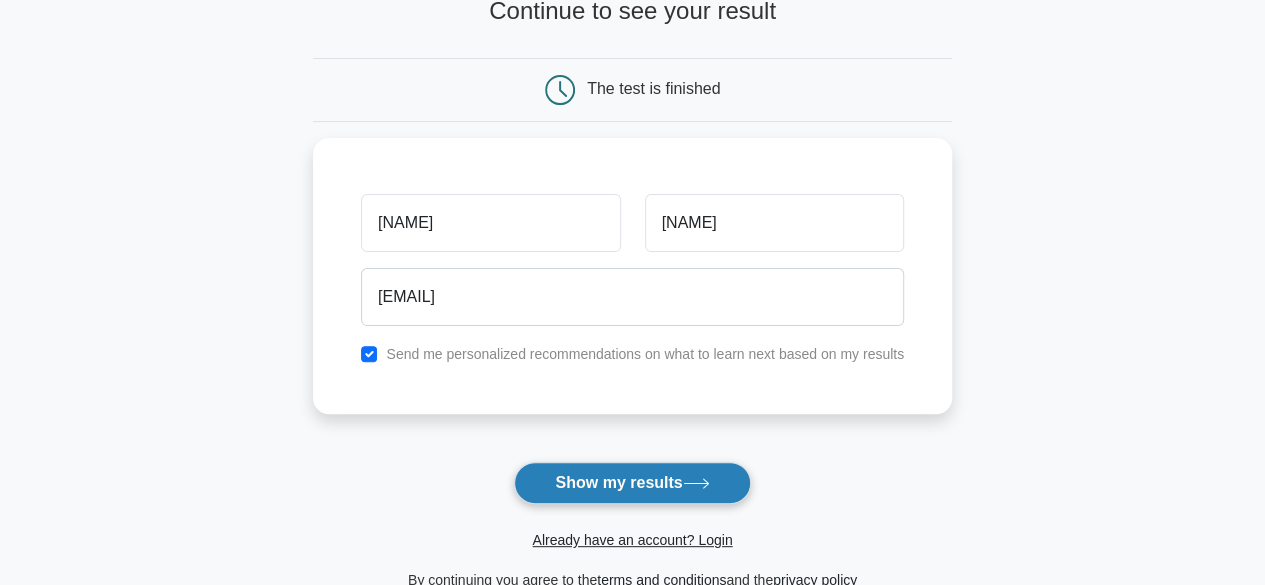 click on "Show my results" at bounding box center [632, 483] 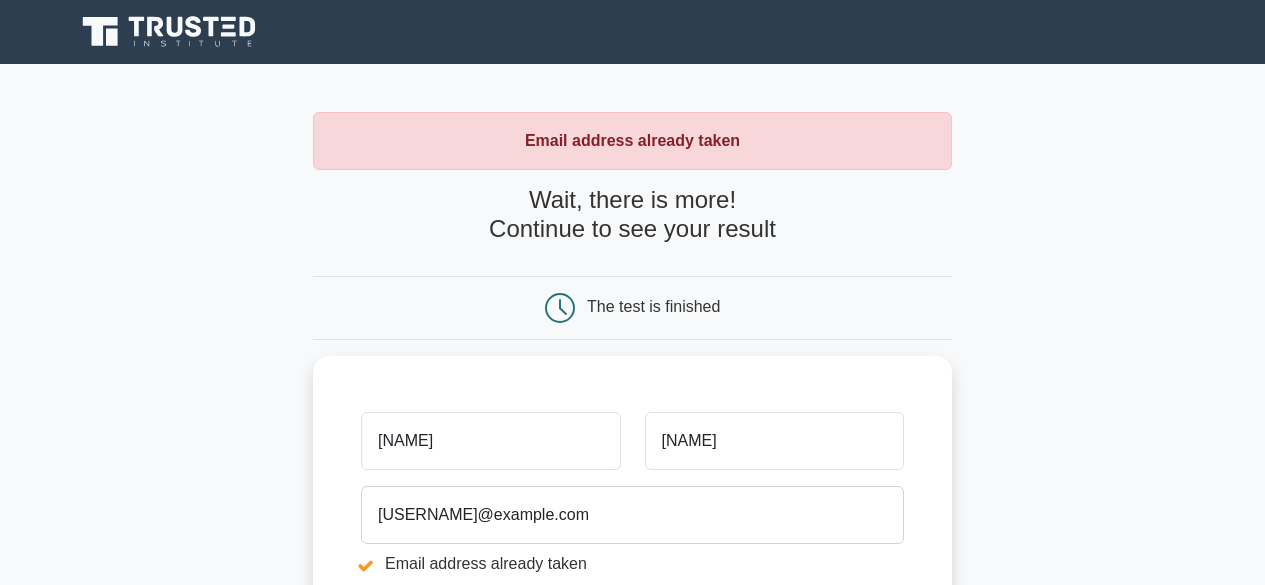 scroll, scrollTop: 0, scrollLeft: 0, axis: both 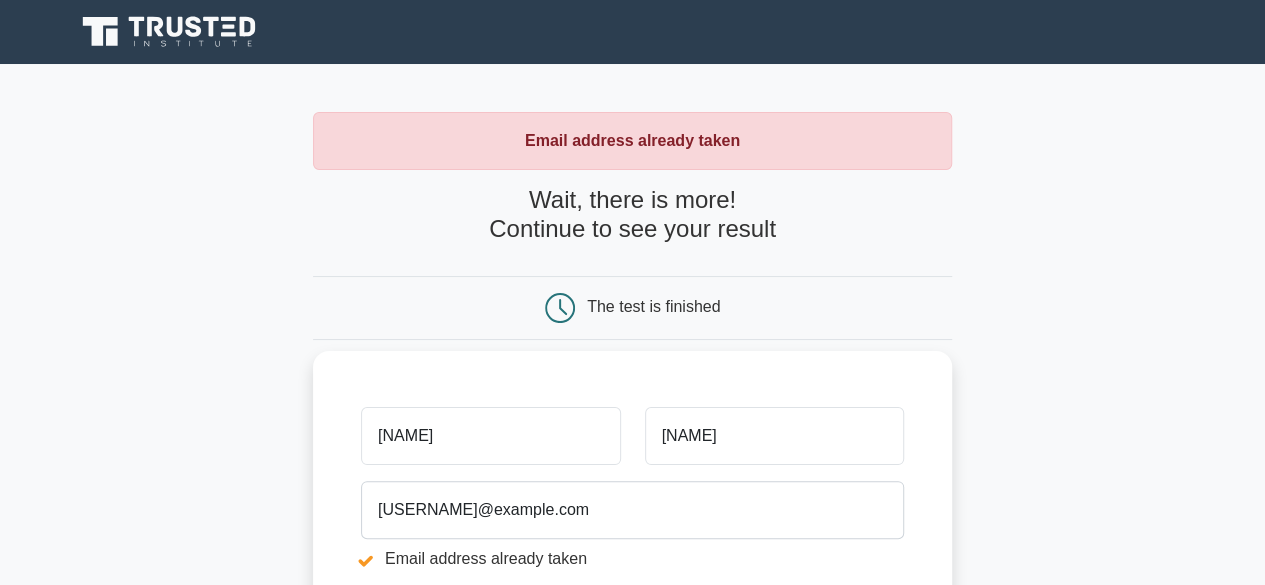 click on "[NAME]" at bounding box center [490, 436] 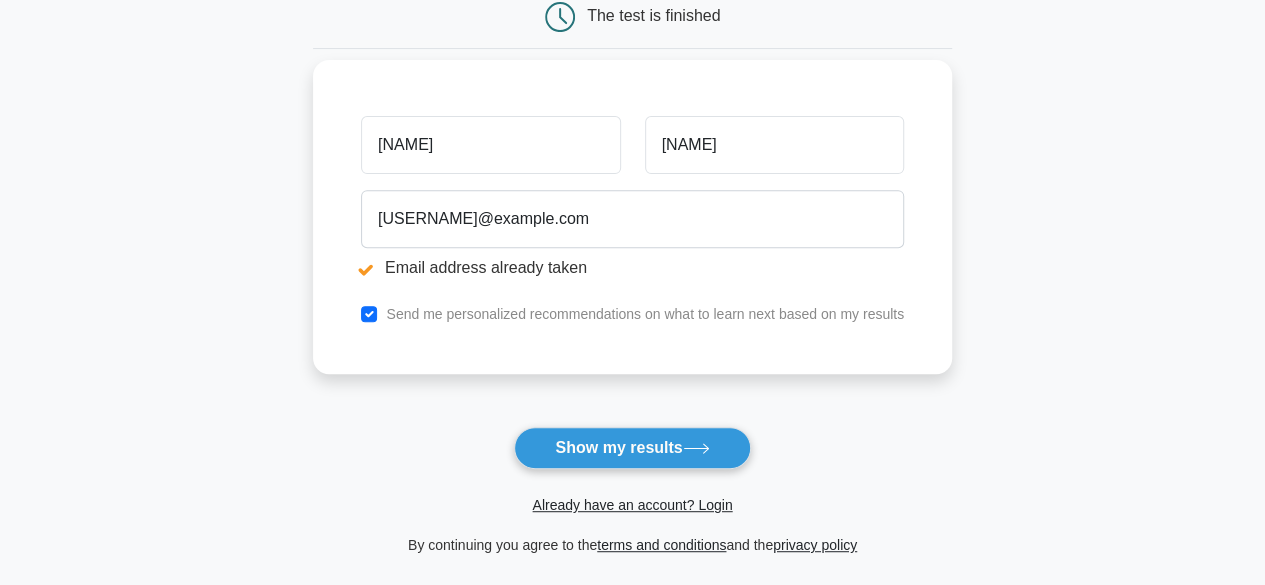 scroll, scrollTop: 280, scrollLeft: 0, axis: vertical 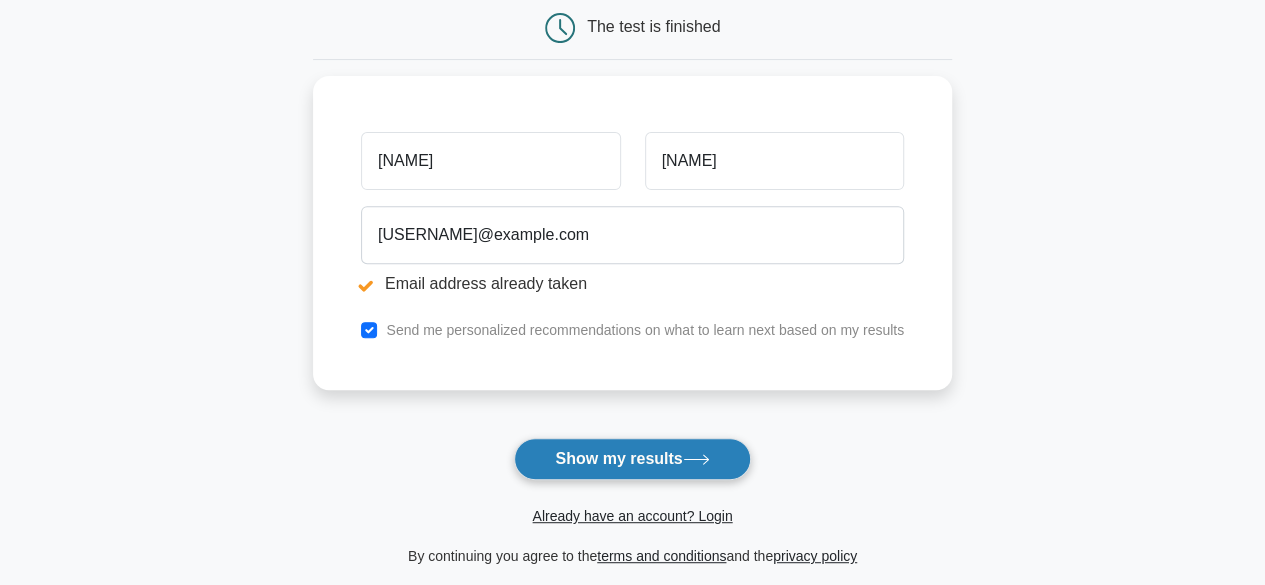 type on "[NAME]" 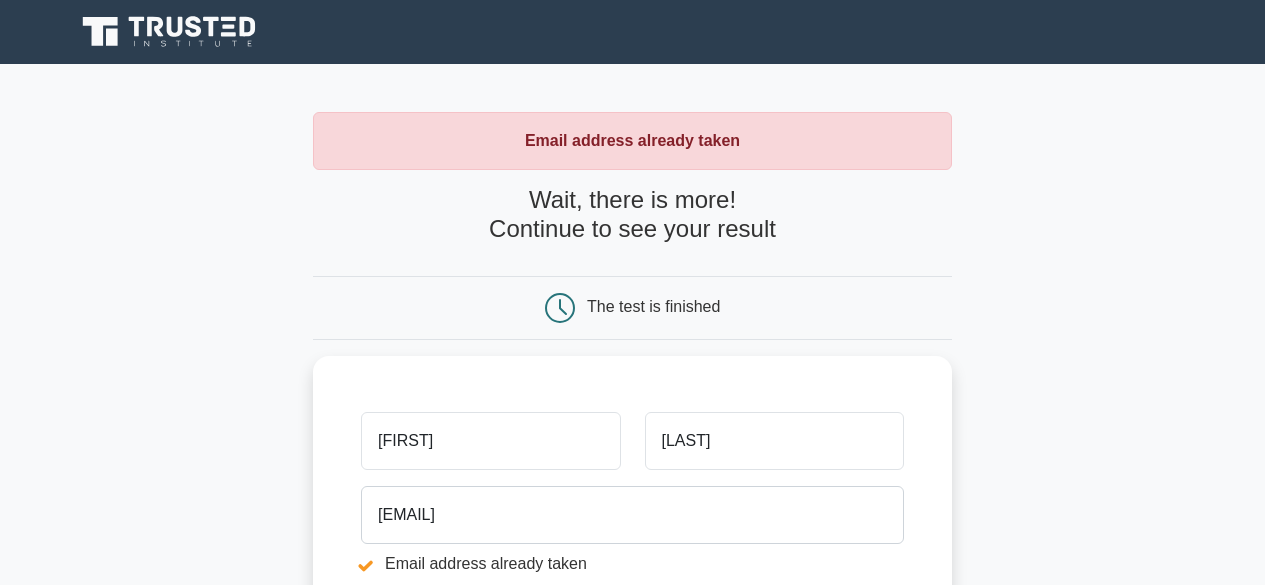 scroll, scrollTop: 0, scrollLeft: 0, axis: both 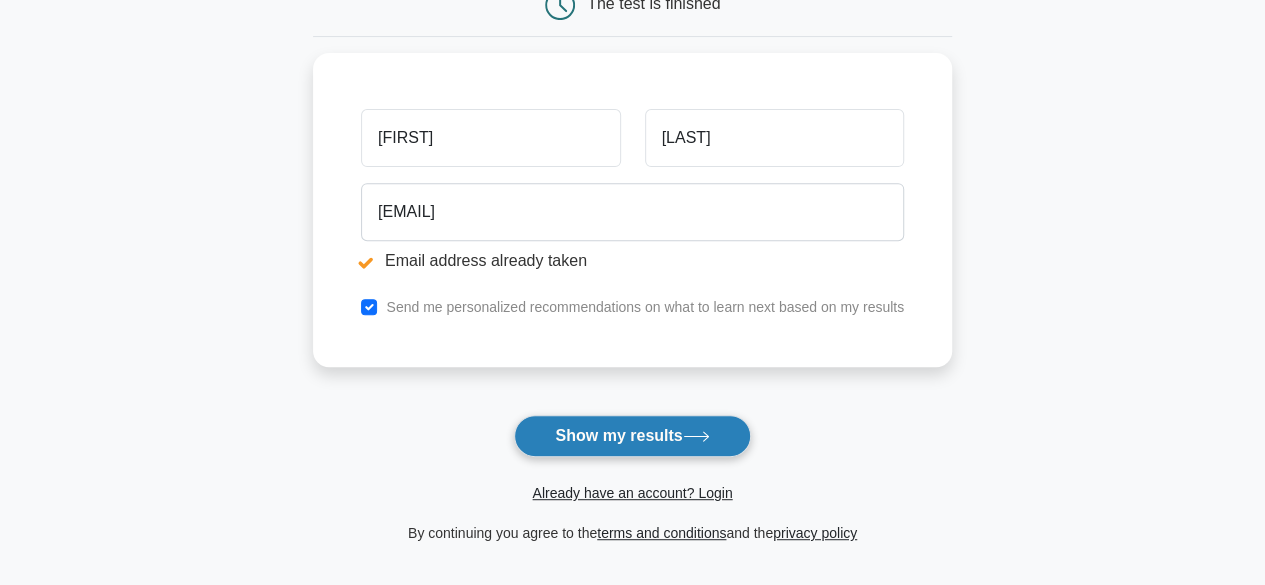 click on "Show my results" at bounding box center [632, 436] 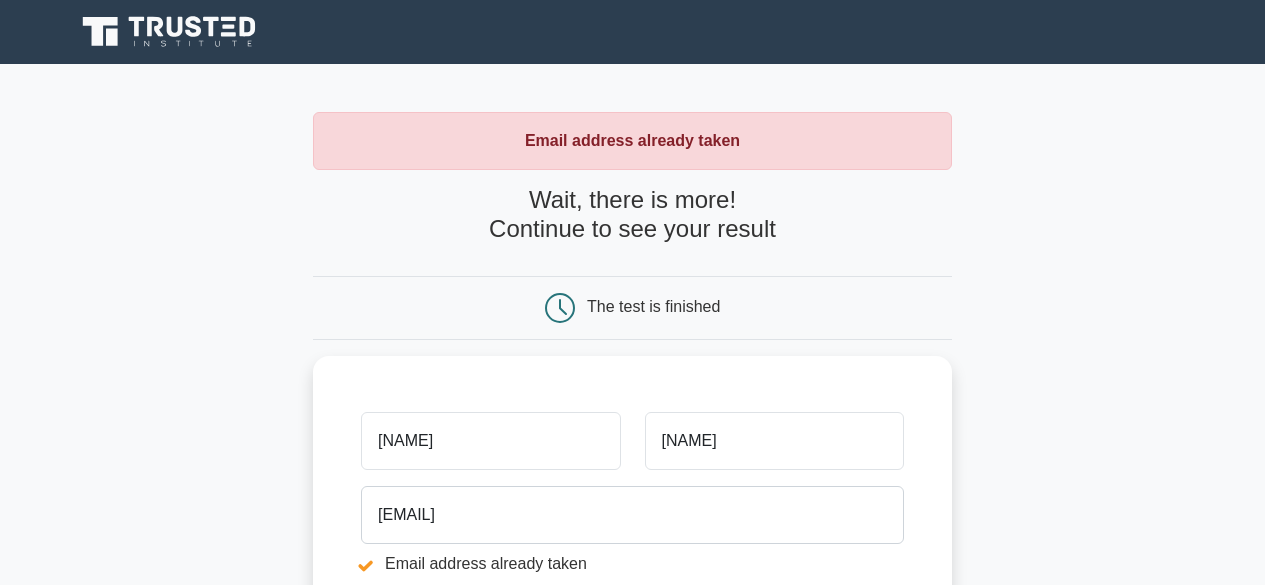 scroll, scrollTop: 0, scrollLeft: 0, axis: both 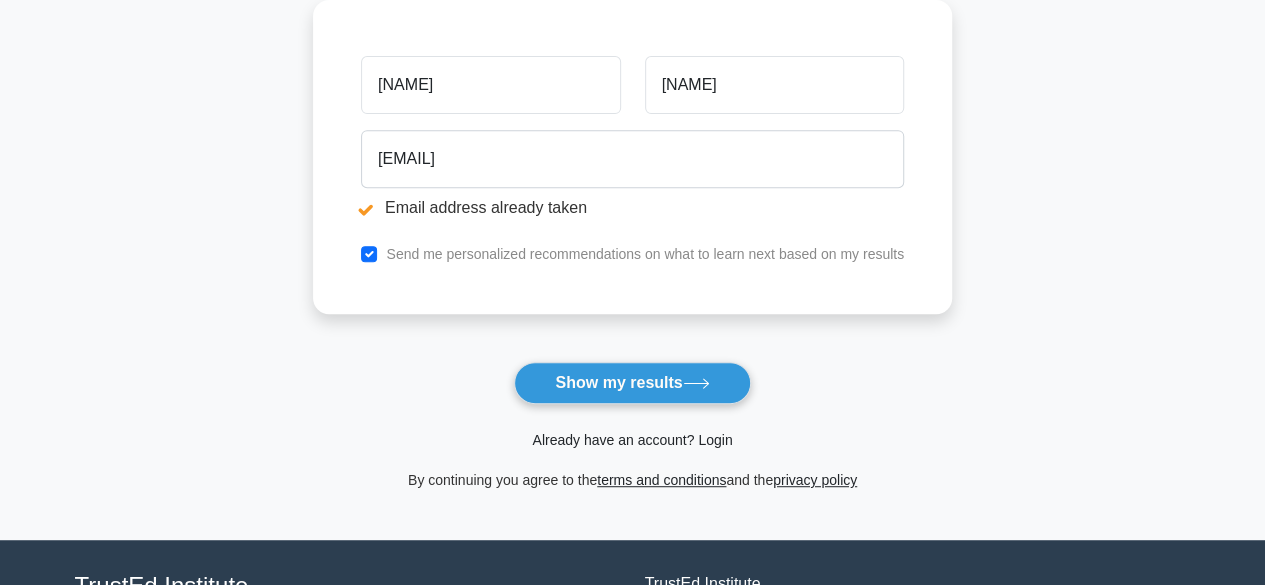 click on "Already have an account? Login" at bounding box center [632, 440] 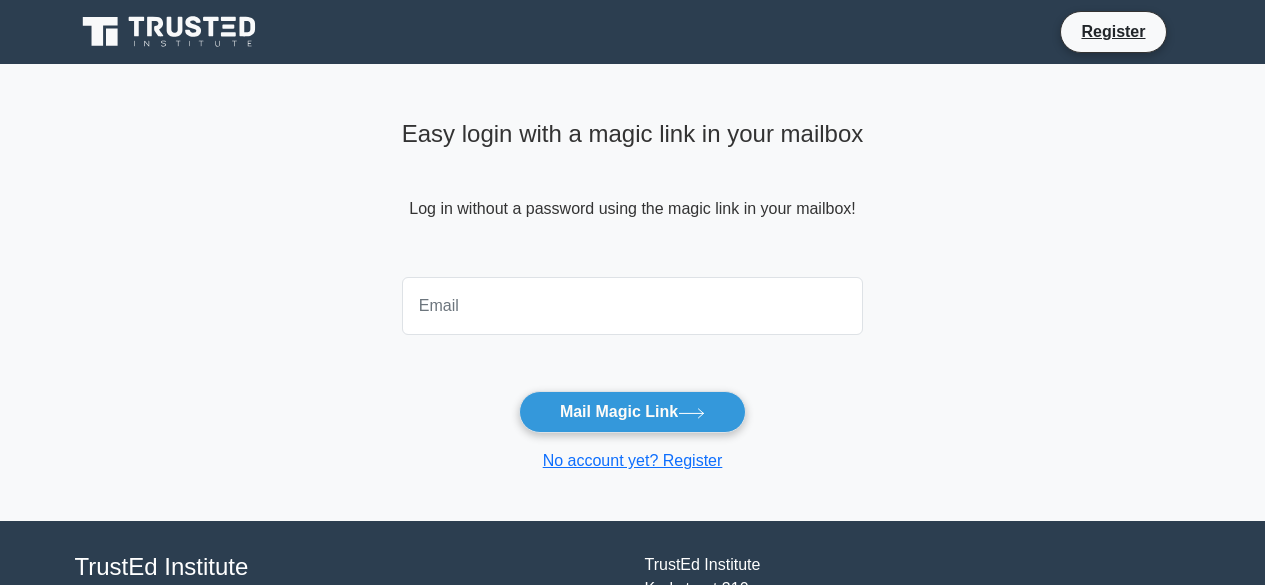 scroll, scrollTop: 0, scrollLeft: 0, axis: both 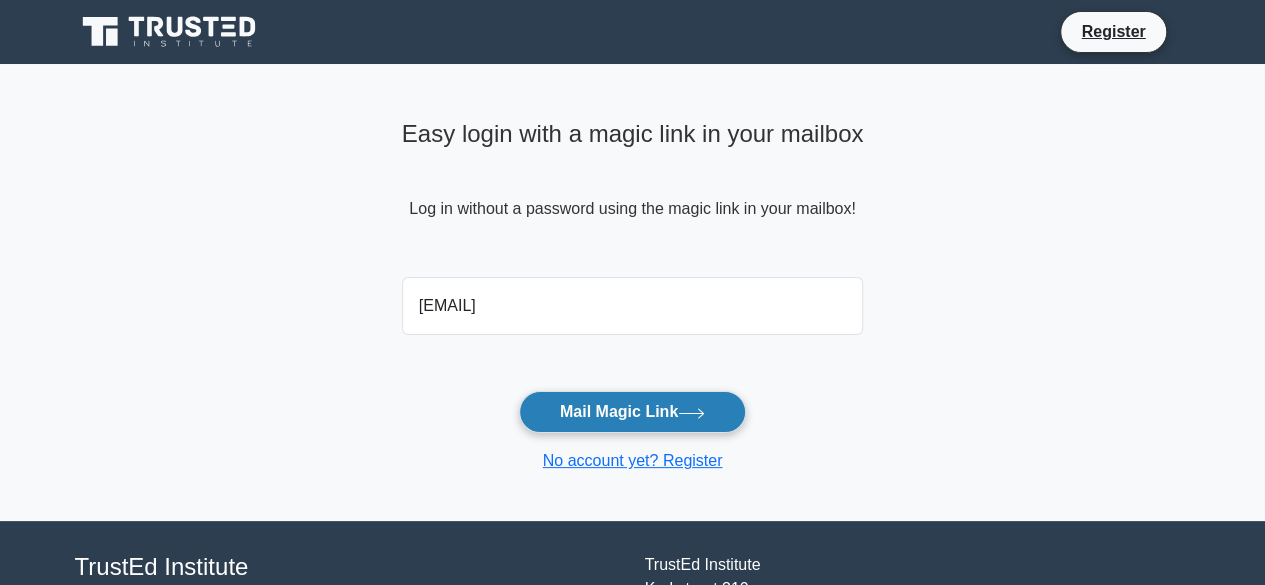 type on "wakanyimungai@gmail.com" 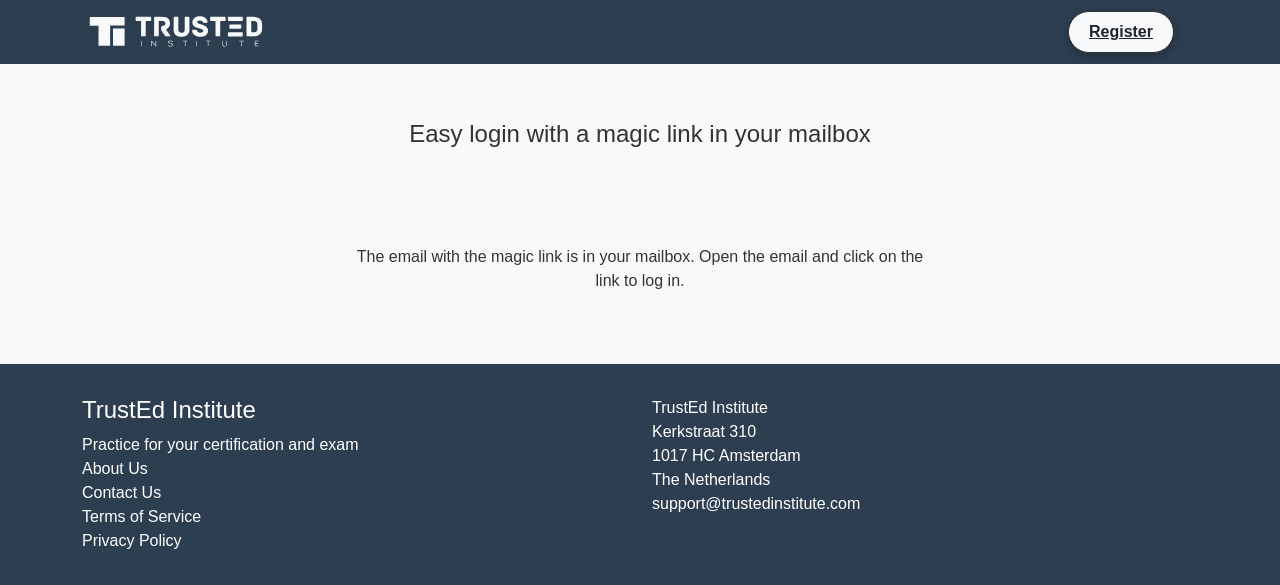 scroll, scrollTop: 0, scrollLeft: 0, axis: both 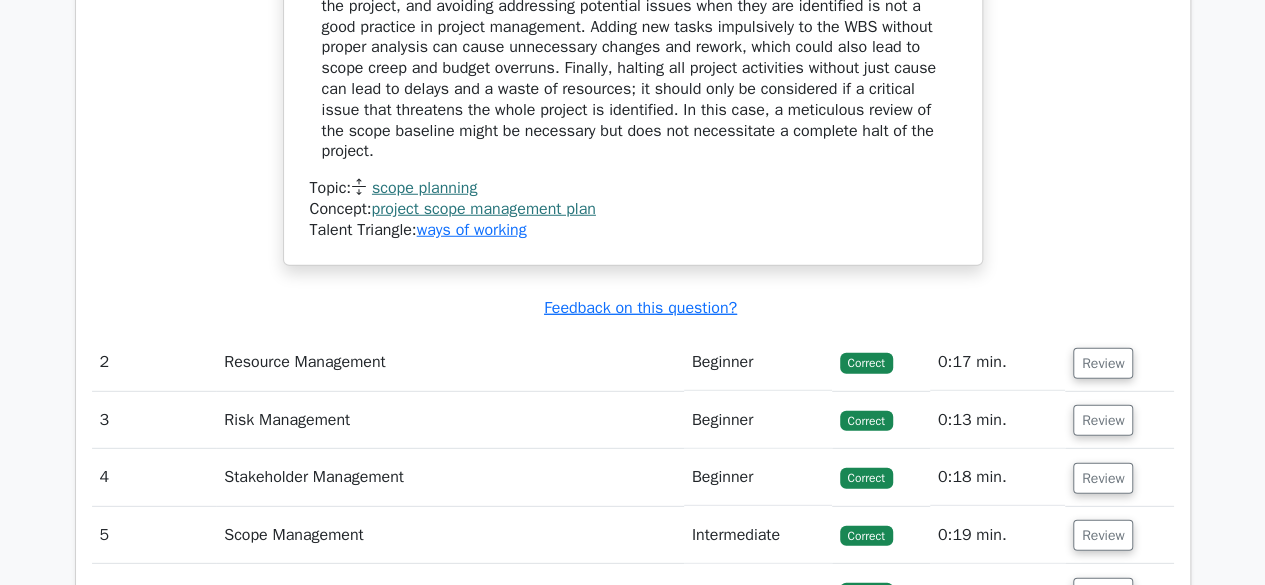click on "Resource Management" at bounding box center (450, 362) 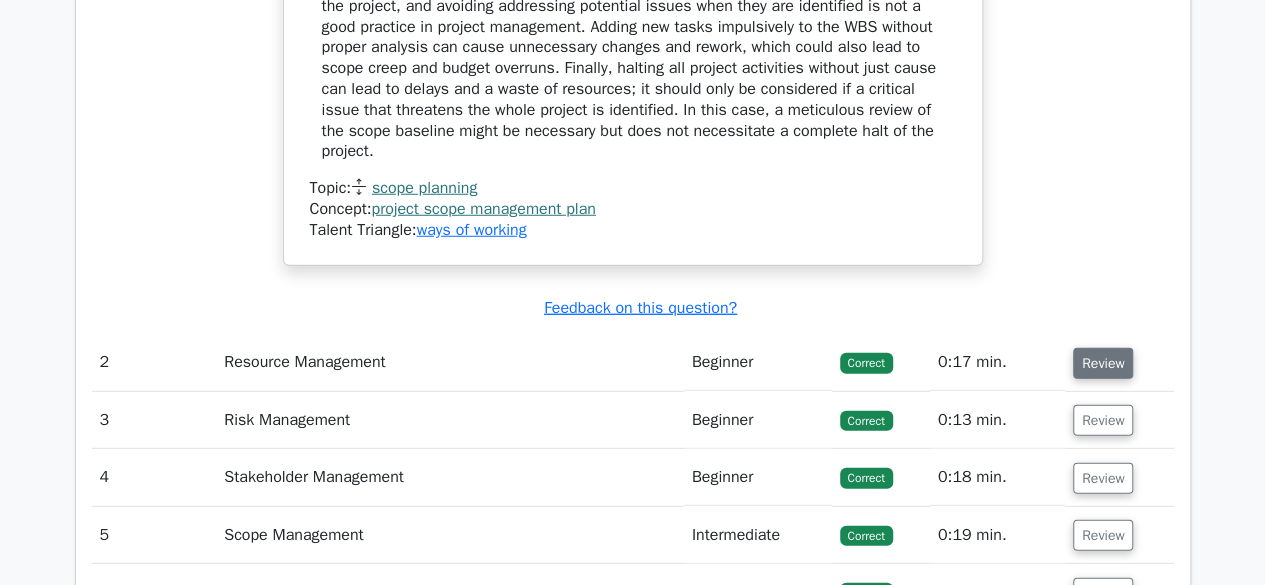 click on "Review" at bounding box center (1103, 363) 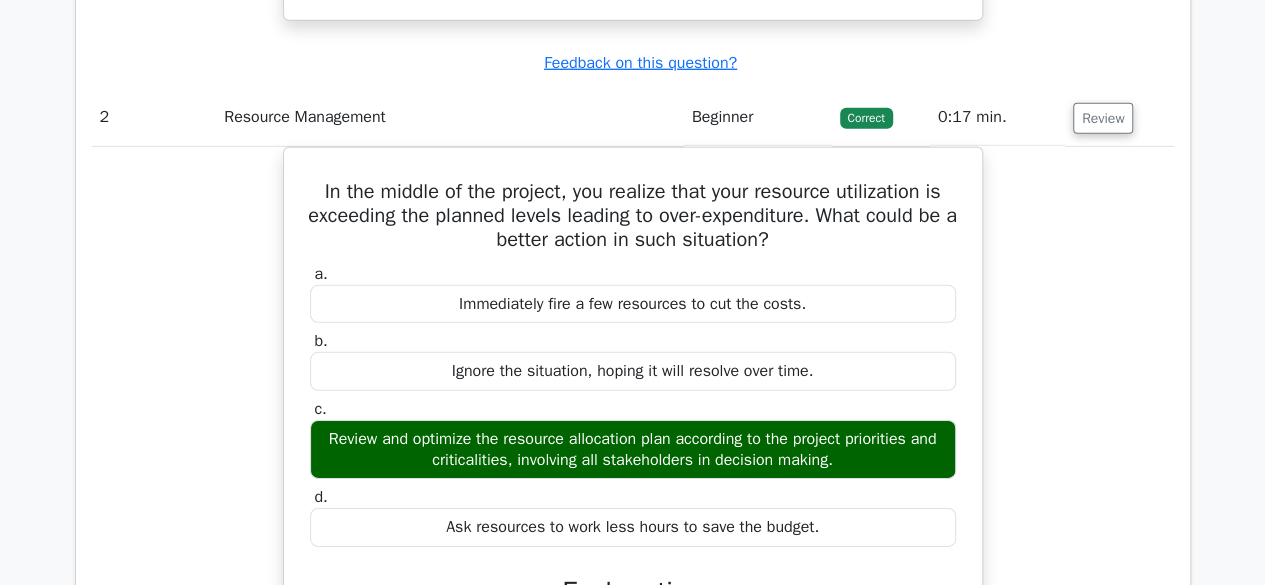scroll, scrollTop: 2922, scrollLeft: 0, axis: vertical 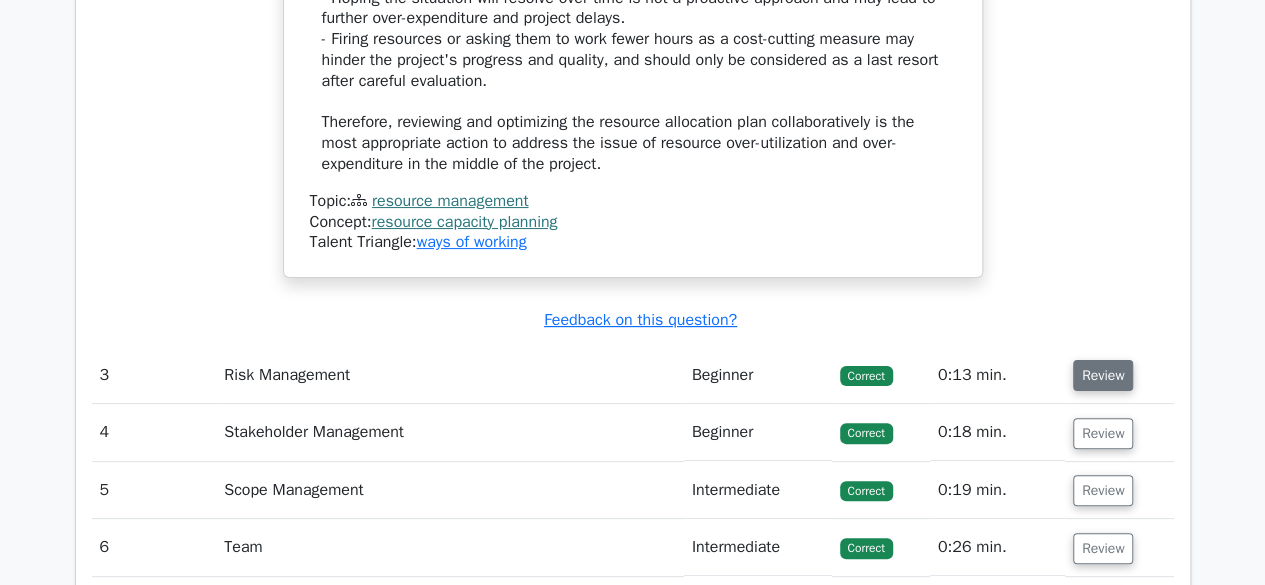 click on "Review" at bounding box center [1103, 375] 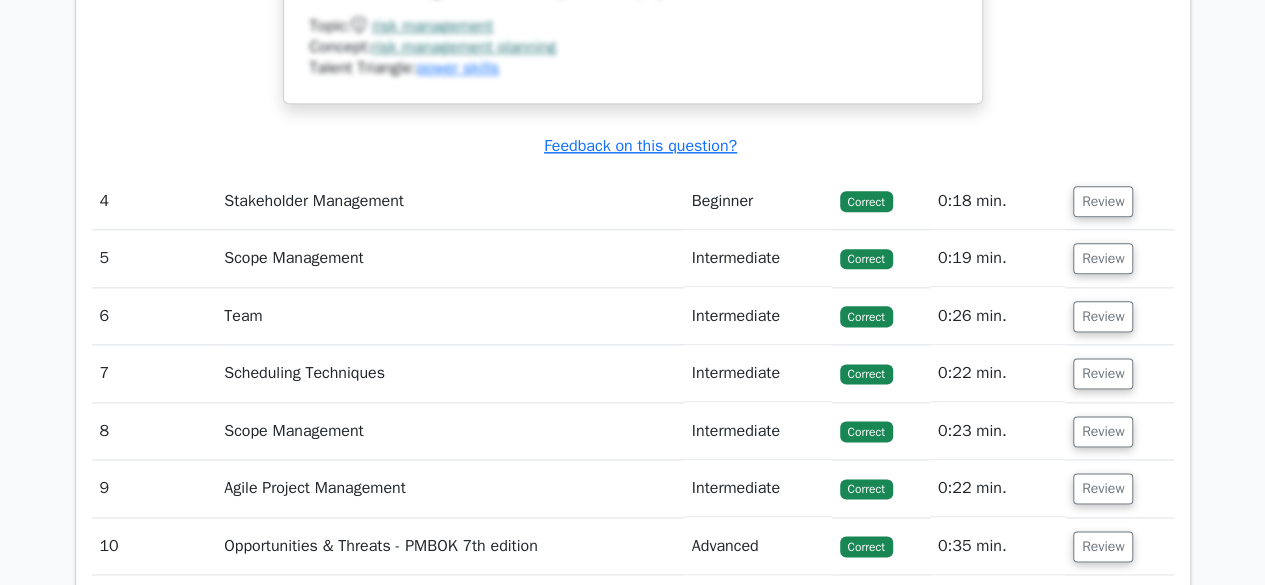 scroll, scrollTop: 4910, scrollLeft: 0, axis: vertical 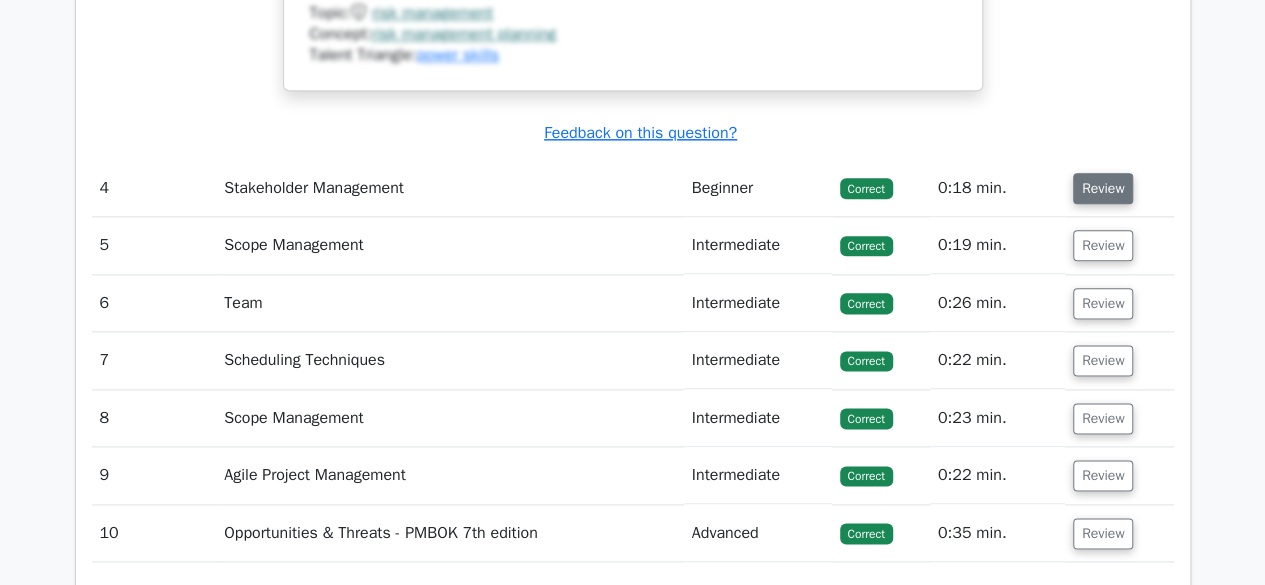 click on "Review" at bounding box center (1103, 188) 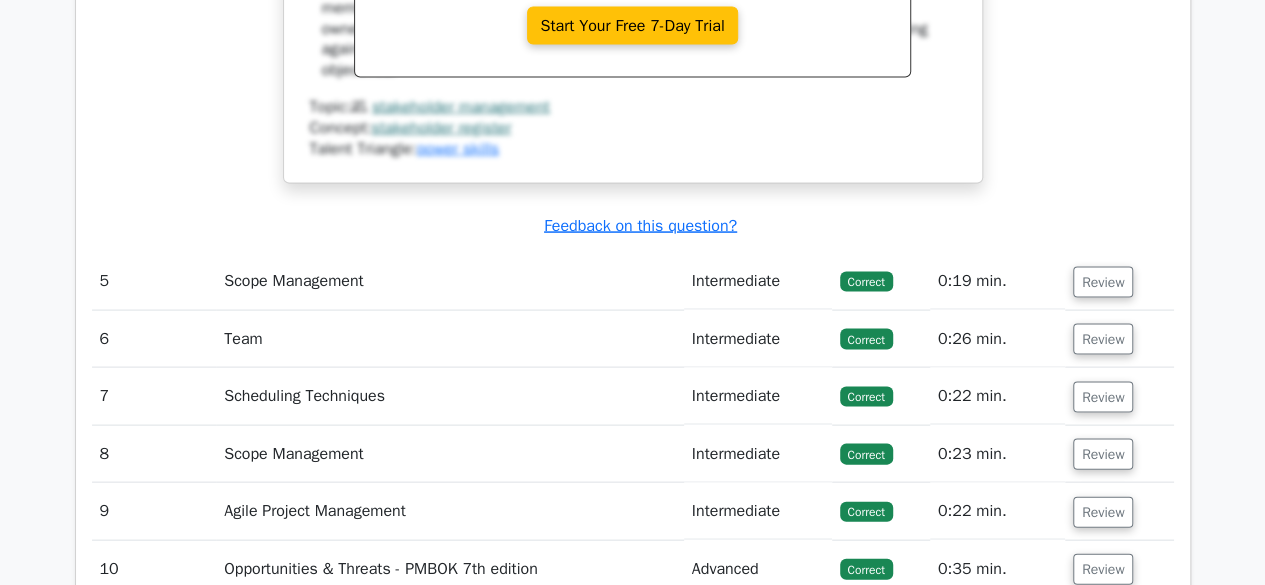 scroll, scrollTop: 5726, scrollLeft: 0, axis: vertical 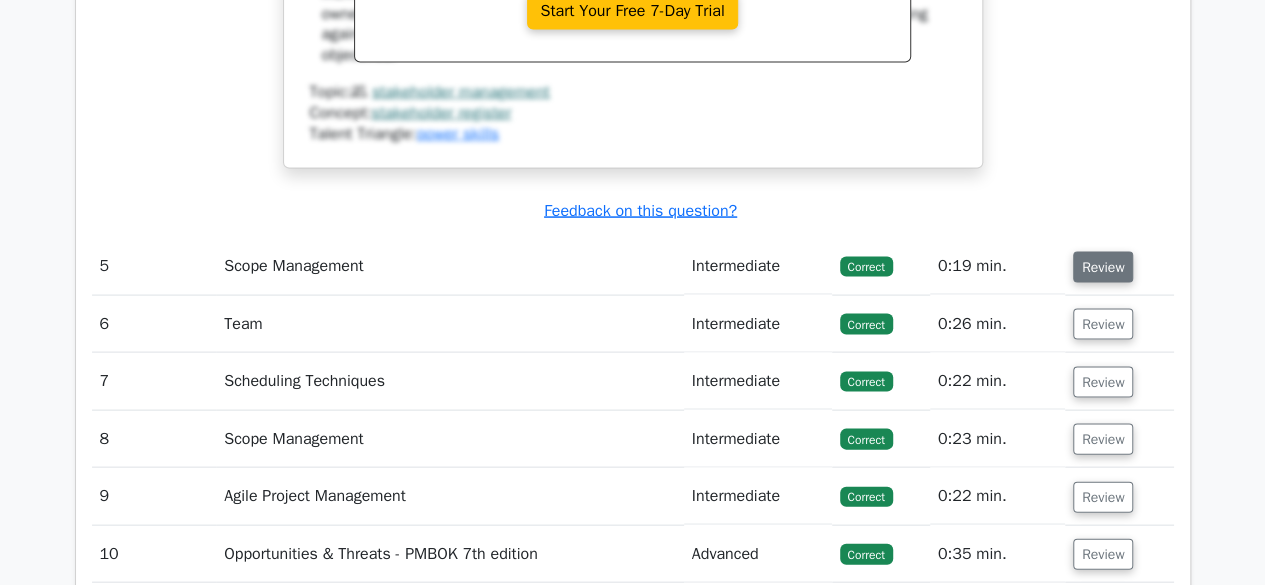 click on "Review" at bounding box center [1103, 267] 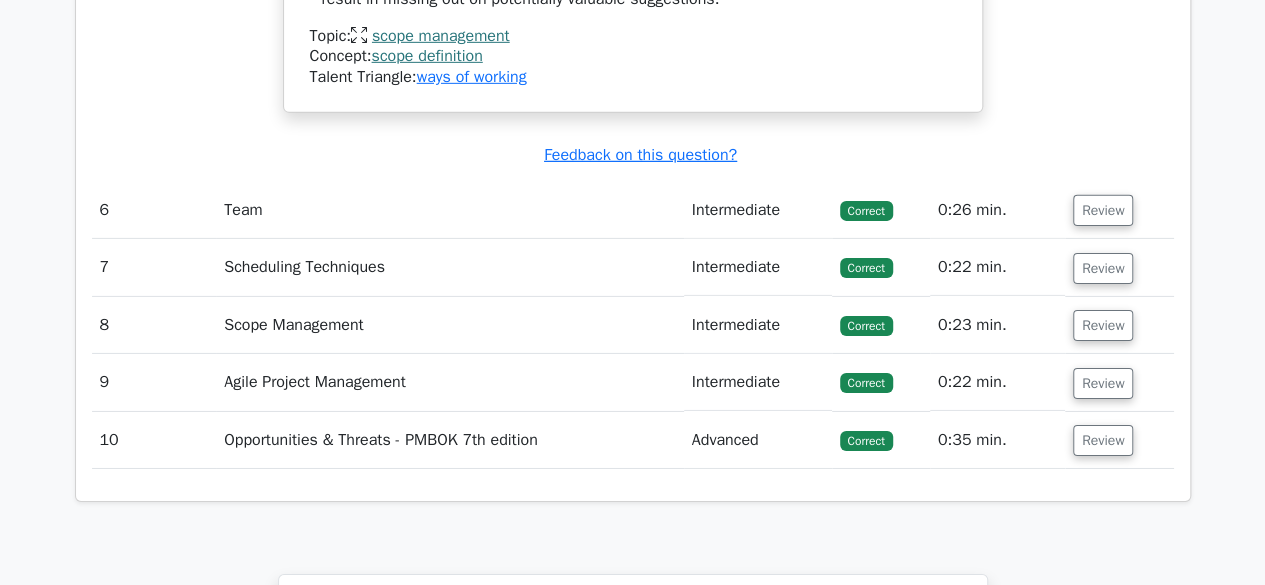 scroll, scrollTop: 6904, scrollLeft: 0, axis: vertical 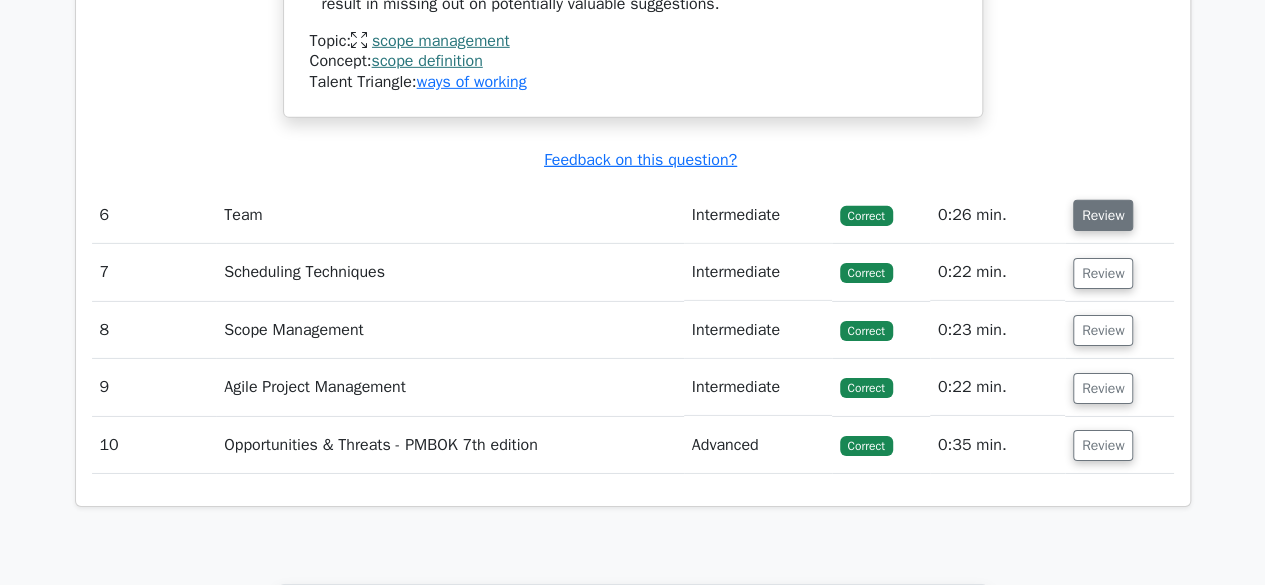 click on "Review" at bounding box center (1103, 215) 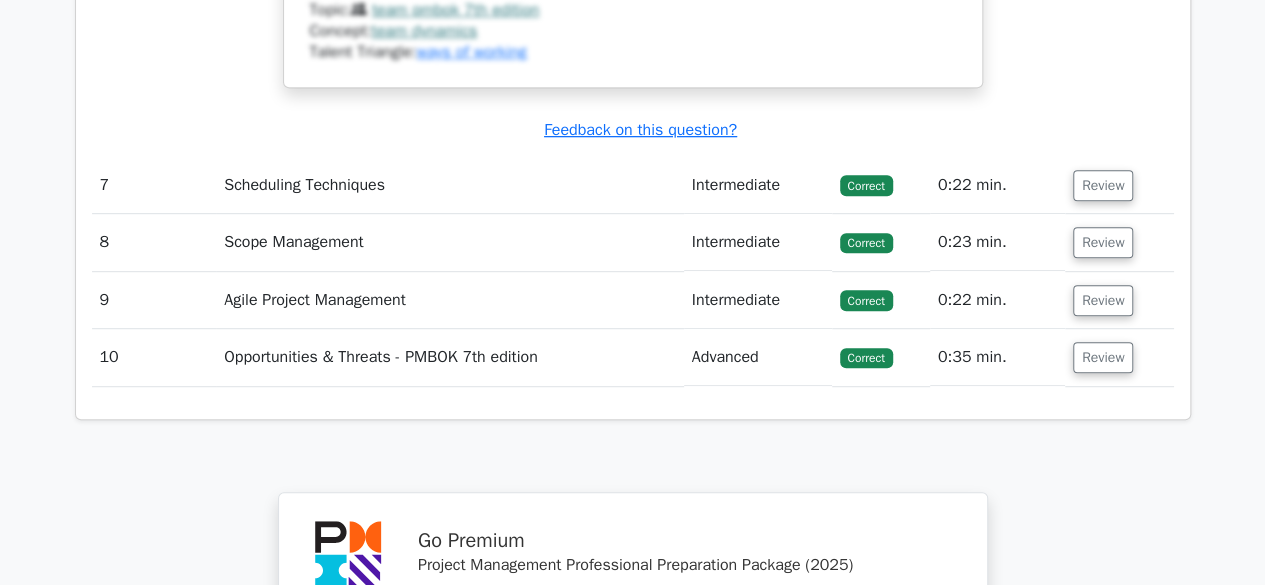 scroll, scrollTop: 8079, scrollLeft: 0, axis: vertical 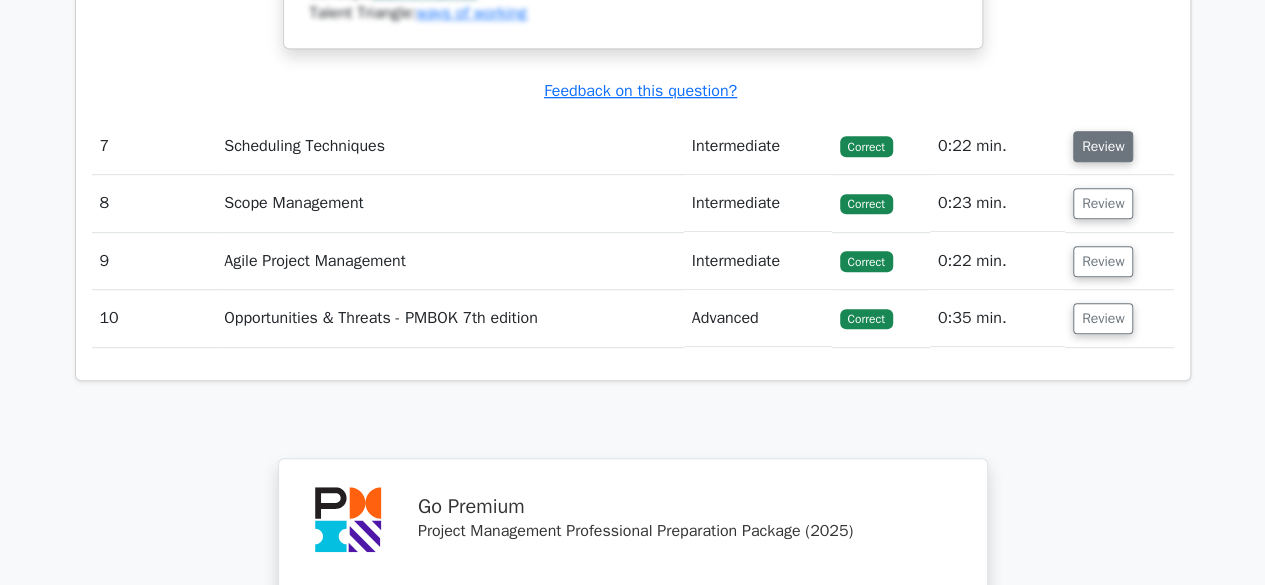click on "Review" at bounding box center [1103, 146] 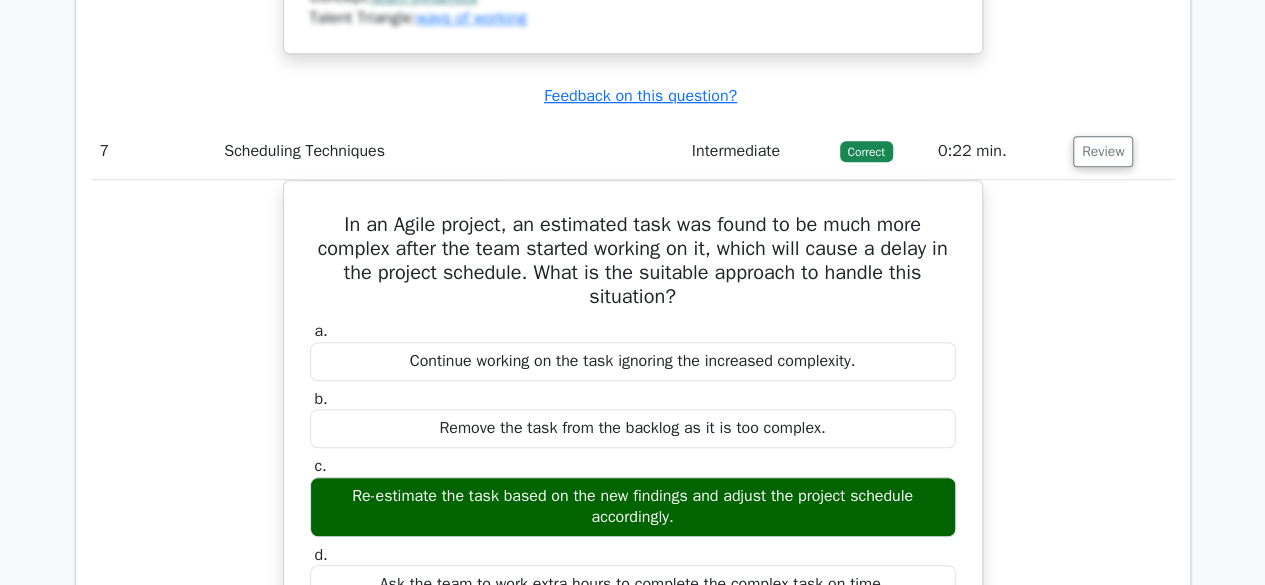 drag, startPoint x: 1264, startPoint y: 455, endPoint x: 1276, endPoint y: 485, distance: 32.31099 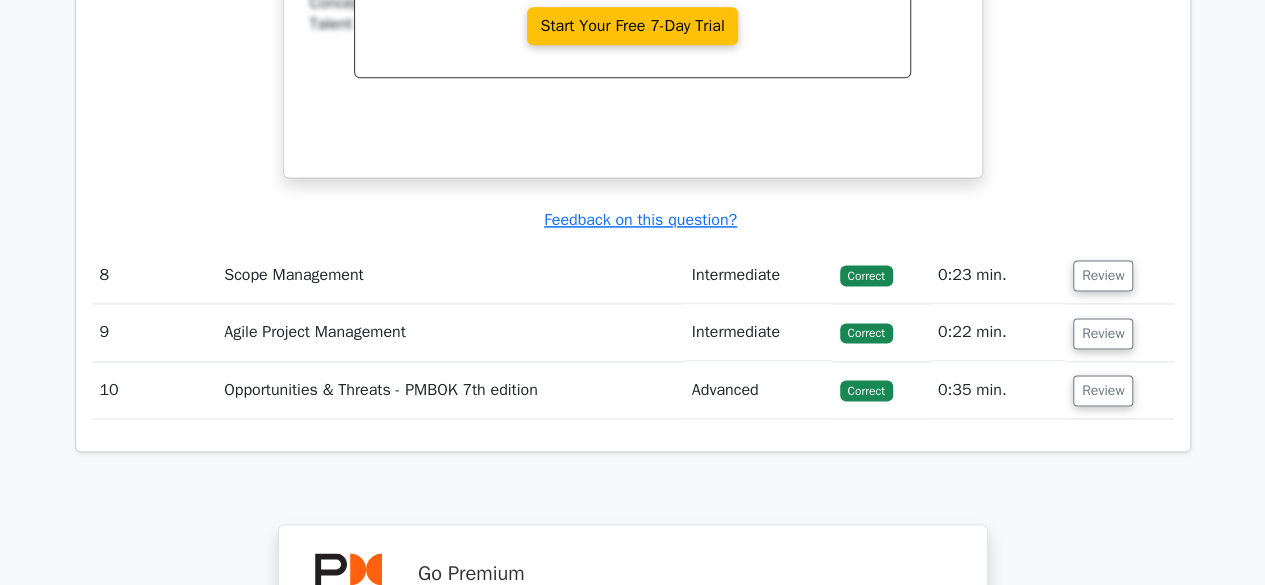 scroll, scrollTop: 8950, scrollLeft: 0, axis: vertical 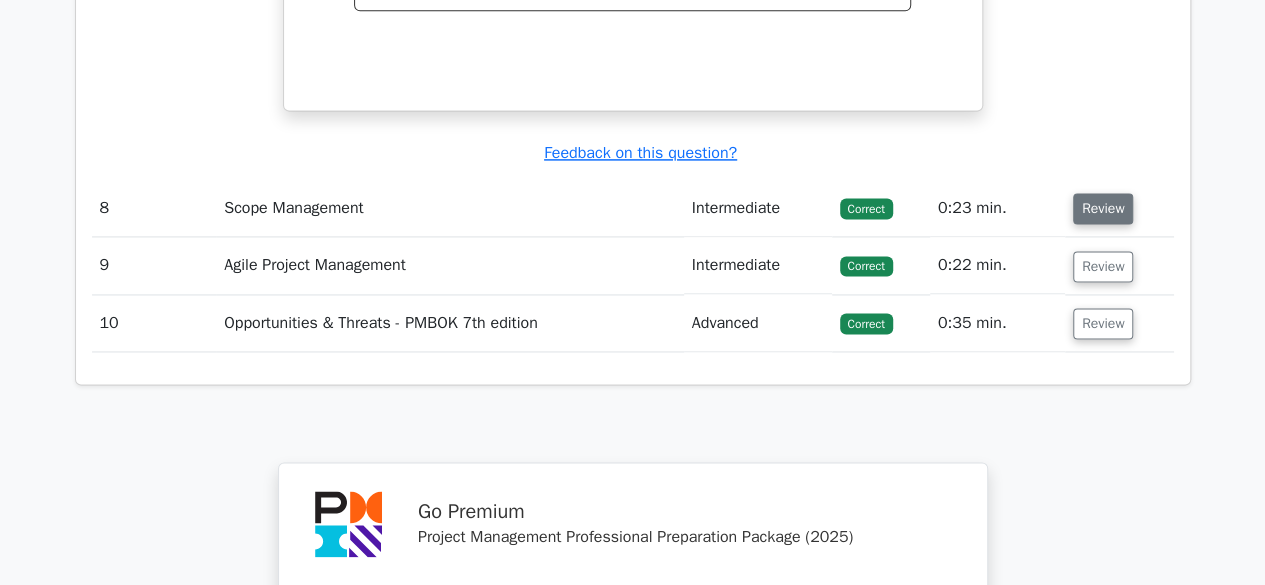 click on "Review" at bounding box center (1103, 208) 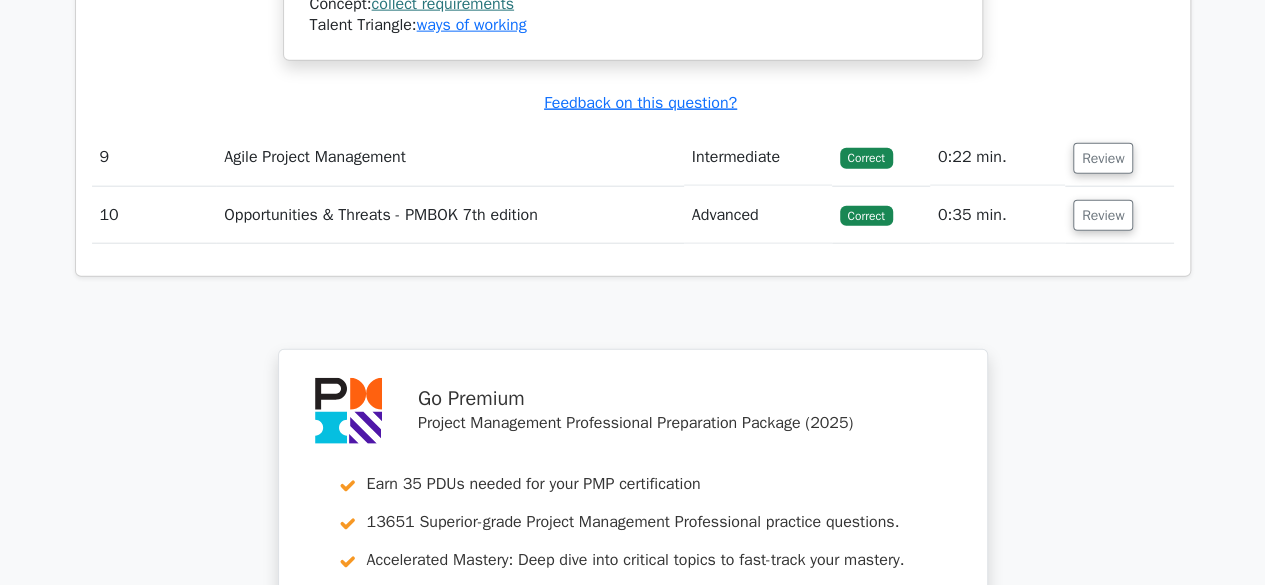 scroll, scrollTop: 9996, scrollLeft: 0, axis: vertical 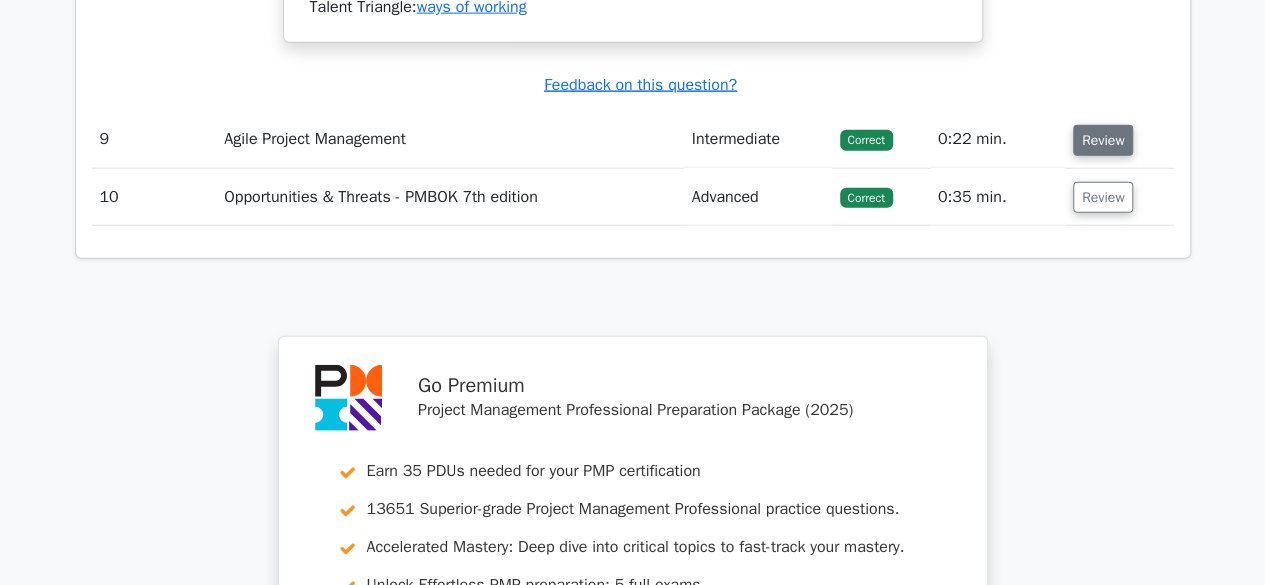 click on "Review" at bounding box center (1103, 140) 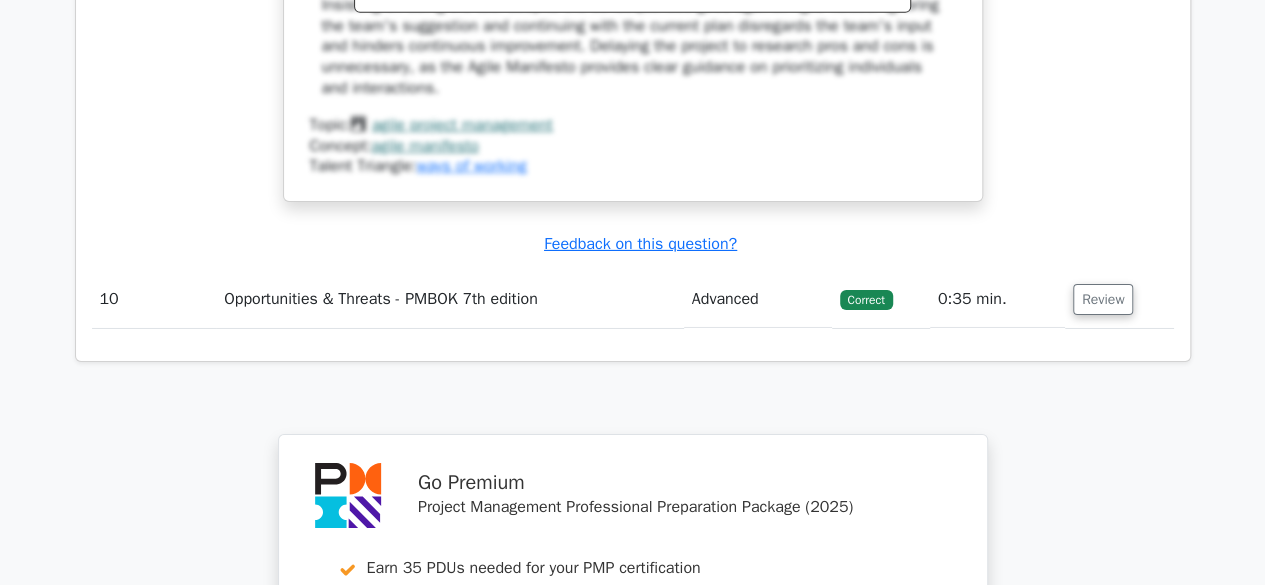 scroll, scrollTop: 10878, scrollLeft: 0, axis: vertical 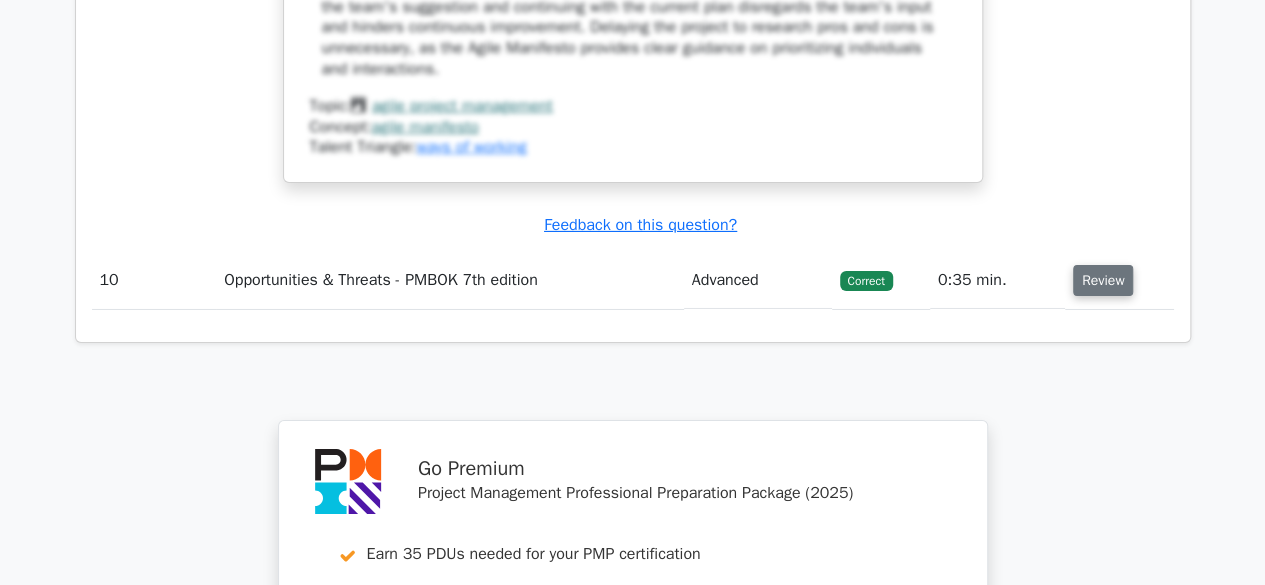 click on "Review" at bounding box center (1103, 280) 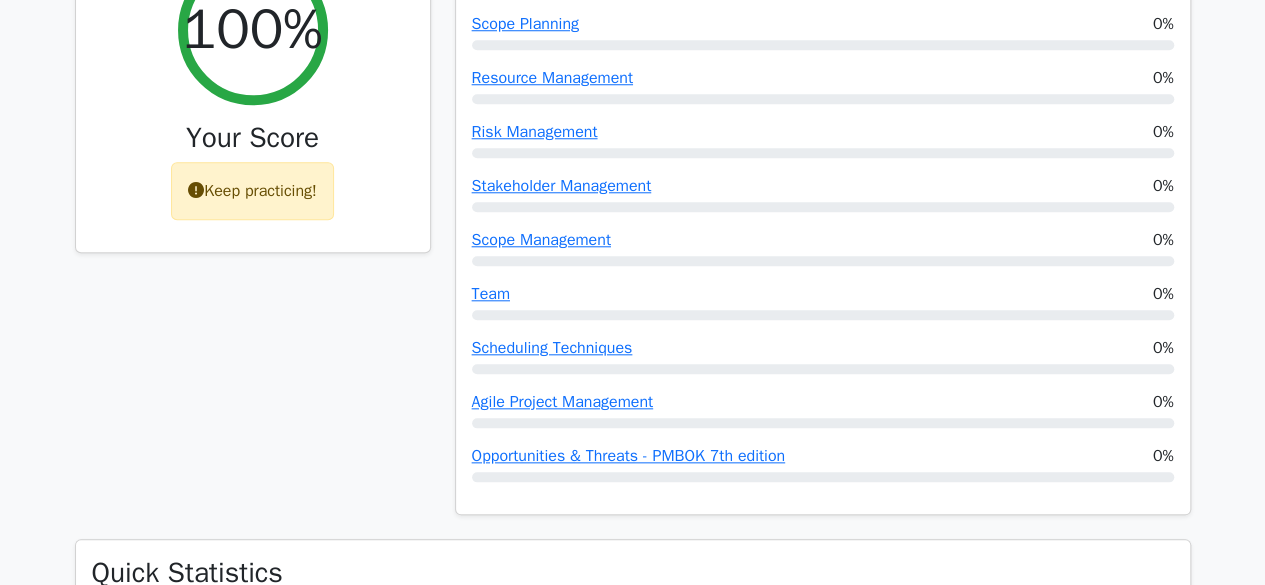 scroll, scrollTop: 645, scrollLeft: 0, axis: vertical 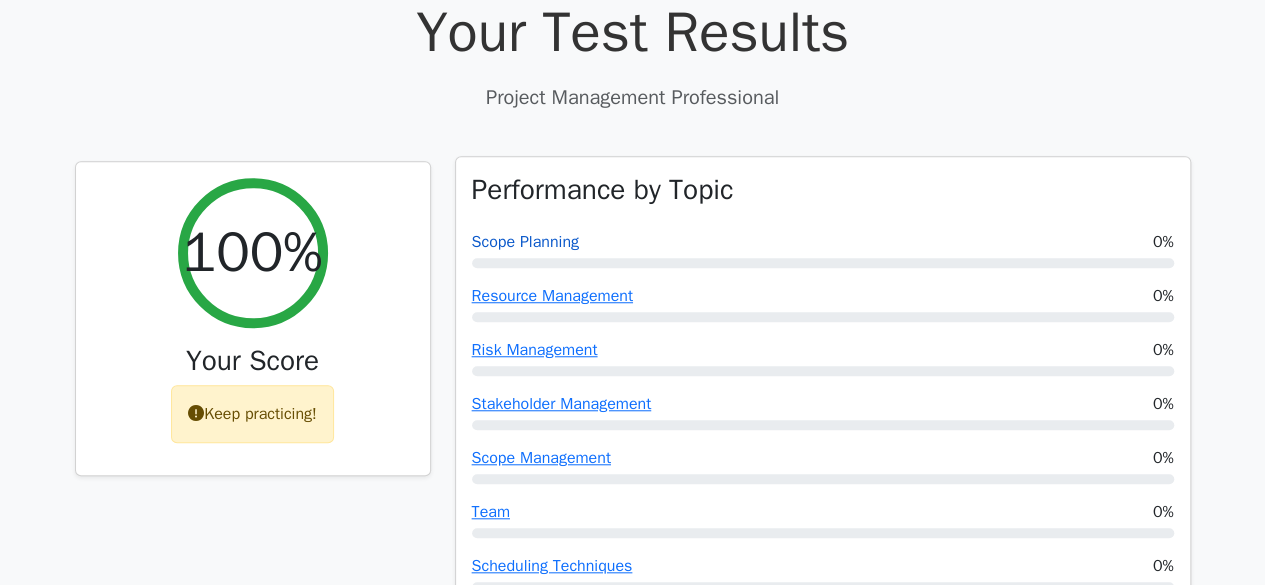 click on "Scope Planning" at bounding box center (525, 242) 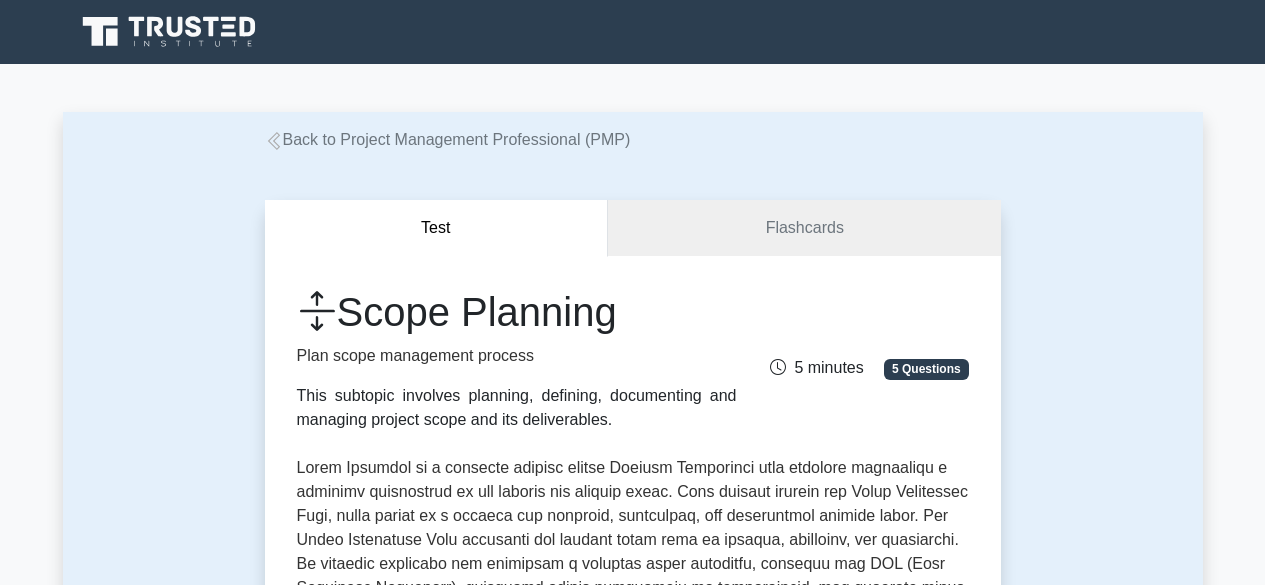 scroll, scrollTop: 0, scrollLeft: 0, axis: both 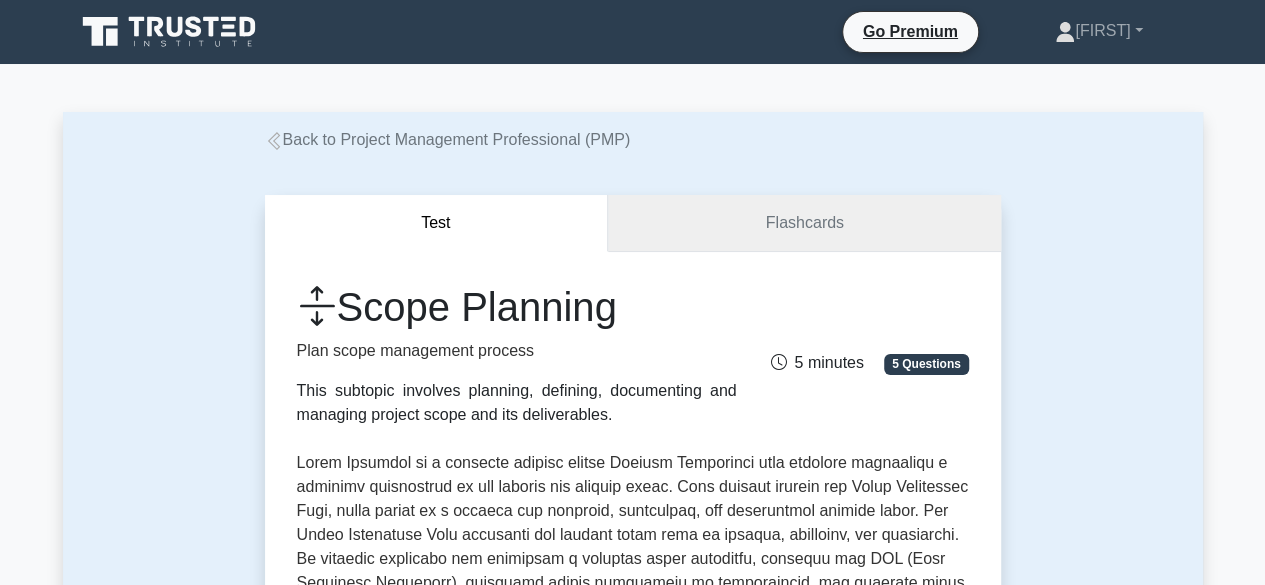 click on "Flashcards" at bounding box center [804, 223] 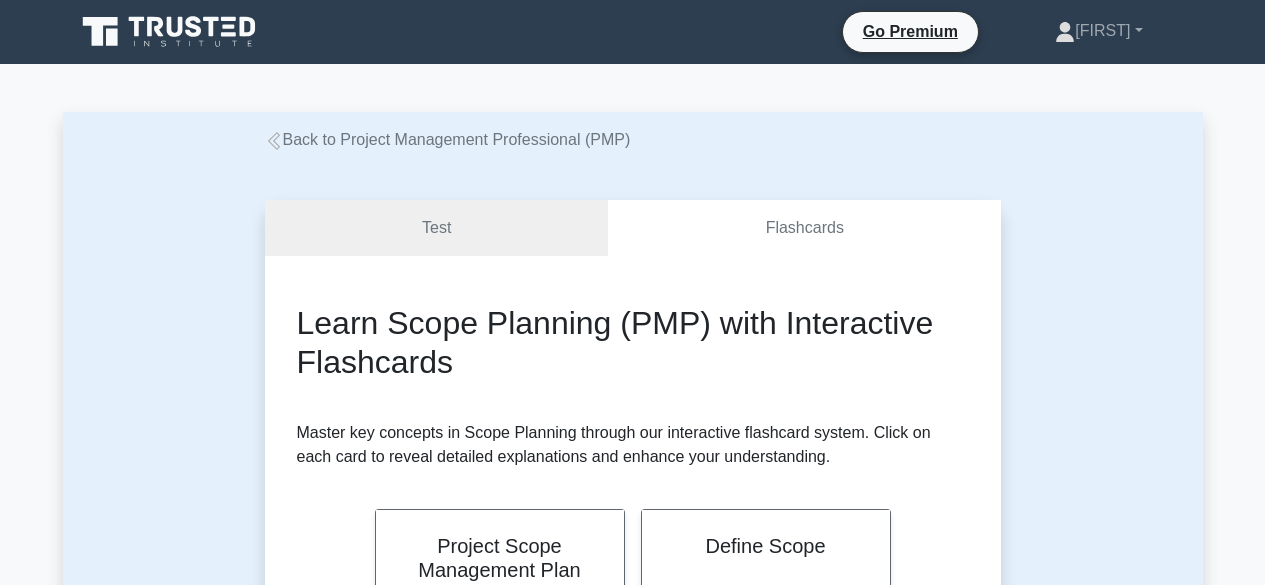 scroll, scrollTop: 0, scrollLeft: 0, axis: both 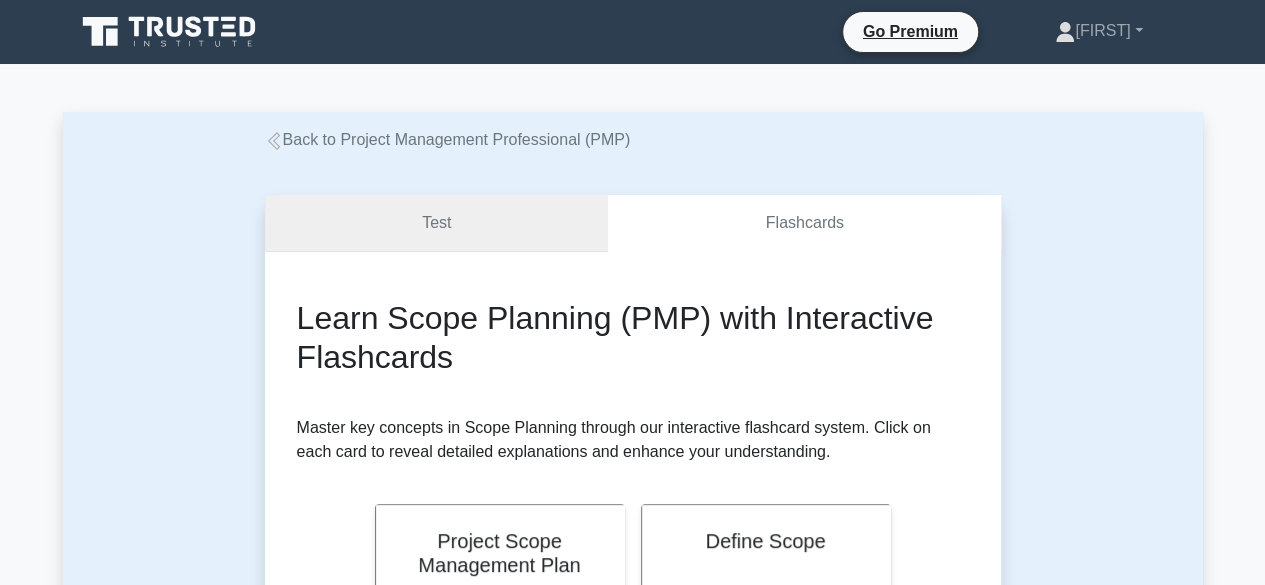 click on "Test" at bounding box center (437, 223) 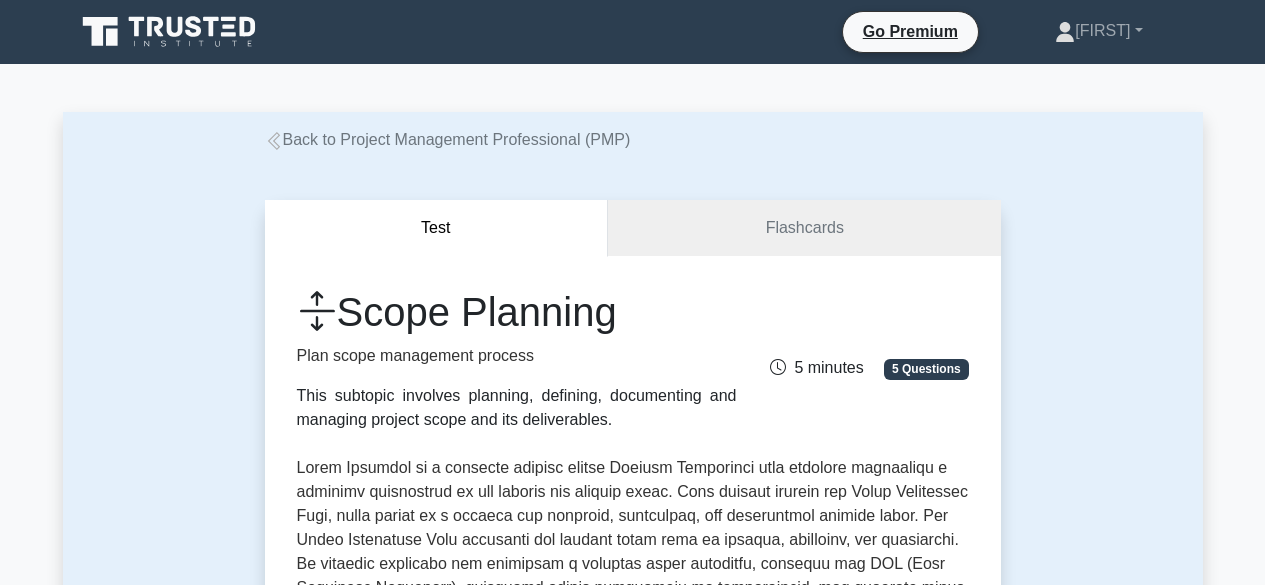 scroll, scrollTop: 0, scrollLeft: 0, axis: both 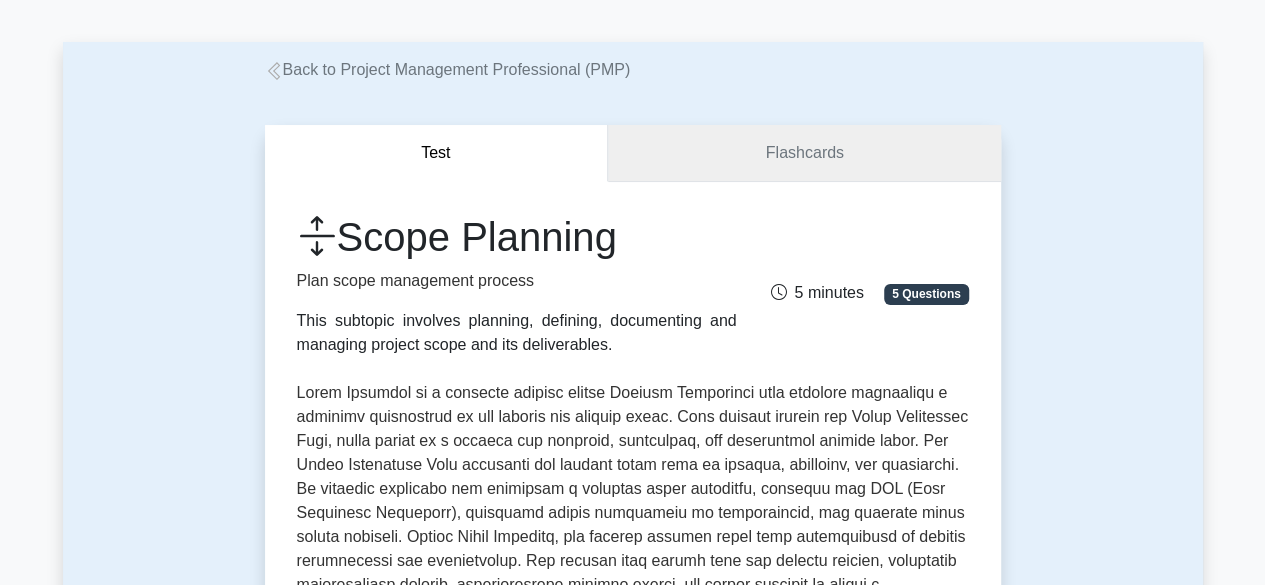 click on "Flashcards" at bounding box center (804, 153) 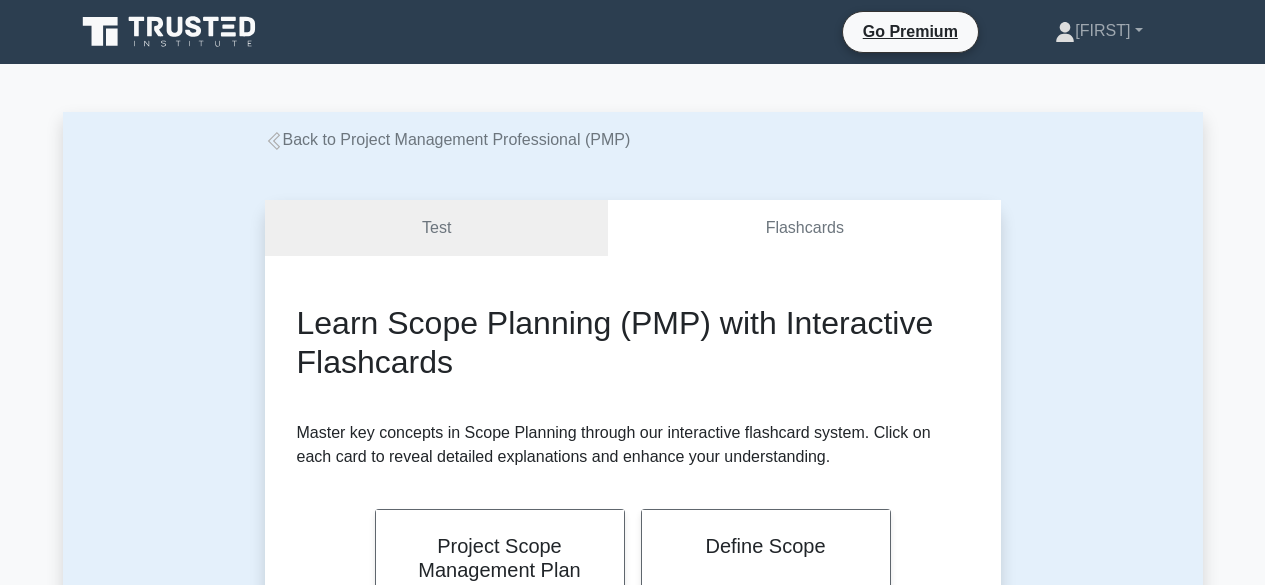 scroll, scrollTop: 0, scrollLeft: 0, axis: both 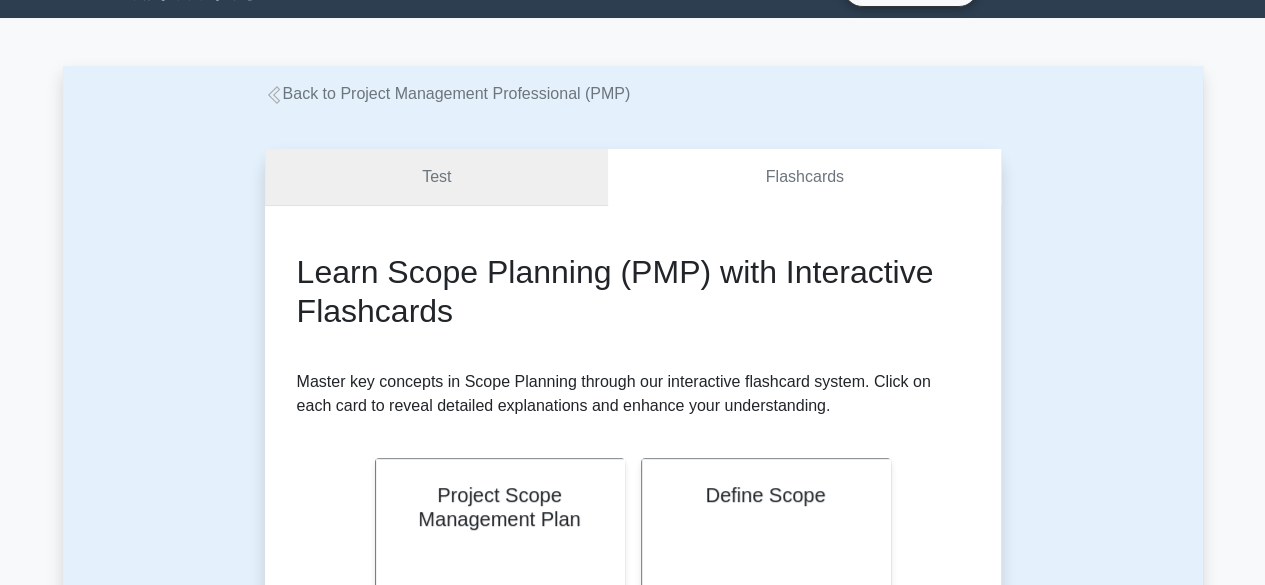click on "Test" at bounding box center (437, 177) 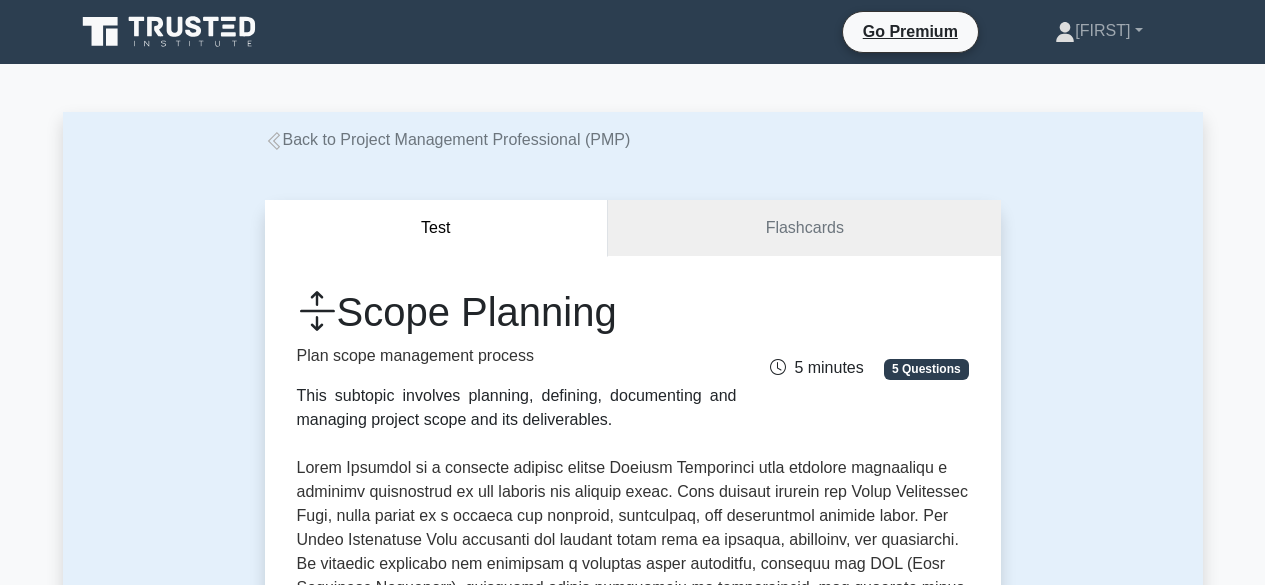 scroll, scrollTop: 0, scrollLeft: 0, axis: both 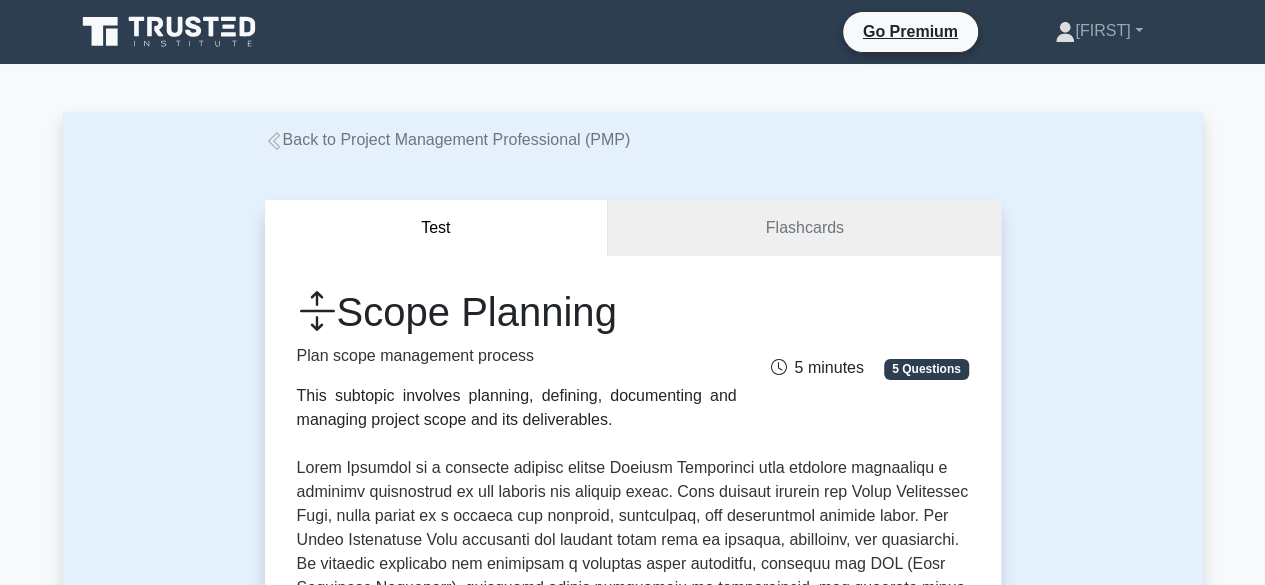 click 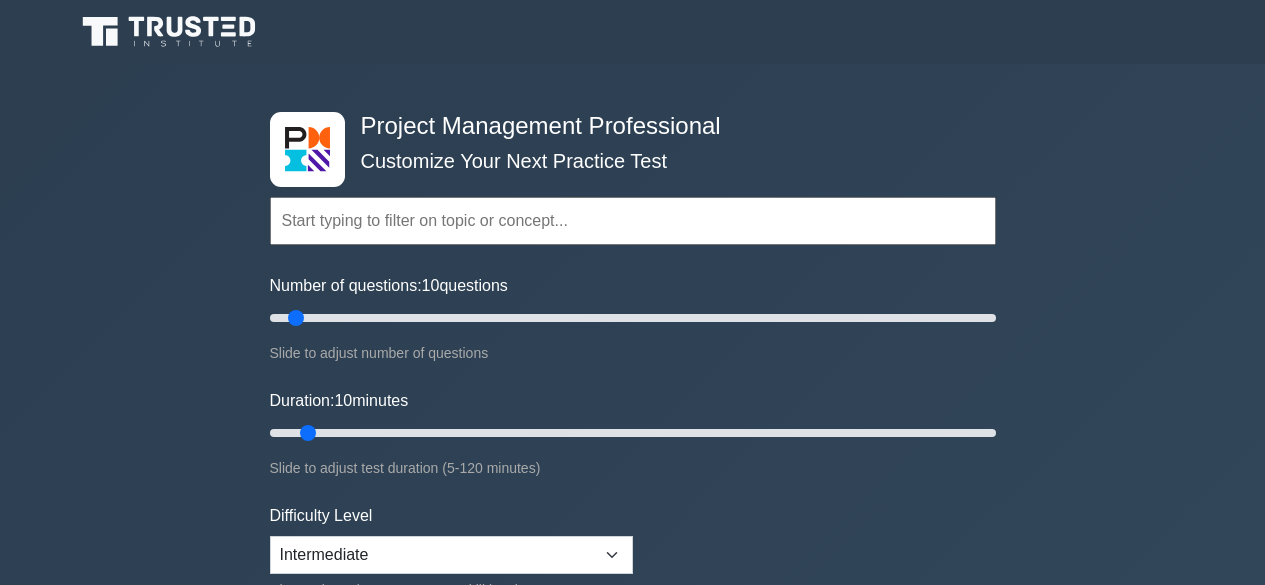 scroll, scrollTop: 0, scrollLeft: 0, axis: both 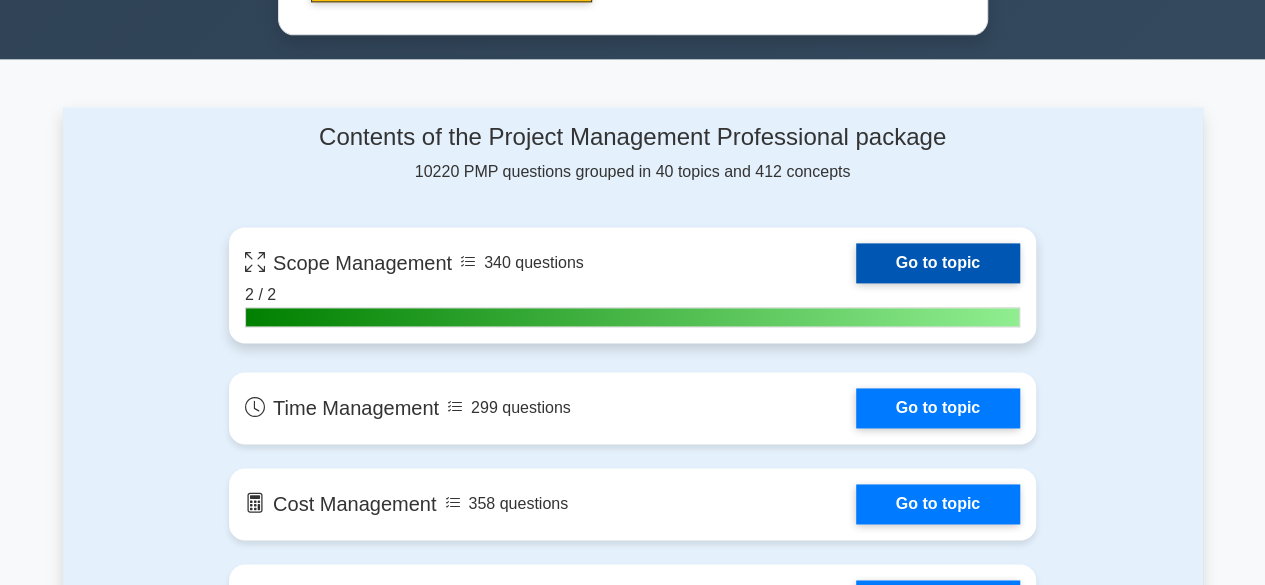 click on "Go to topic" at bounding box center (938, 263) 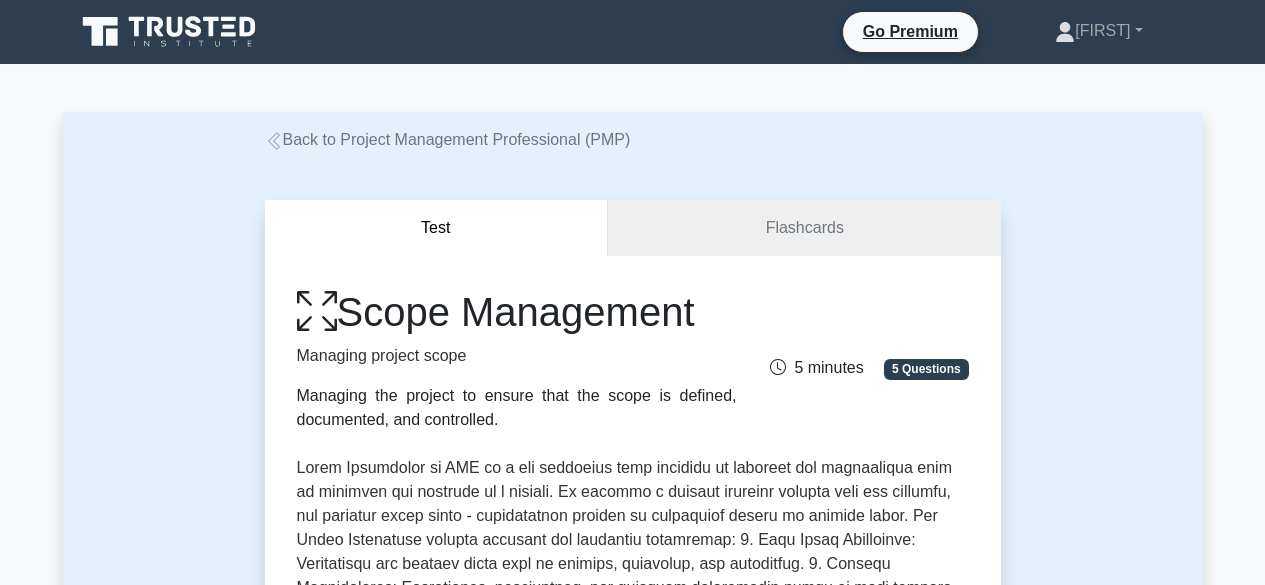 scroll, scrollTop: 0, scrollLeft: 0, axis: both 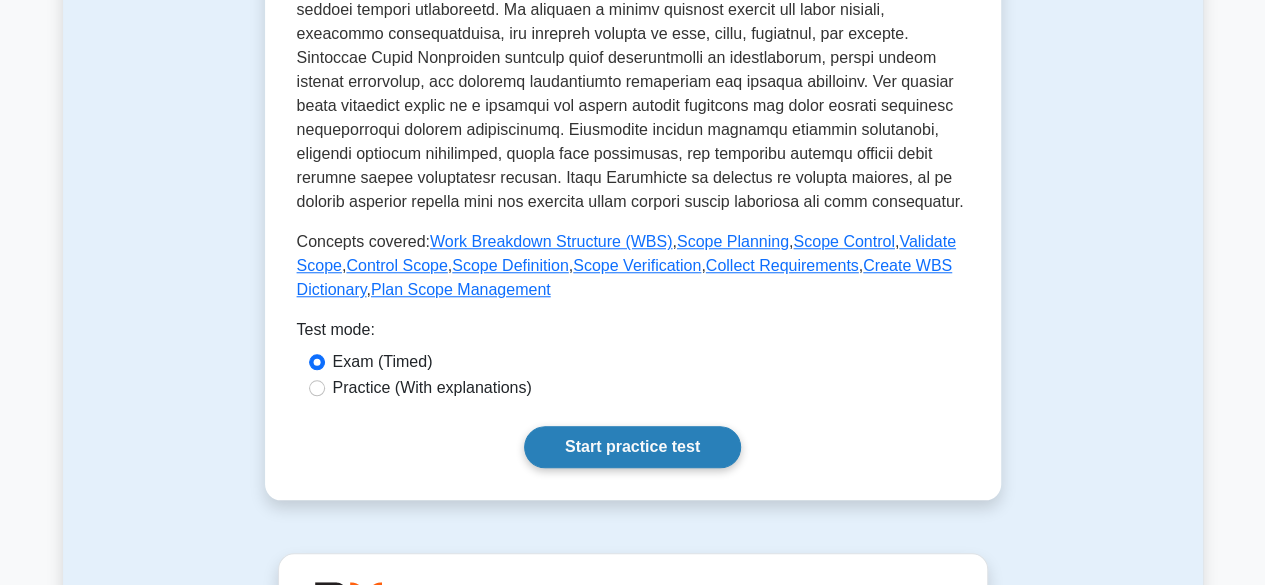 click on "Start practice test" at bounding box center (632, 447) 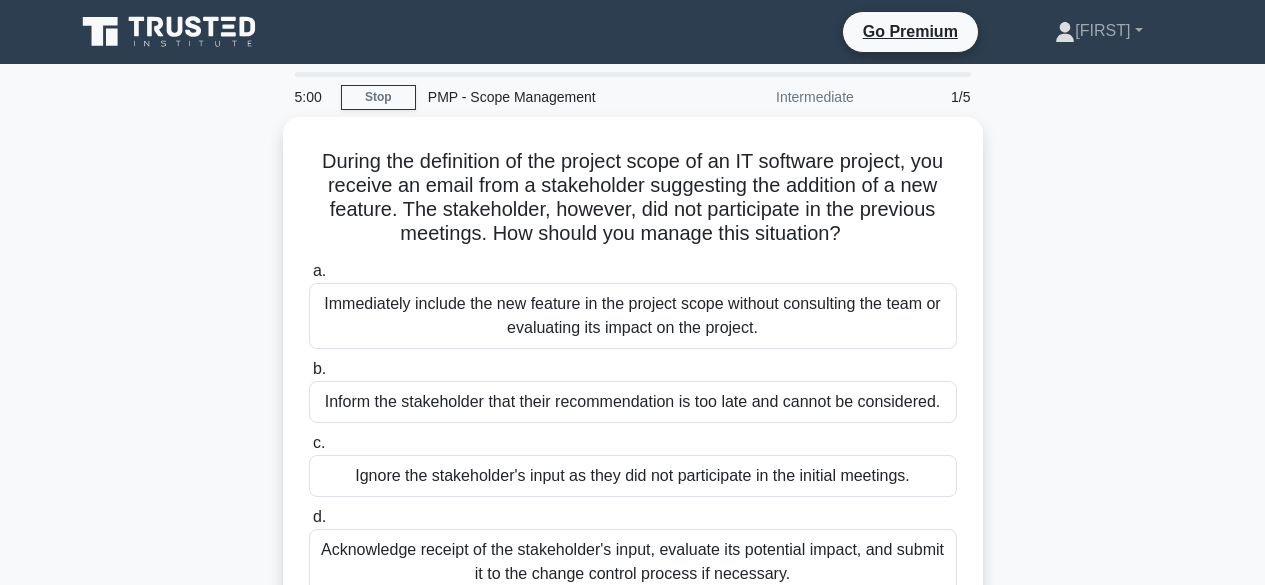 scroll, scrollTop: 0, scrollLeft: 0, axis: both 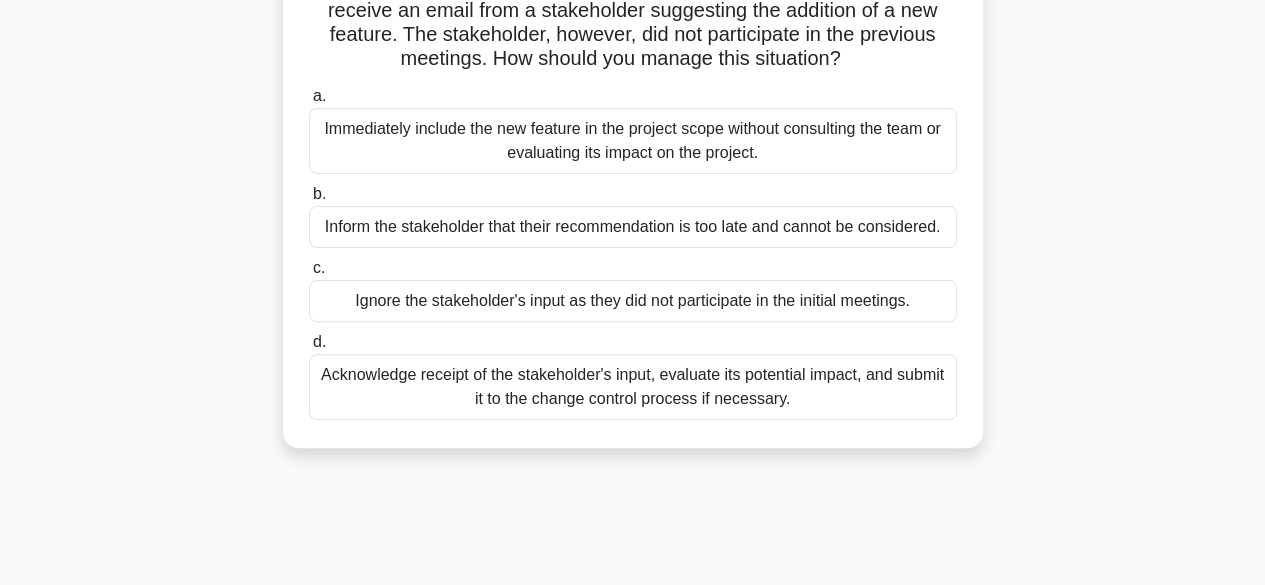 click on "Acknowledge receipt of the stakeholder's input, evaluate its potential impact, and submit it to the change control process if necessary." at bounding box center [633, 387] 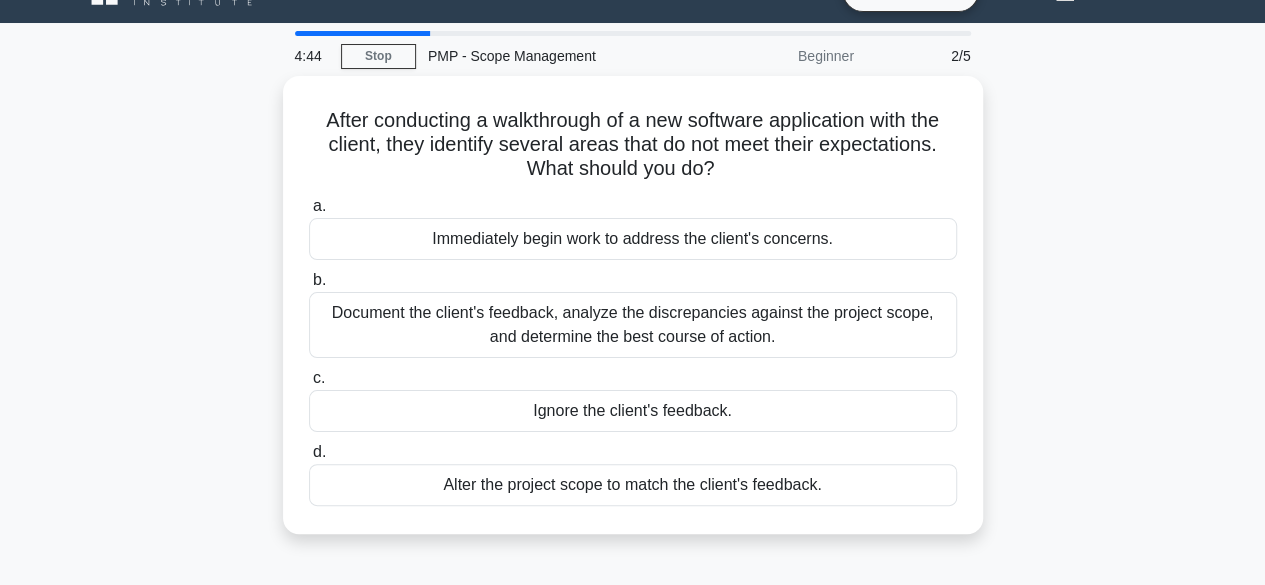 scroll, scrollTop: 0, scrollLeft: 0, axis: both 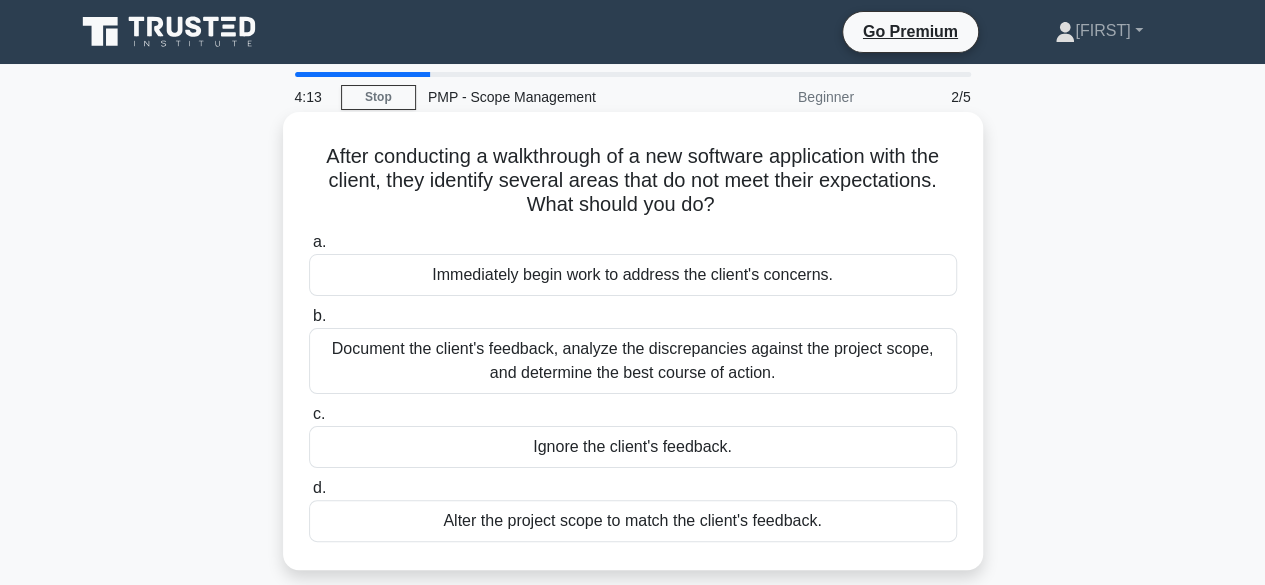click on "Document the client's feedback, analyze the discrepancies against the project scope, and determine the best course of action." at bounding box center (633, 361) 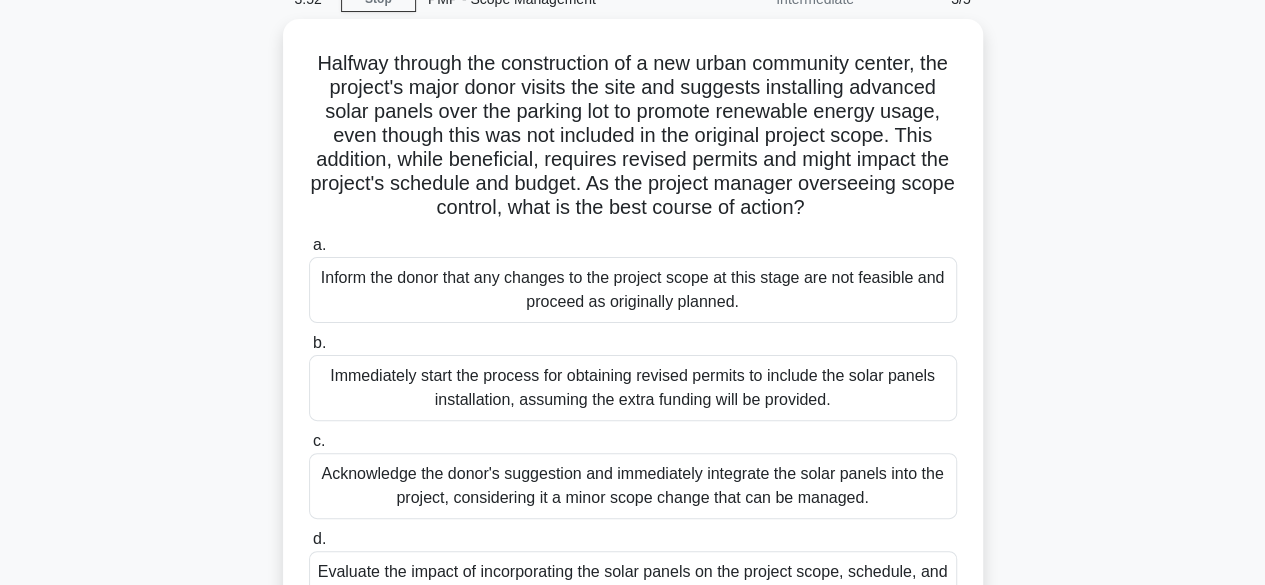 scroll, scrollTop: 120, scrollLeft: 0, axis: vertical 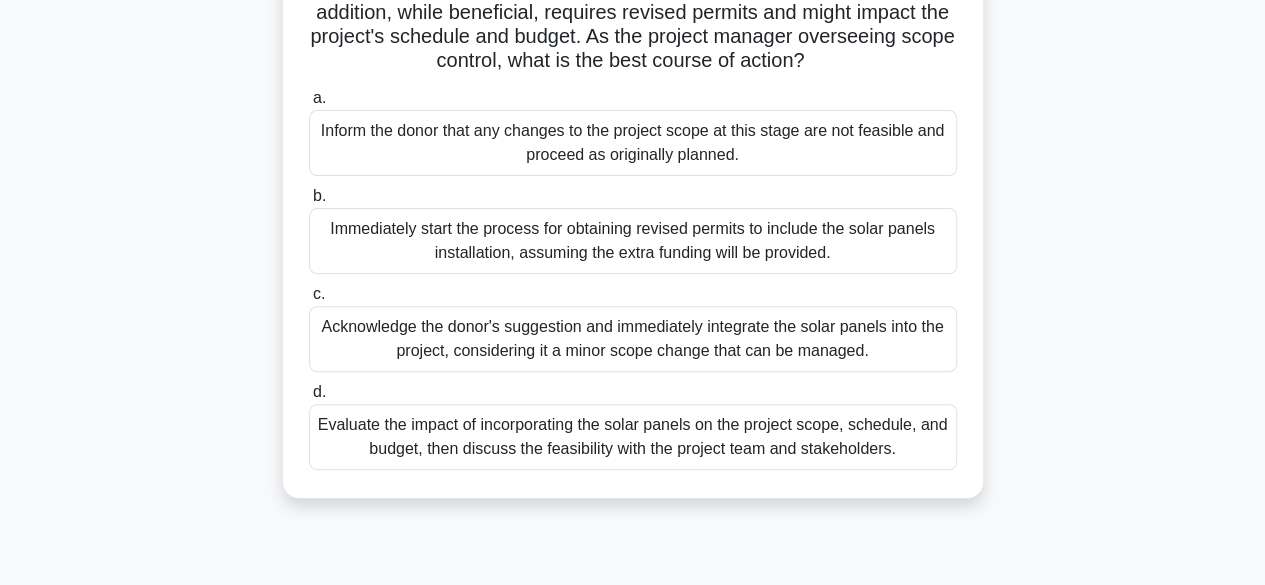 click on "Evaluate the impact of incorporating the solar panels on the project scope, schedule, and budget, then discuss the feasibility with the project team and stakeholders." at bounding box center [633, 437] 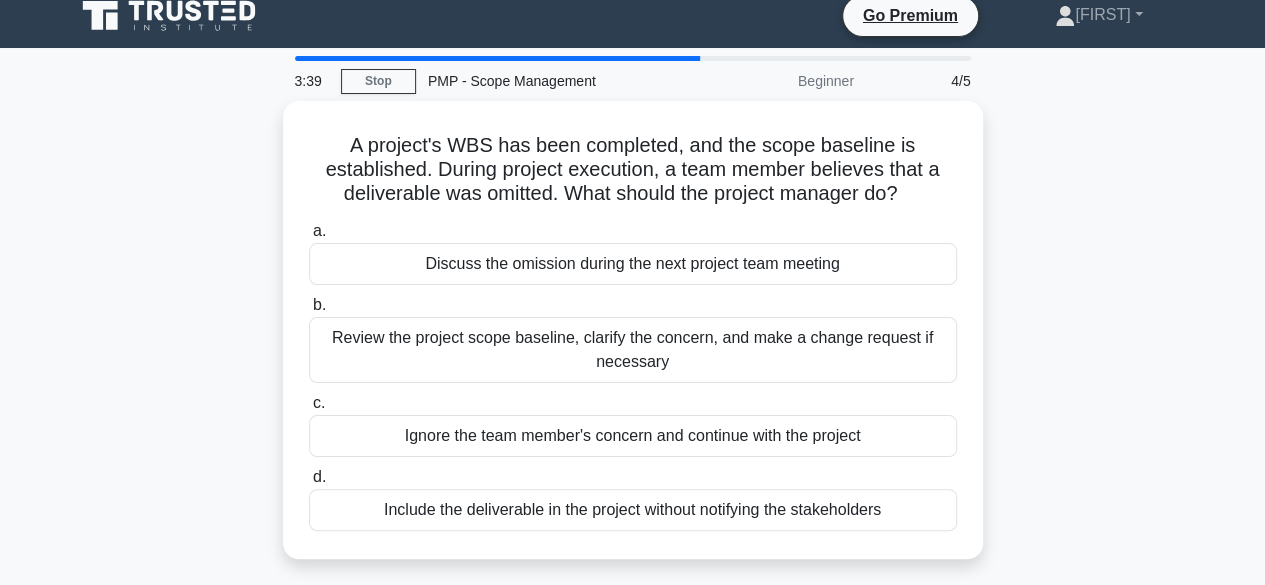 scroll, scrollTop: 0, scrollLeft: 0, axis: both 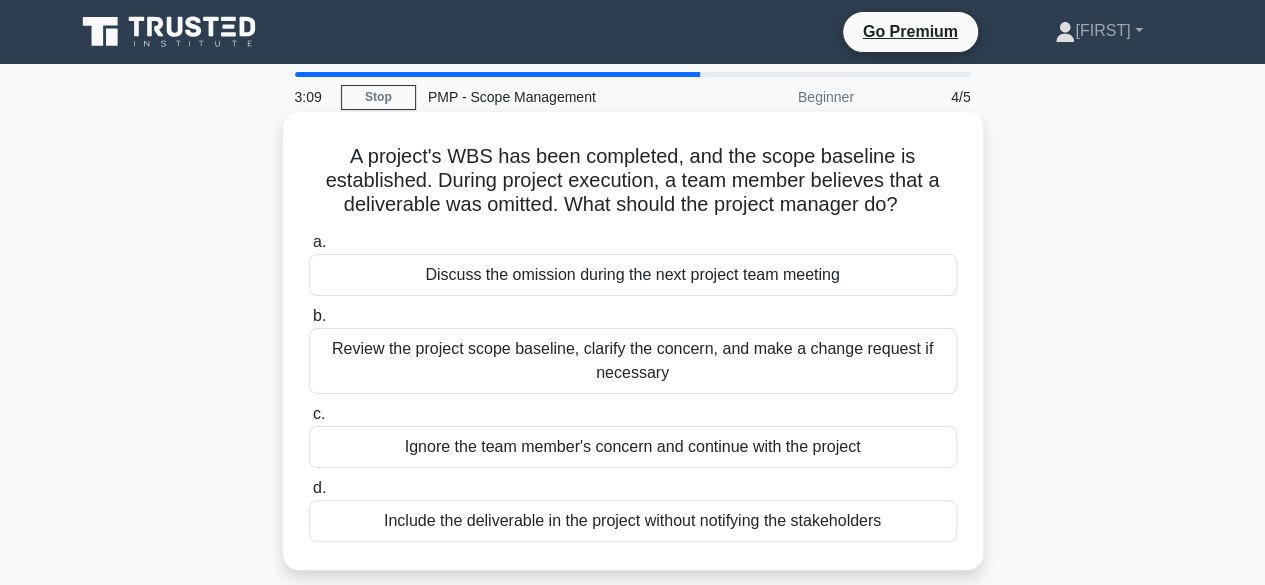 click on "Review the project scope baseline, clarify the concern, and make a change request if necessary" at bounding box center (633, 361) 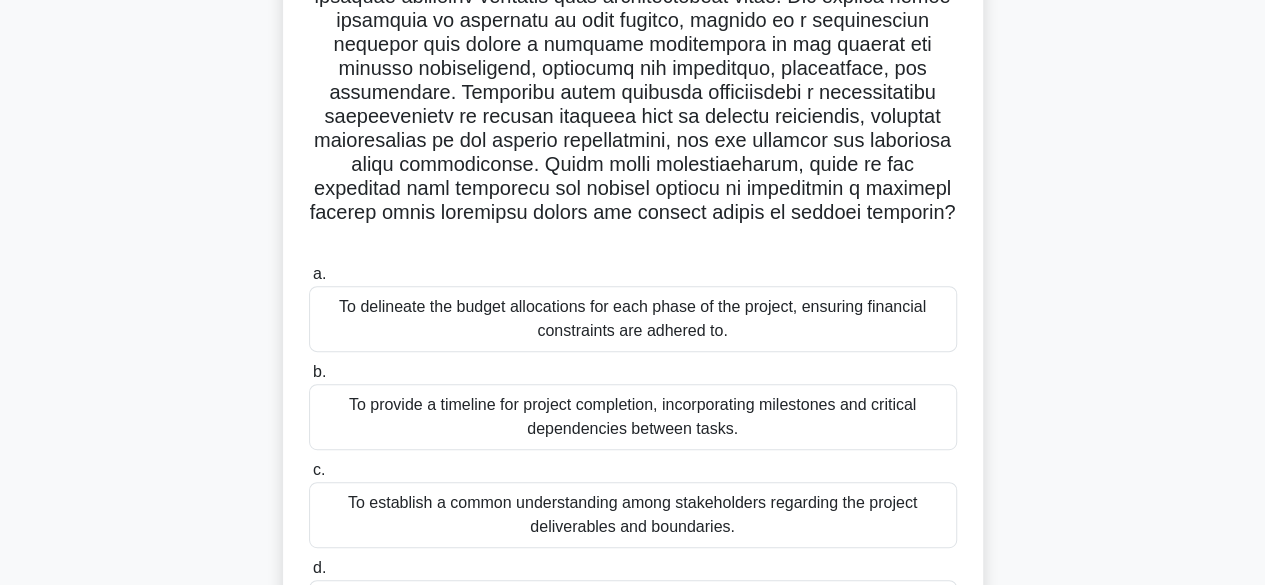 scroll, scrollTop: 320, scrollLeft: 0, axis: vertical 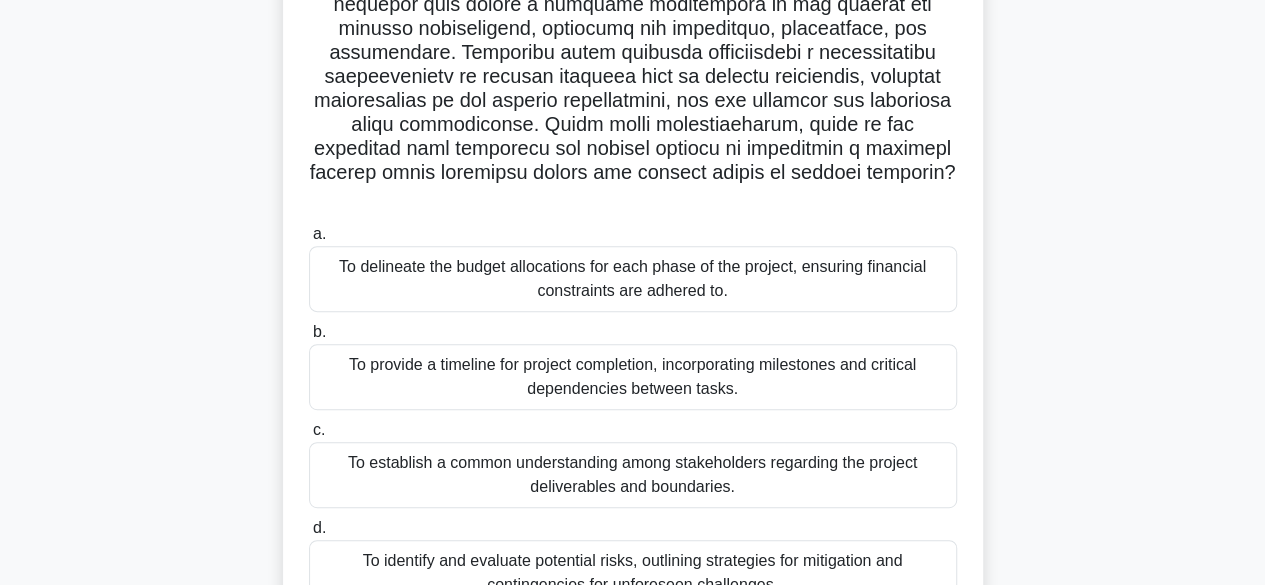 click on "To establish a common understanding among stakeholders regarding the project deliverables and boundaries." at bounding box center [633, 475] 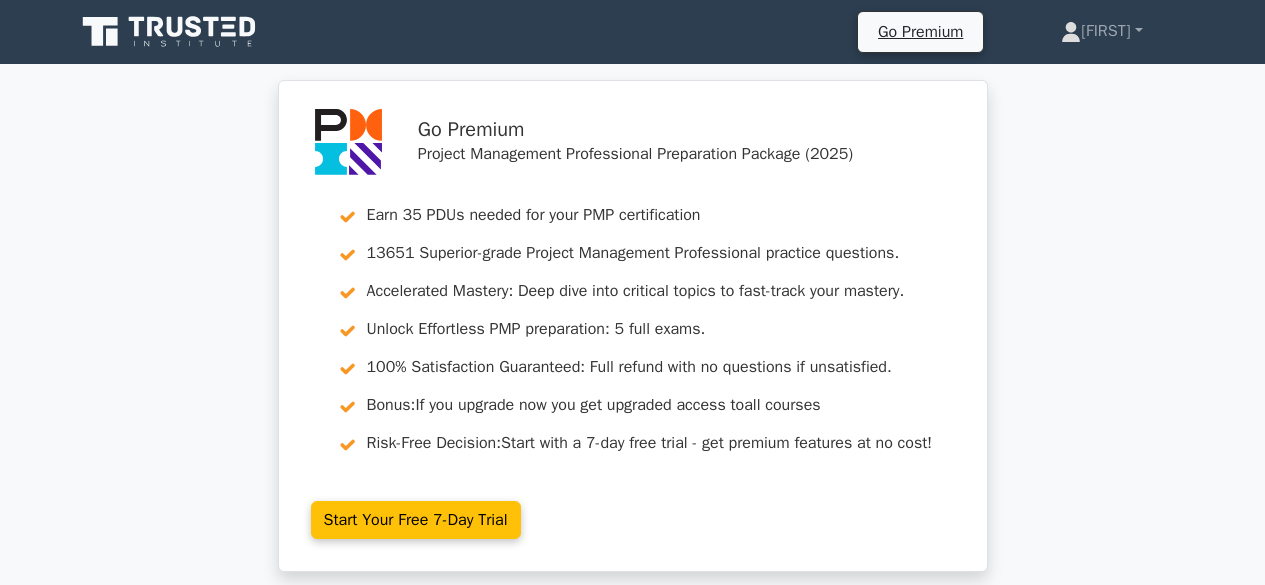 scroll, scrollTop: 0, scrollLeft: 0, axis: both 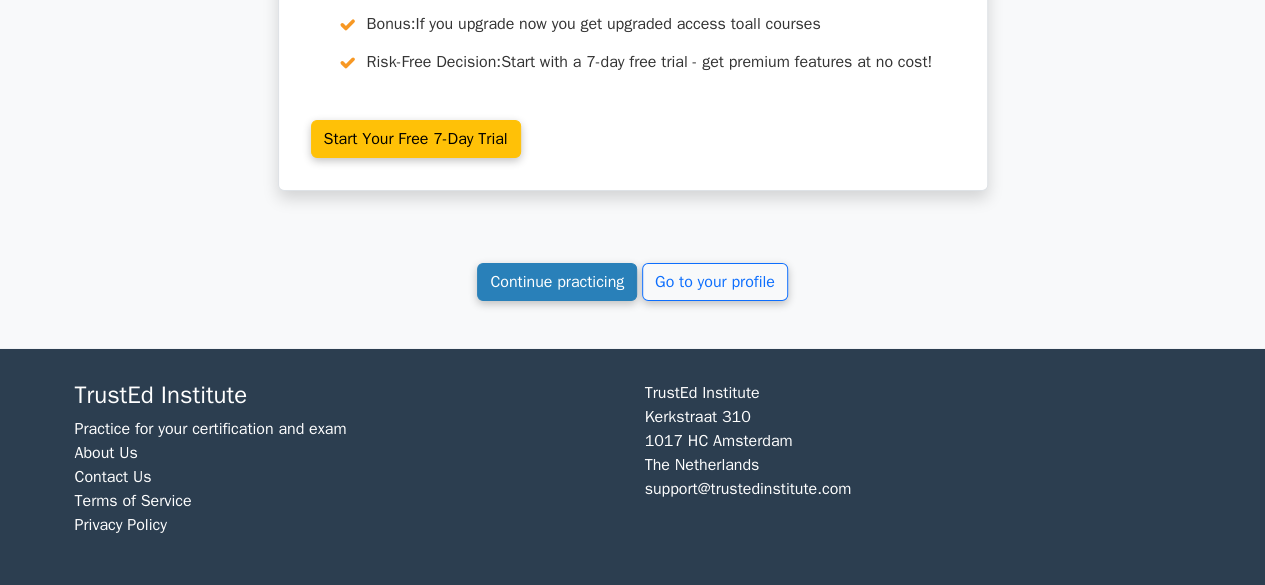 click on "Continue practicing" at bounding box center (557, 282) 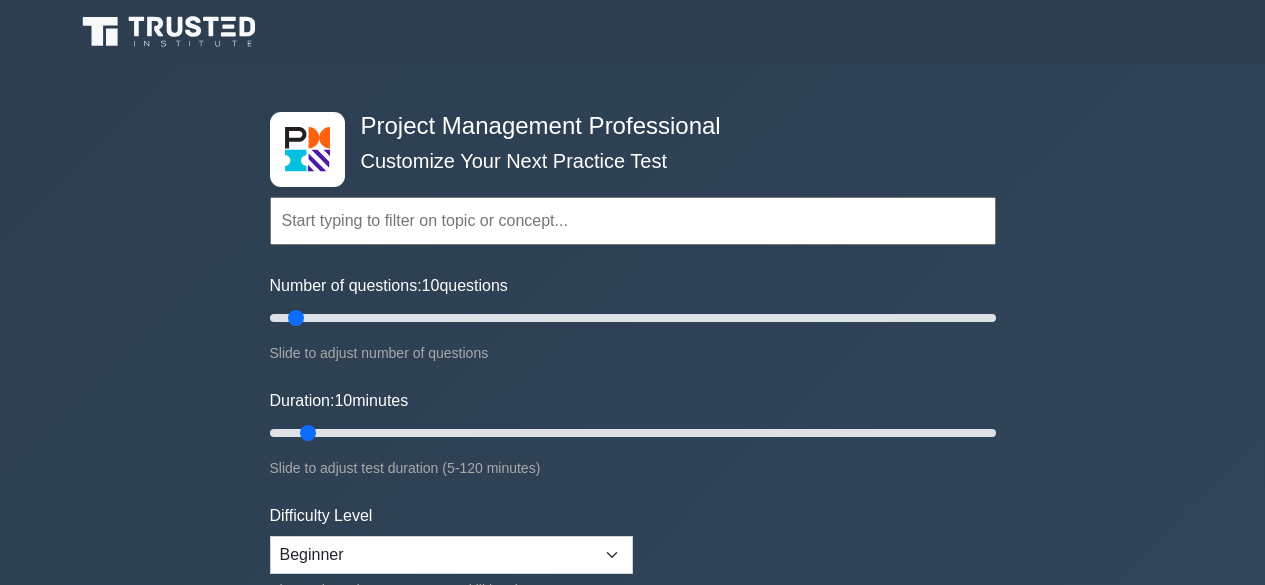 scroll, scrollTop: 0, scrollLeft: 0, axis: both 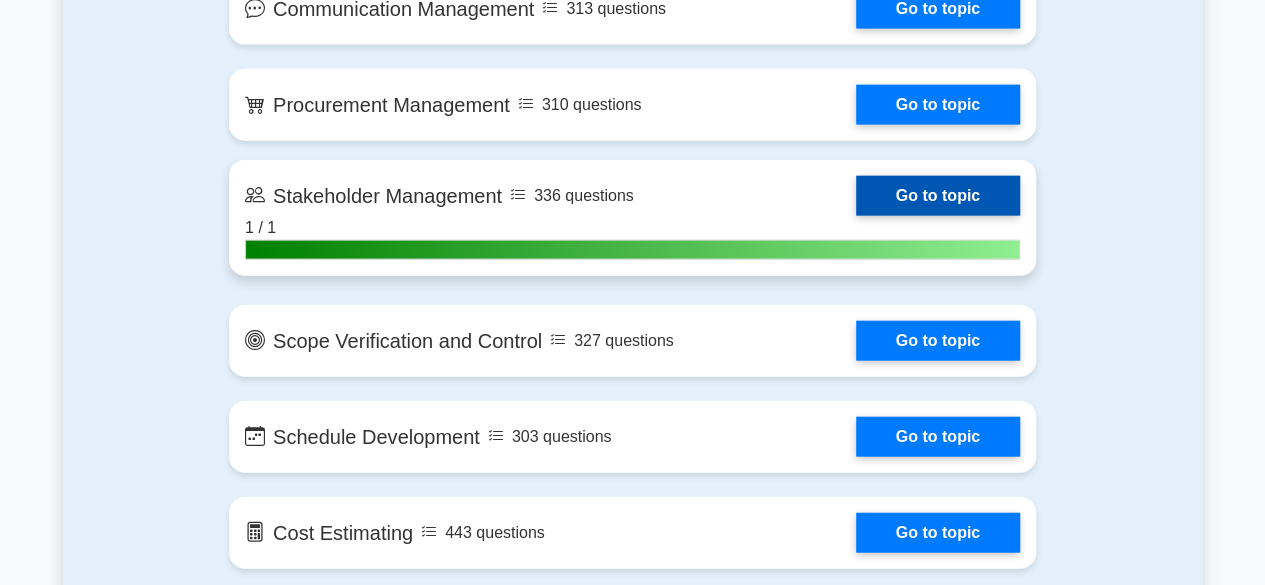 click on "Go to topic" at bounding box center [938, 196] 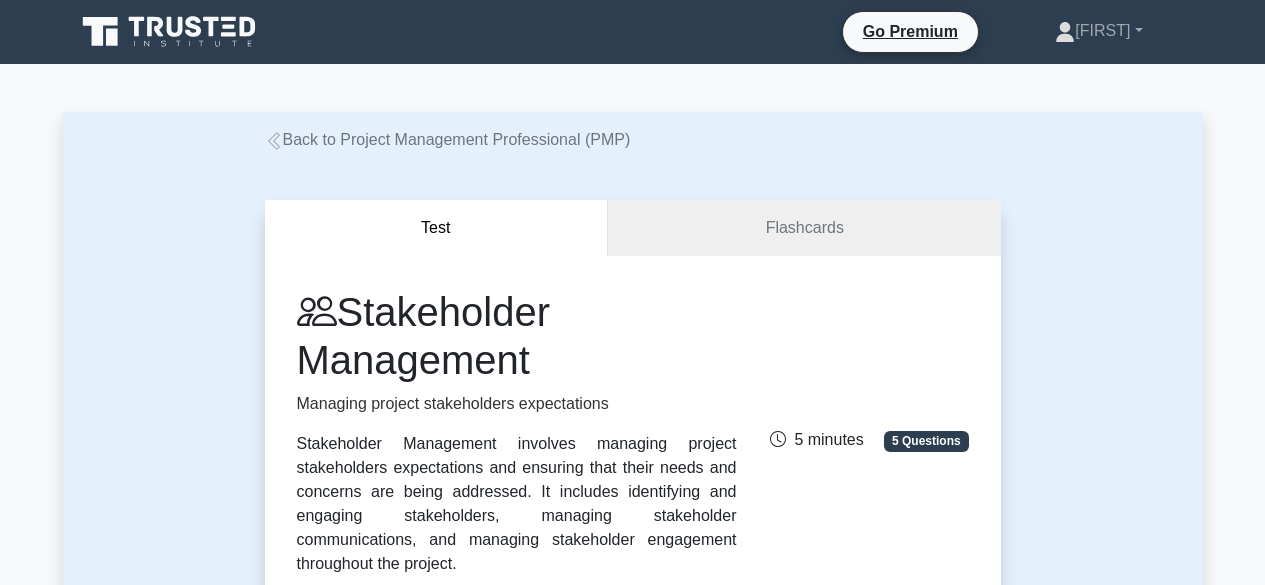 scroll, scrollTop: 0, scrollLeft: 0, axis: both 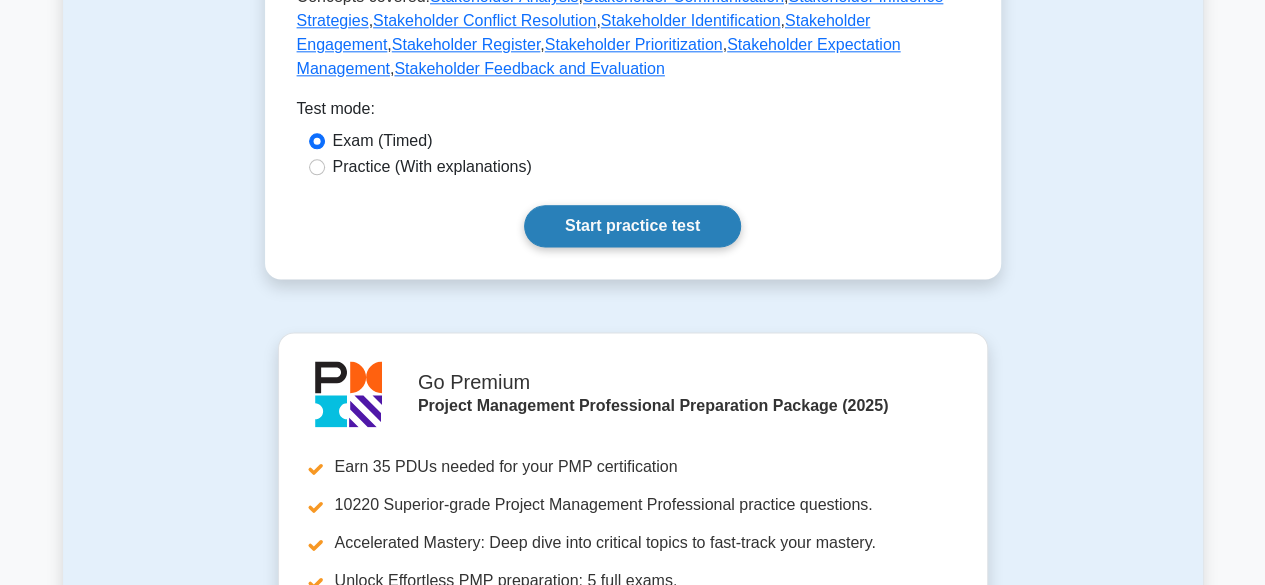 click on "Start practice test" at bounding box center [632, 226] 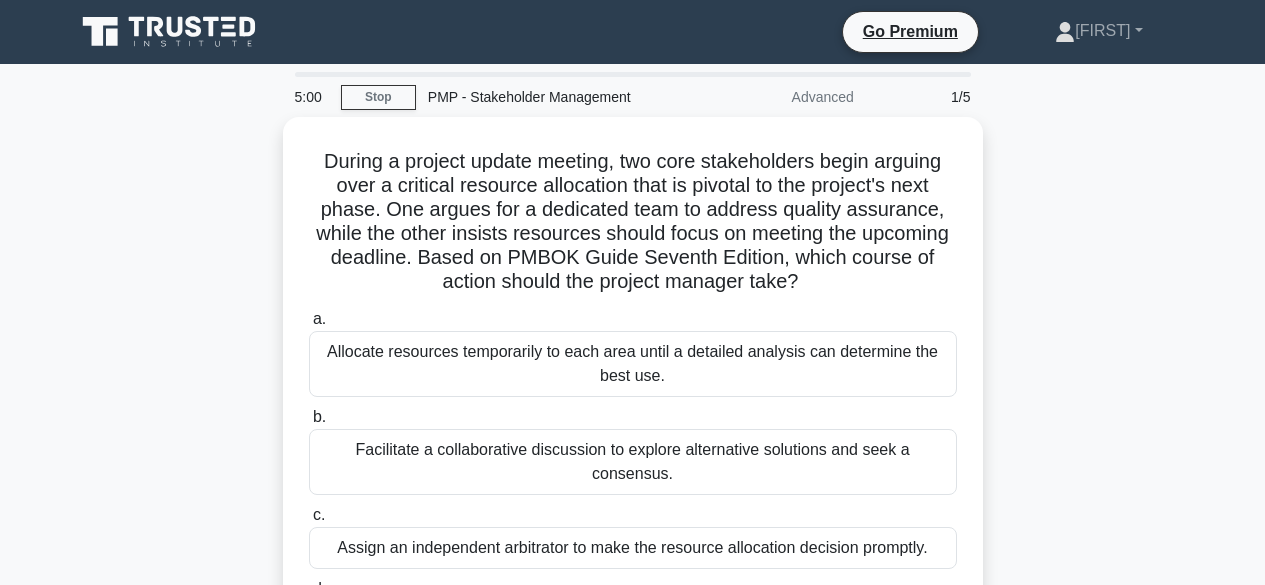 scroll, scrollTop: 0, scrollLeft: 0, axis: both 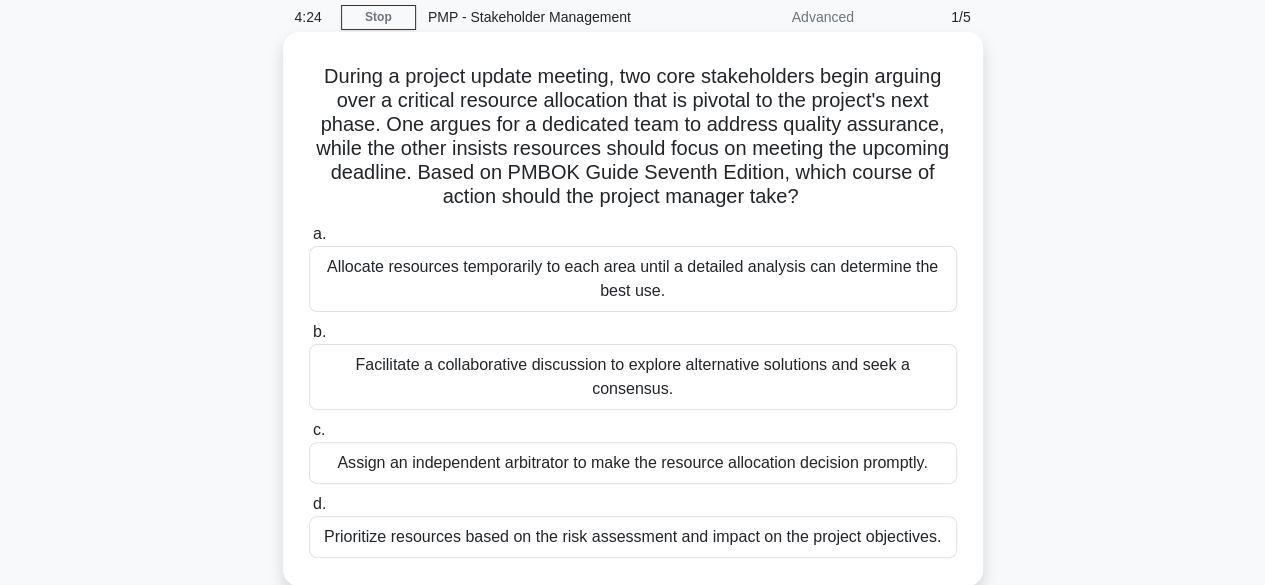 click on "Facilitate a collaborative discussion to explore alternative solutions and seek a consensus." at bounding box center (633, 377) 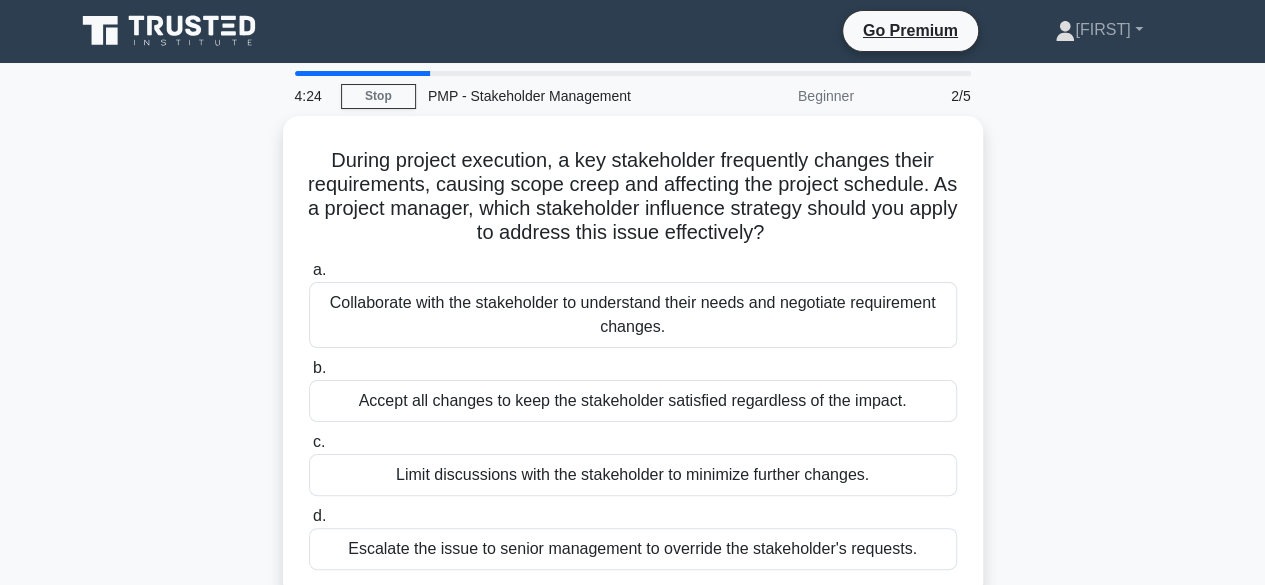 scroll, scrollTop: 0, scrollLeft: 0, axis: both 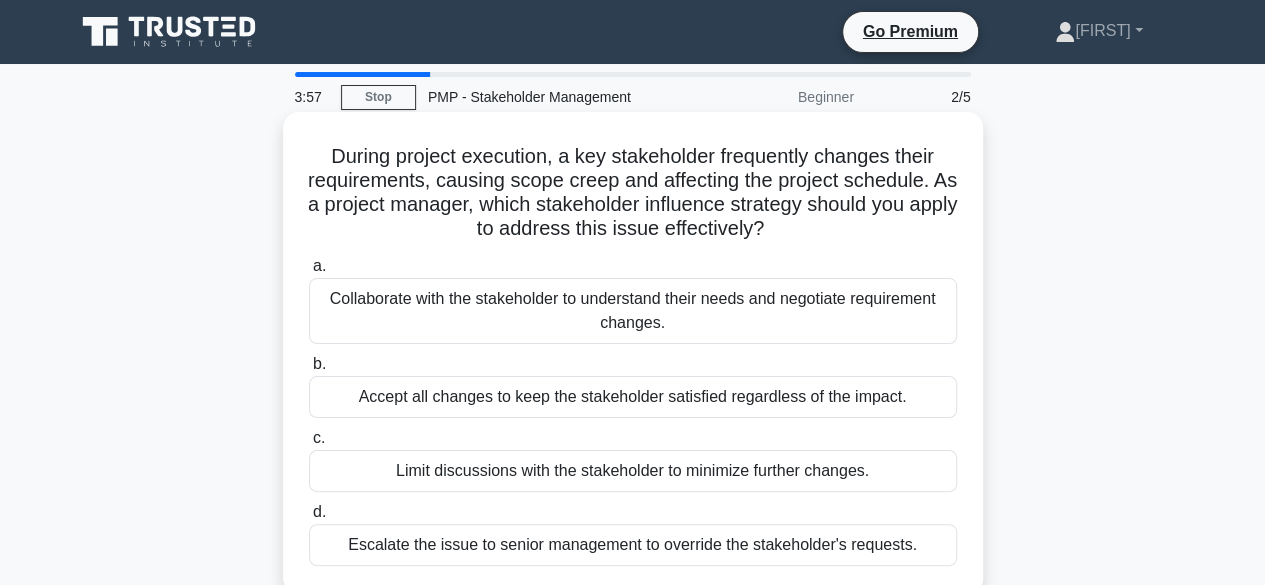 click on "Collaborate with the stakeholder to understand their needs and negotiate requirement changes." at bounding box center (633, 311) 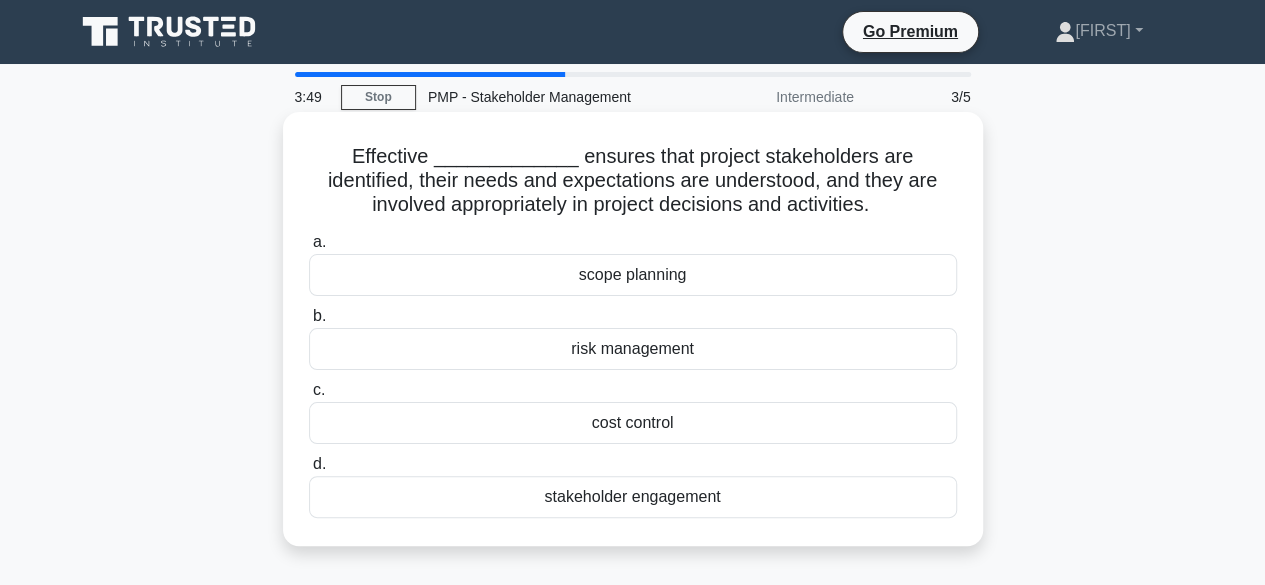 click on "stakeholder engagement" at bounding box center [633, 497] 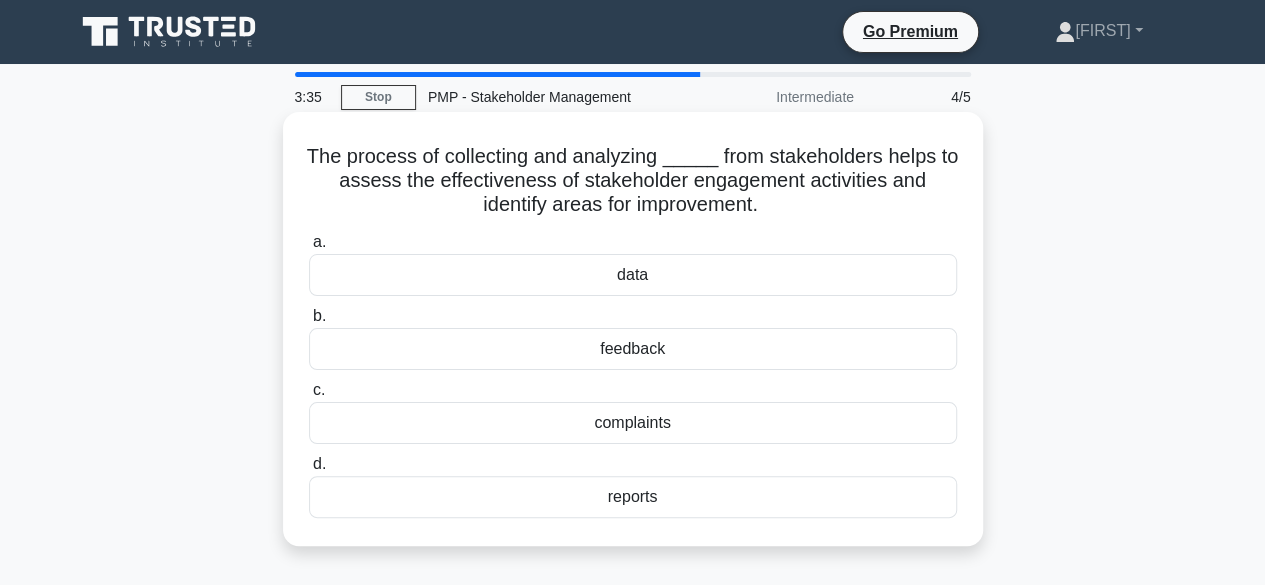 click on "feedback" at bounding box center [633, 349] 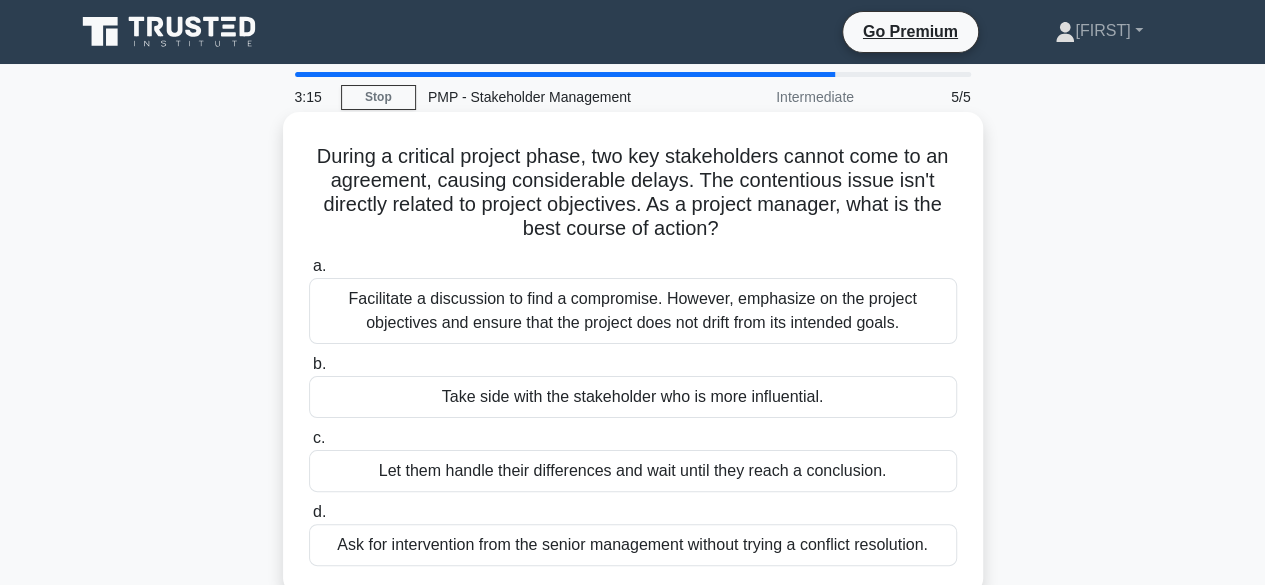 click on "Facilitate a discussion to find a compromise. However, emphasize on the project objectives and ensure that the project does not drift from its intended goals." at bounding box center (633, 311) 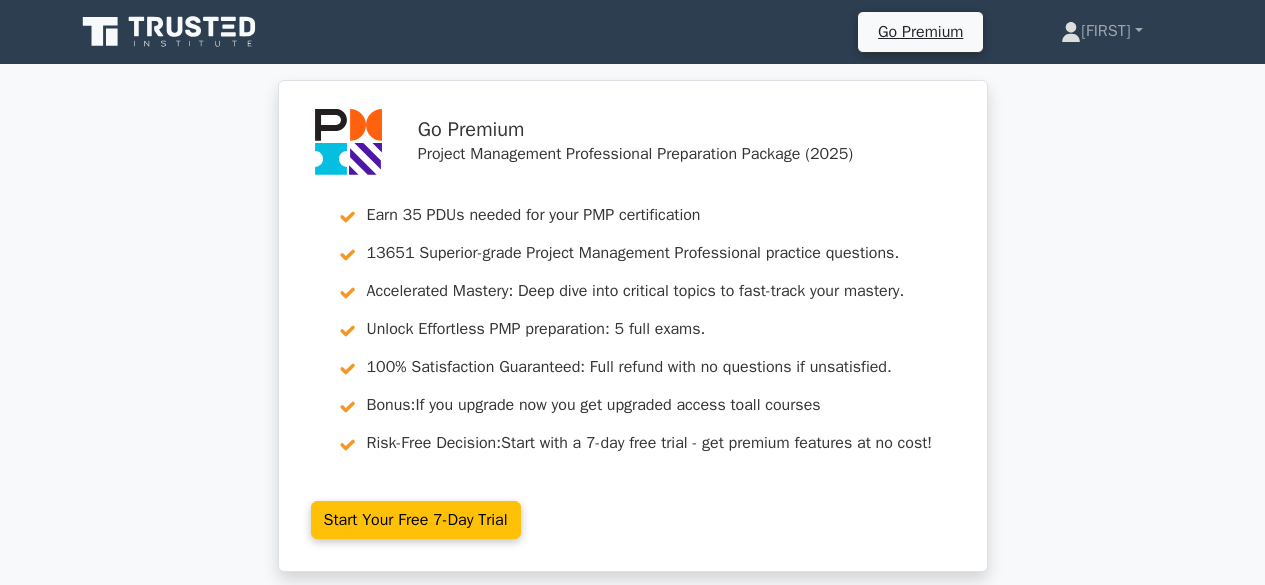 scroll, scrollTop: 0, scrollLeft: 0, axis: both 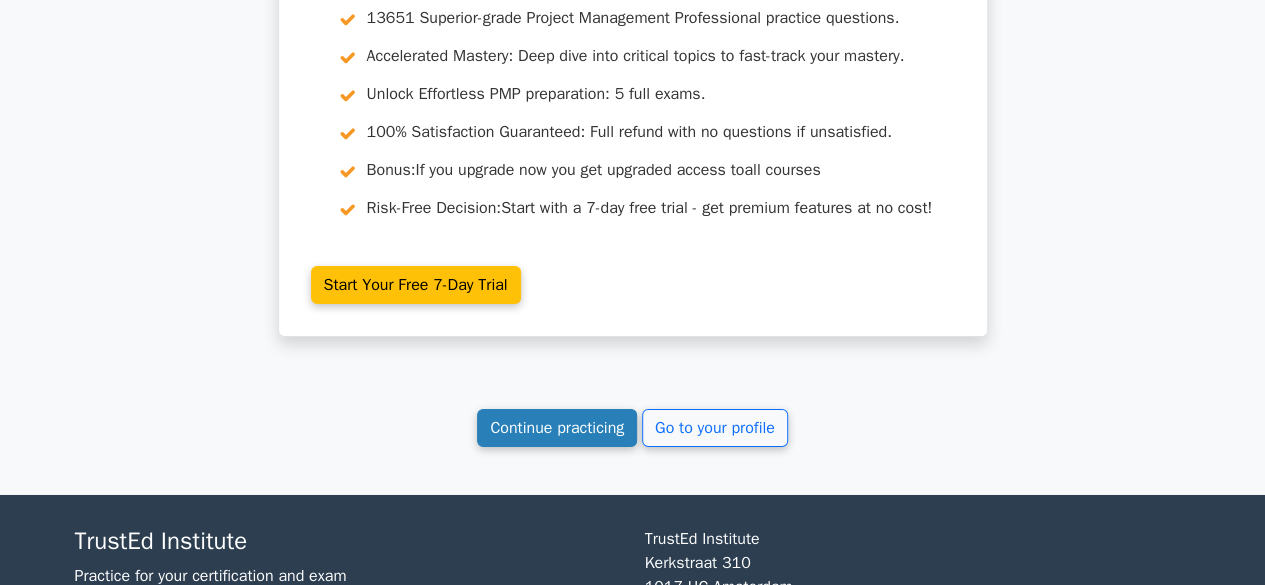 click on "Continue practicing" at bounding box center [557, 428] 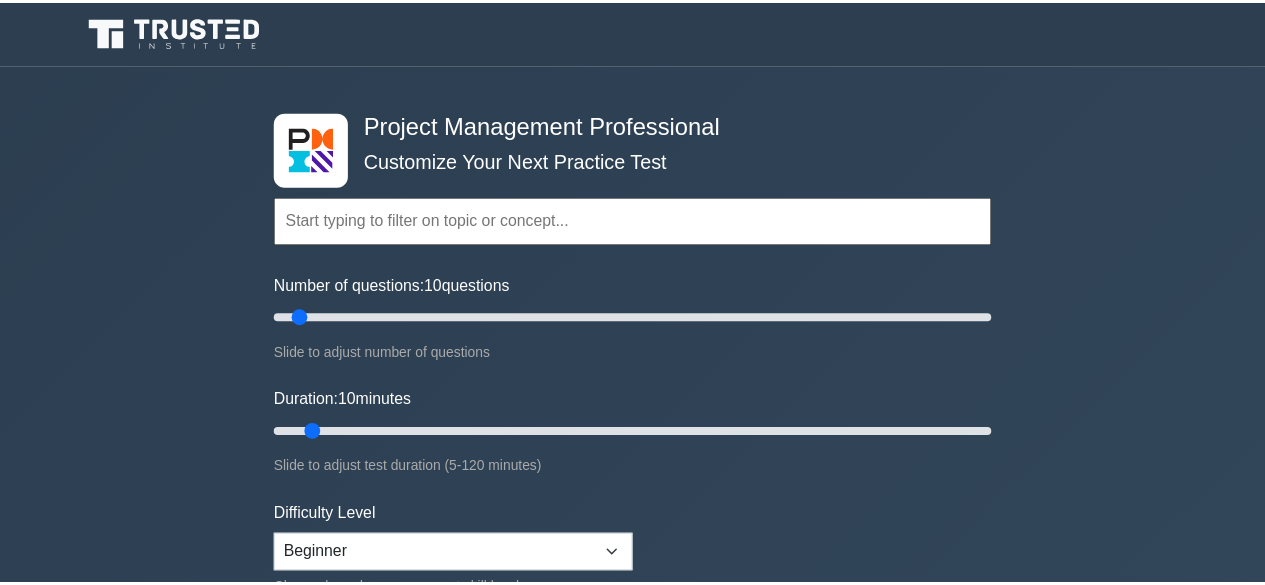 scroll, scrollTop: 0, scrollLeft: 0, axis: both 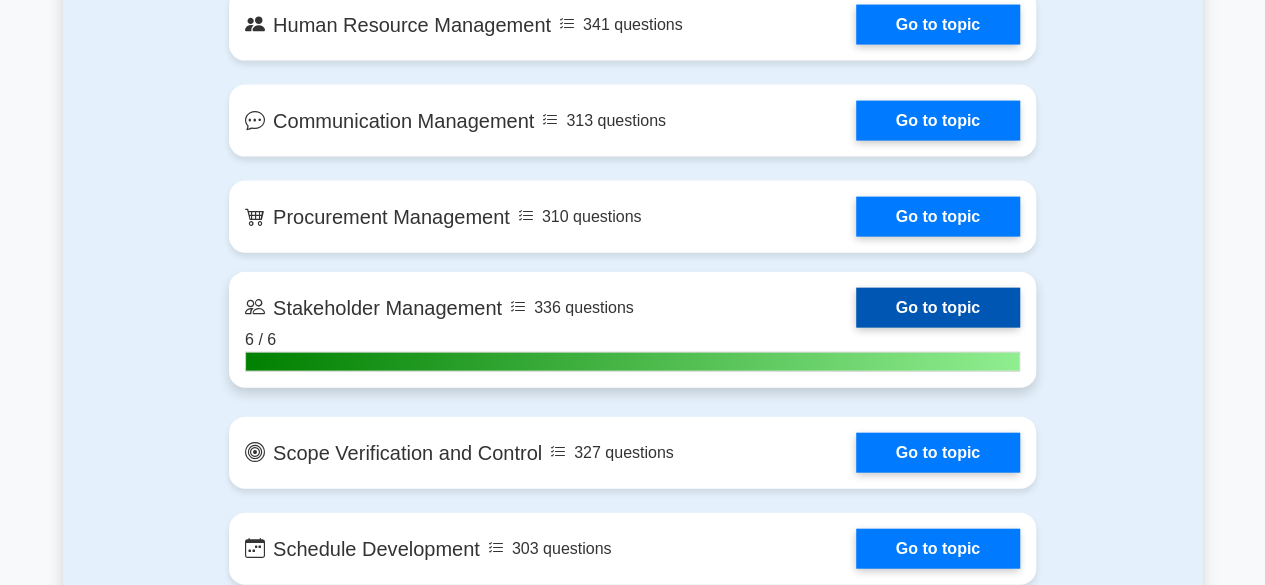click on "Go to topic" at bounding box center (938, 308) 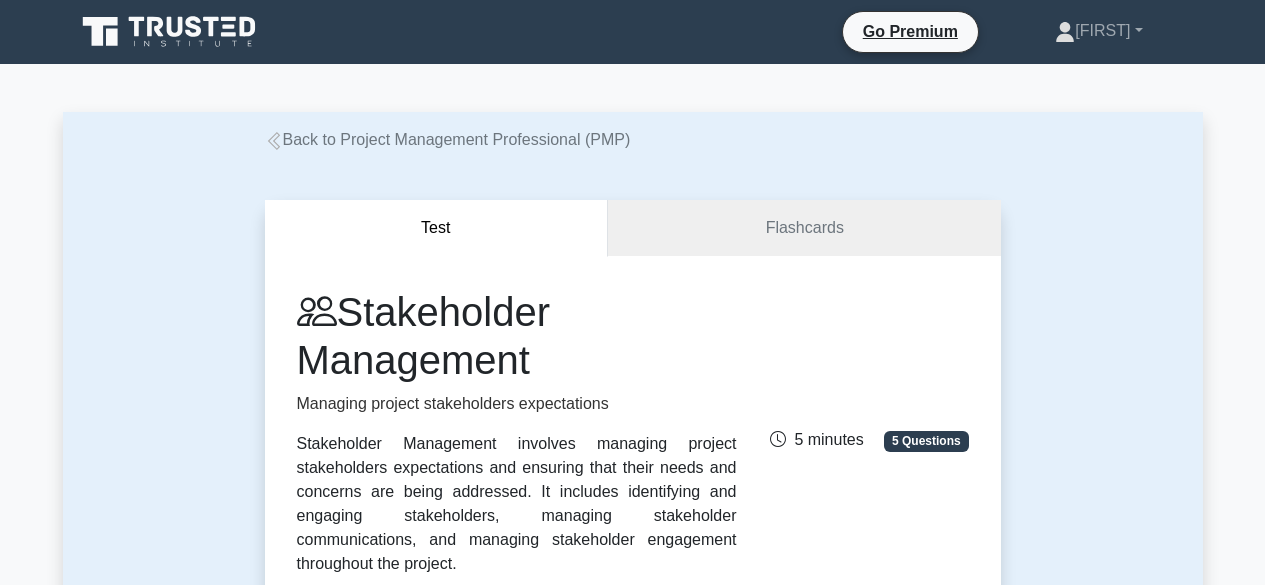 scroll, scrollTop: 0, scrollLeft: 0, axis: both 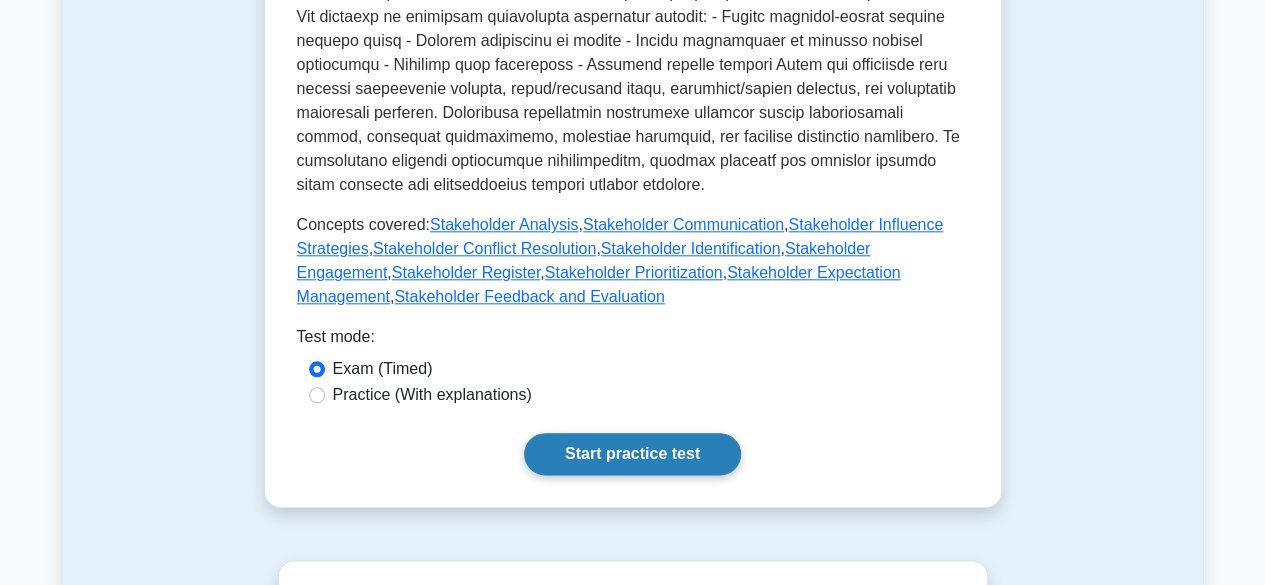 click on "Start practice test" at bounding box center [632, 454] 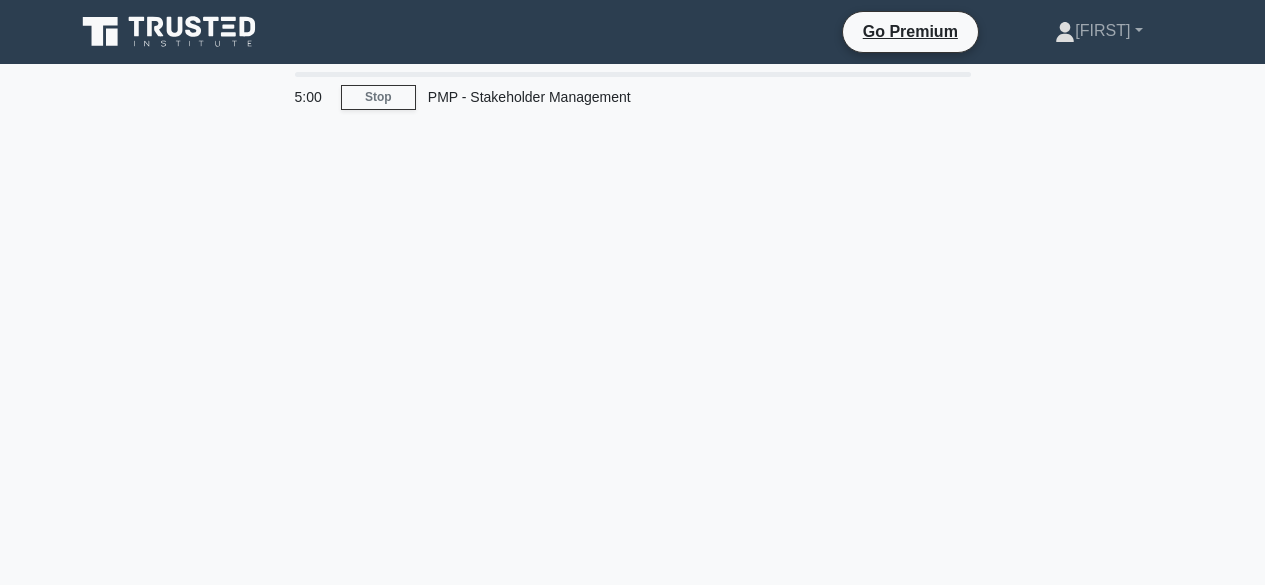 scroll, scrollTop: 0, scrollLeft: 0, axis: both 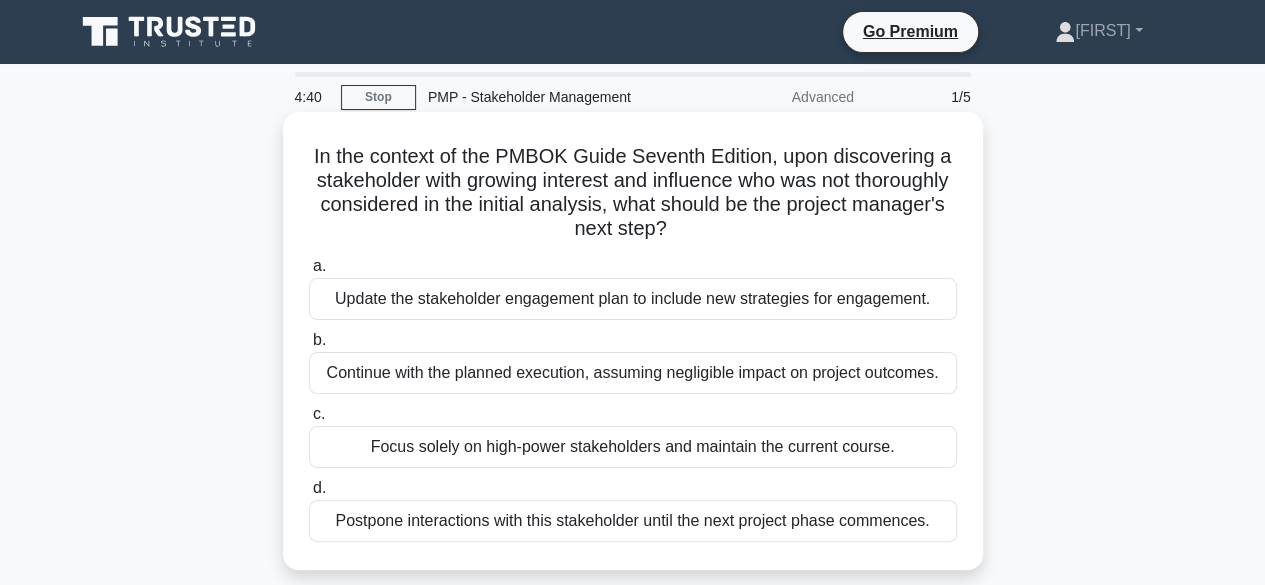 click on "Update the stakeholder engagement plan to include new strategies for engagement." at bounding box center [633, 299] 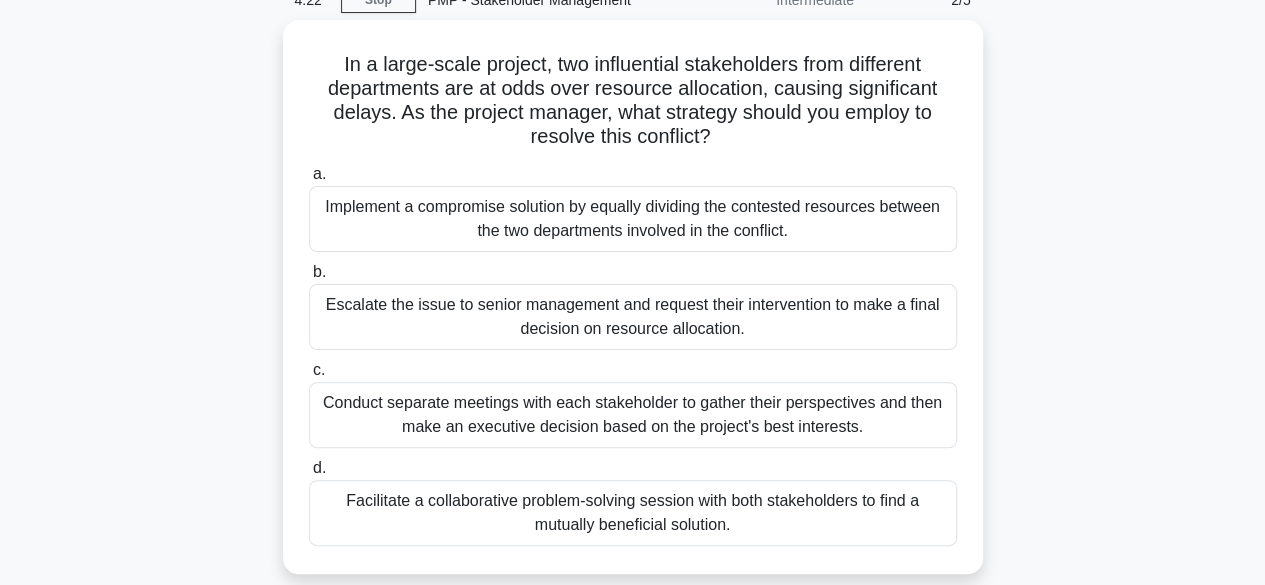 scroll, scrollTop: 109, scrollLeft: 0, axis: vertical 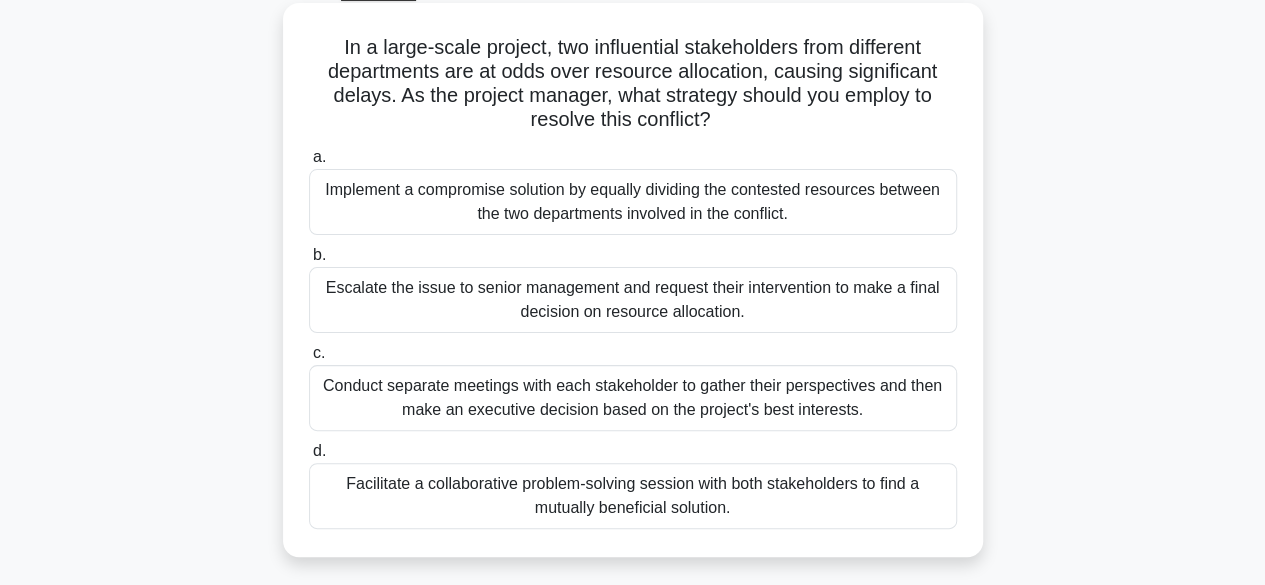 click on "Facilitate a collaborative problem-solving session with both stakeholders to find a mutually beneficial solution." at bounding box center [633, 496] 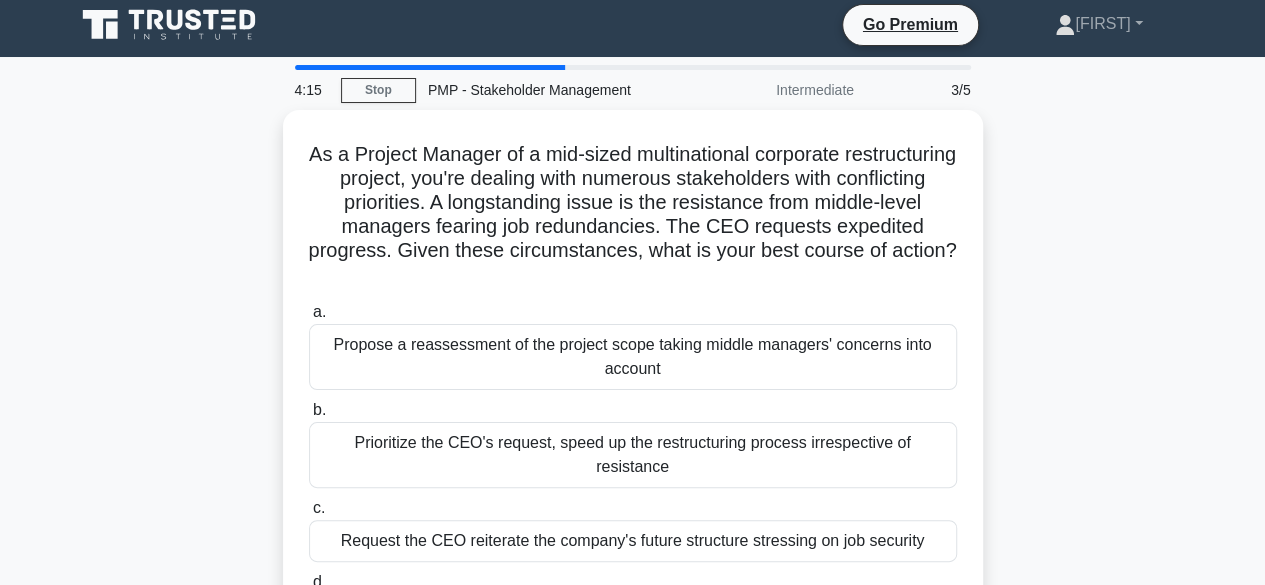 scroll, scrollTop: 0, scrollLeft: 0, axis: both 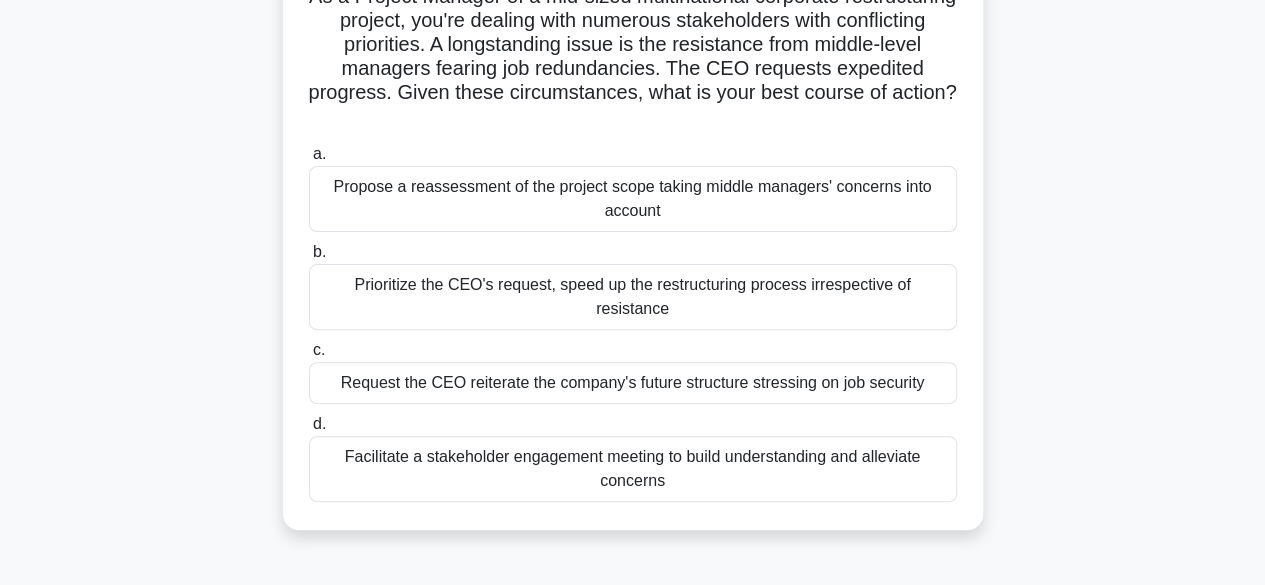 click on "Facilitate a stakeholder engagement meeting to build understanding and alleviate concerns" at bounding box center [633, 469] 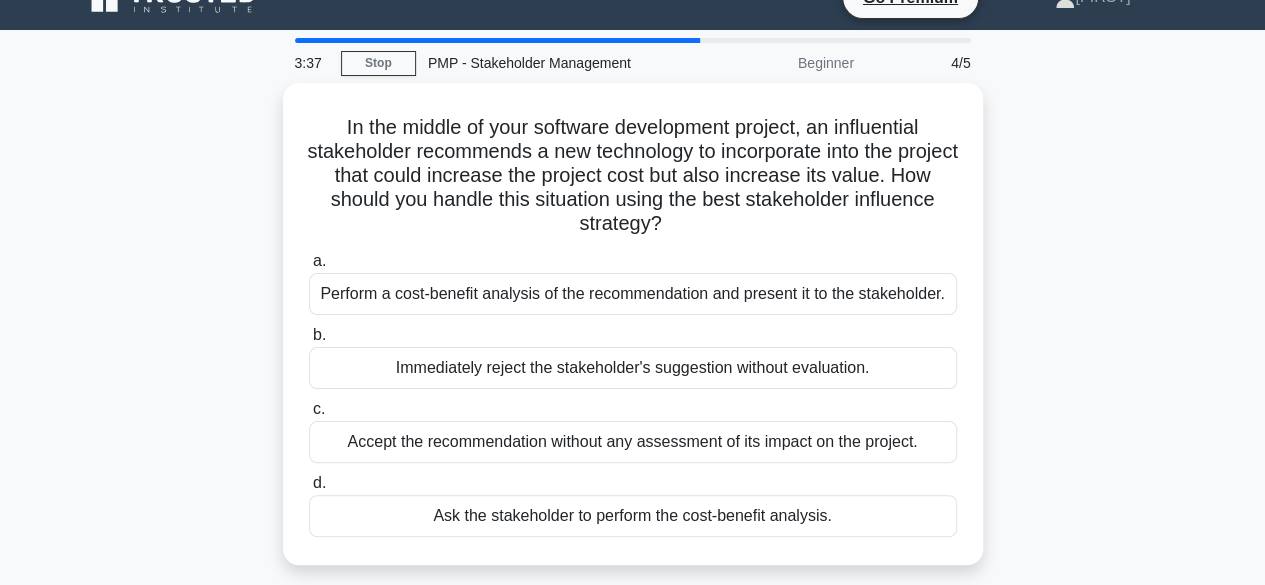 scroll, scrollTop: 0, scrollLeft: 0, axis: both 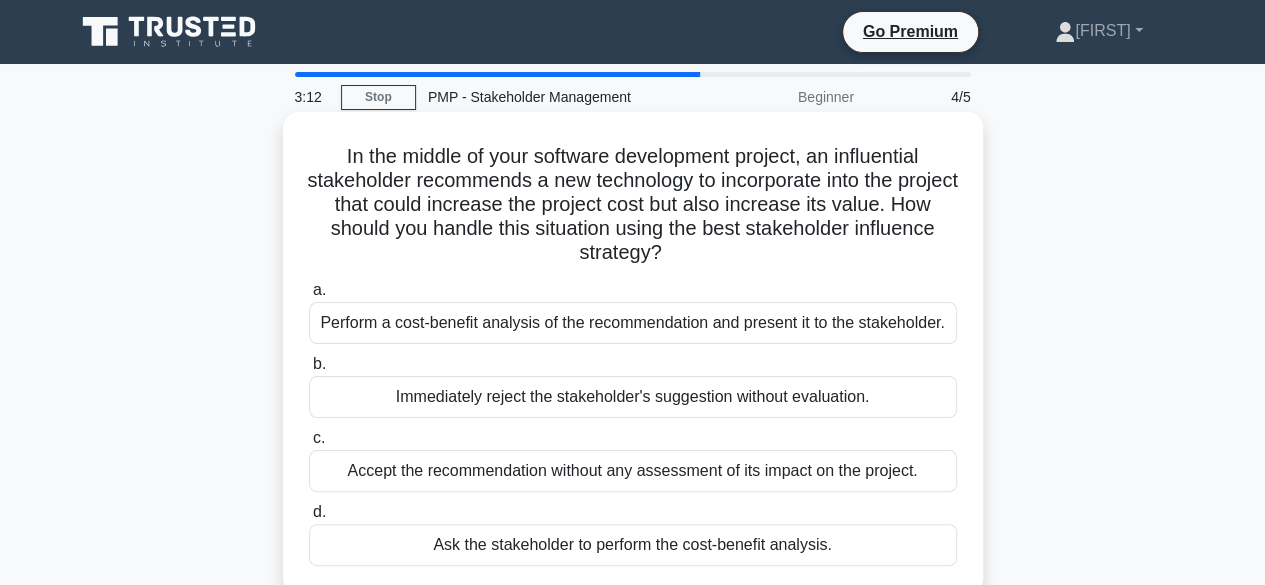 click on "Perform a cost-benefit analysis of the recommendation and present it to the stakeholder." at bounding box center (633, 323) 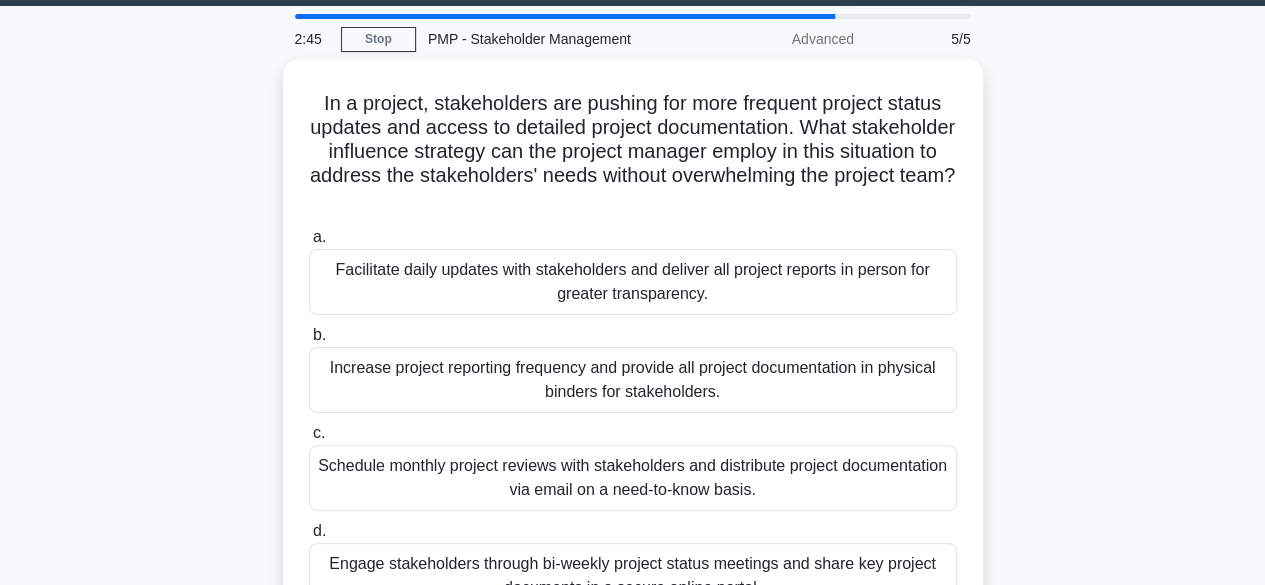 scroll, scrollTop: 80, scrollLeft: 0, axis: vertical 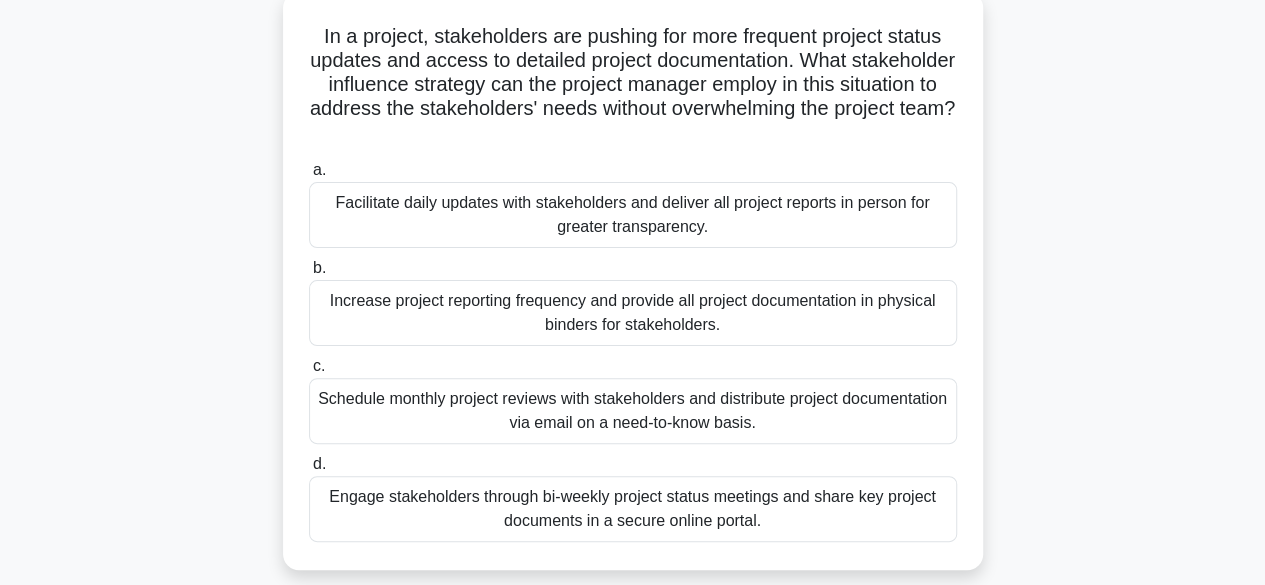 click on "Engage stakeholders through bi-weekly project status meetings and share key project documents in a secure online portal." at bounding box center (633, 509) 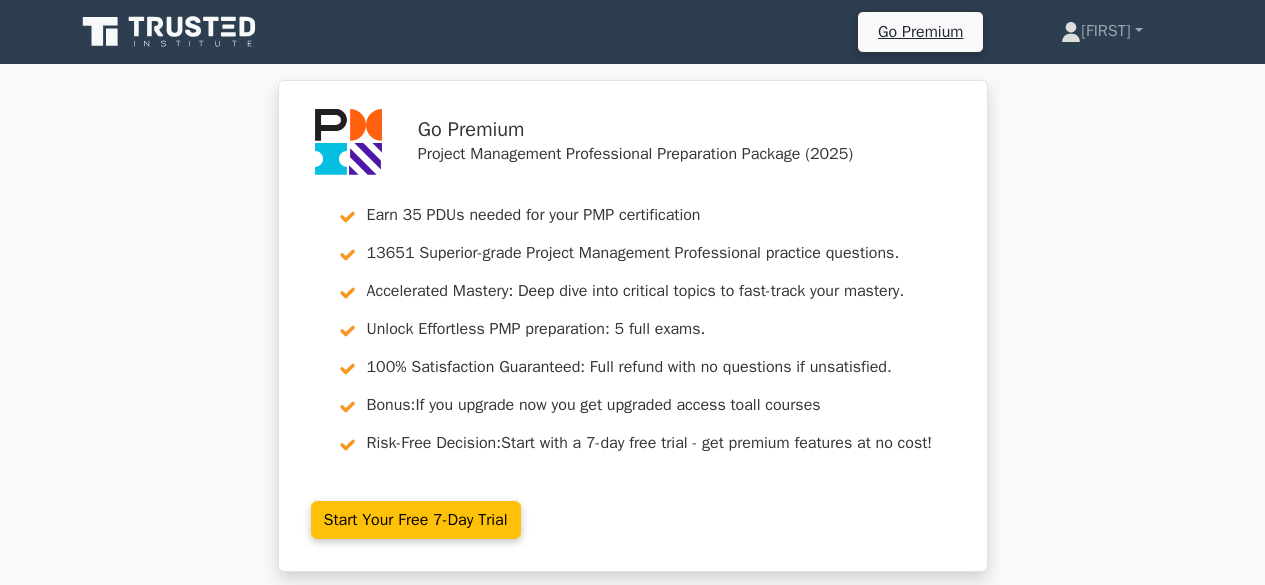 scroll, scrollTop: 0, scrollLeft: 0, axis: both 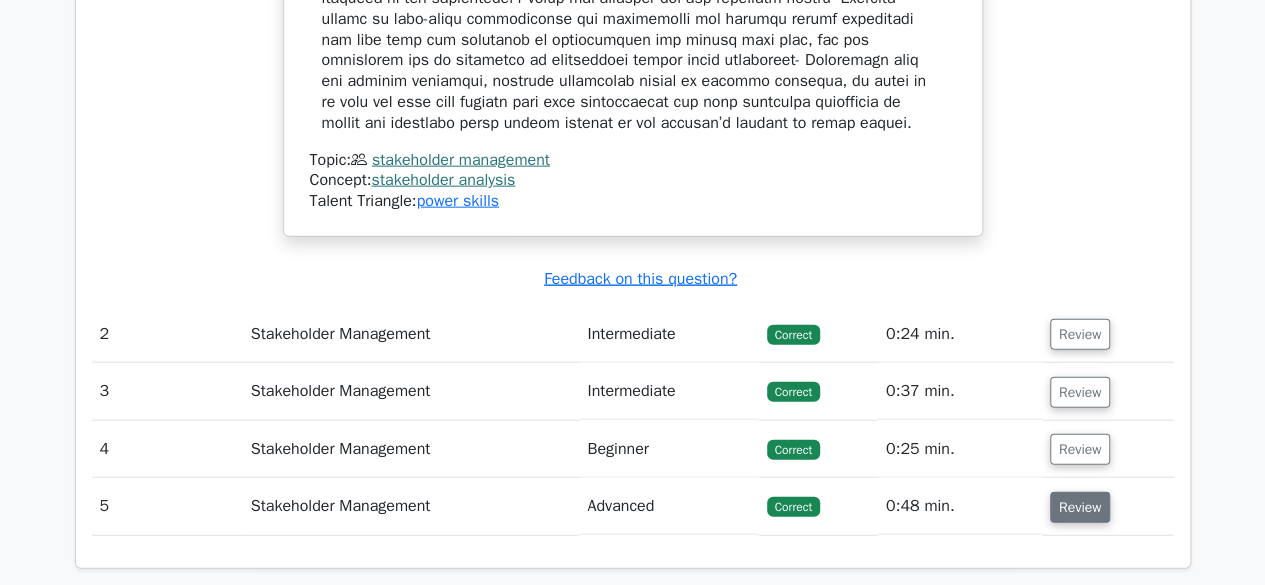 click on "Review" at bounding box center (1080, 507) 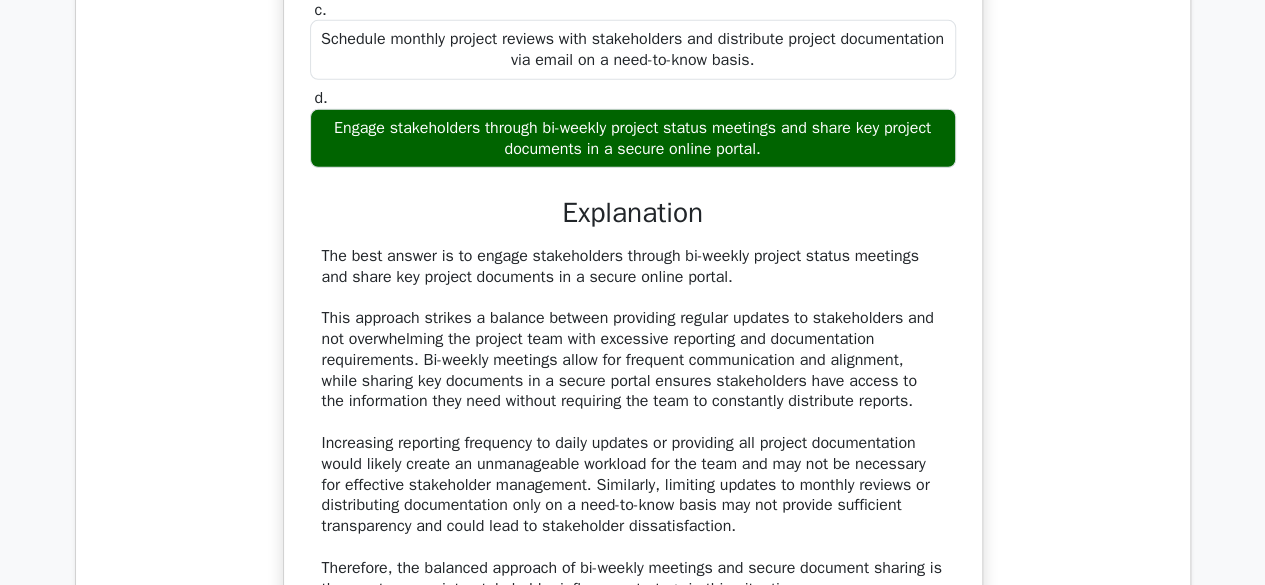 scroll, scrollTop: 3126, scrollLeft: 0, axis: vertical 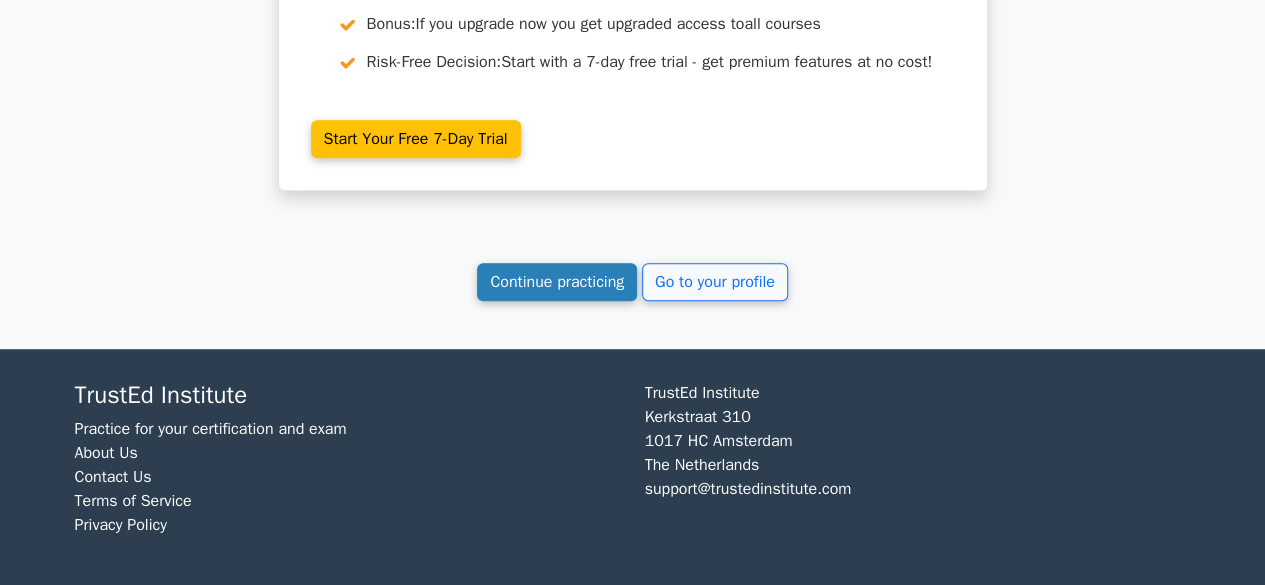 click on "Continue practicing" at bounding box center [557, 282] 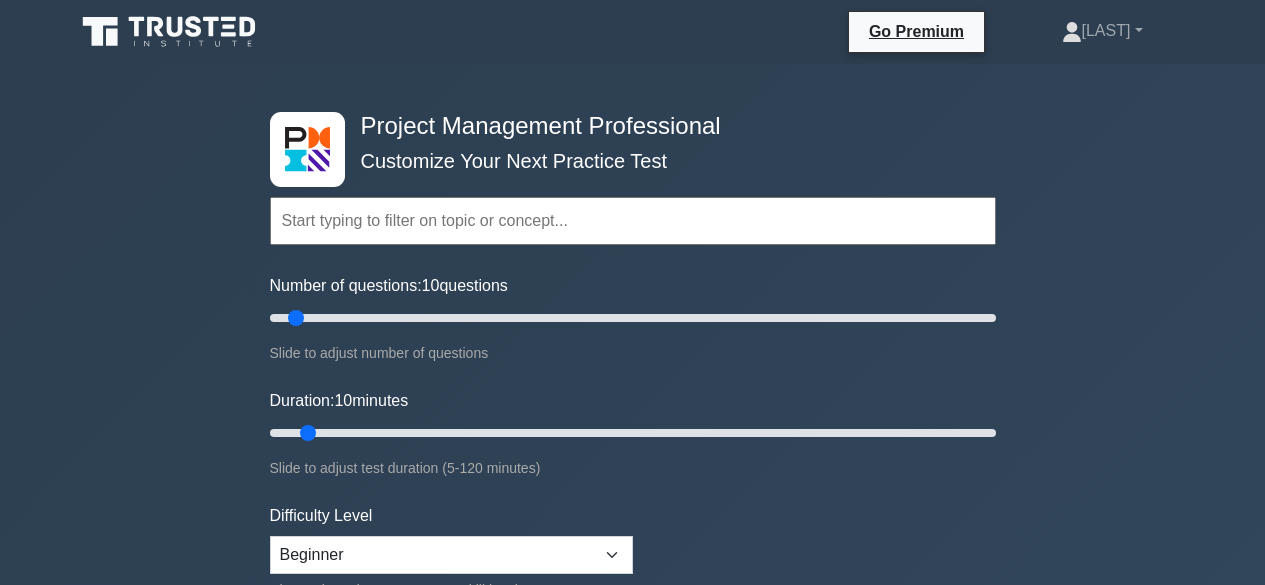 scroll, scrollTop: 0, scrollLeft: 0, axis: both 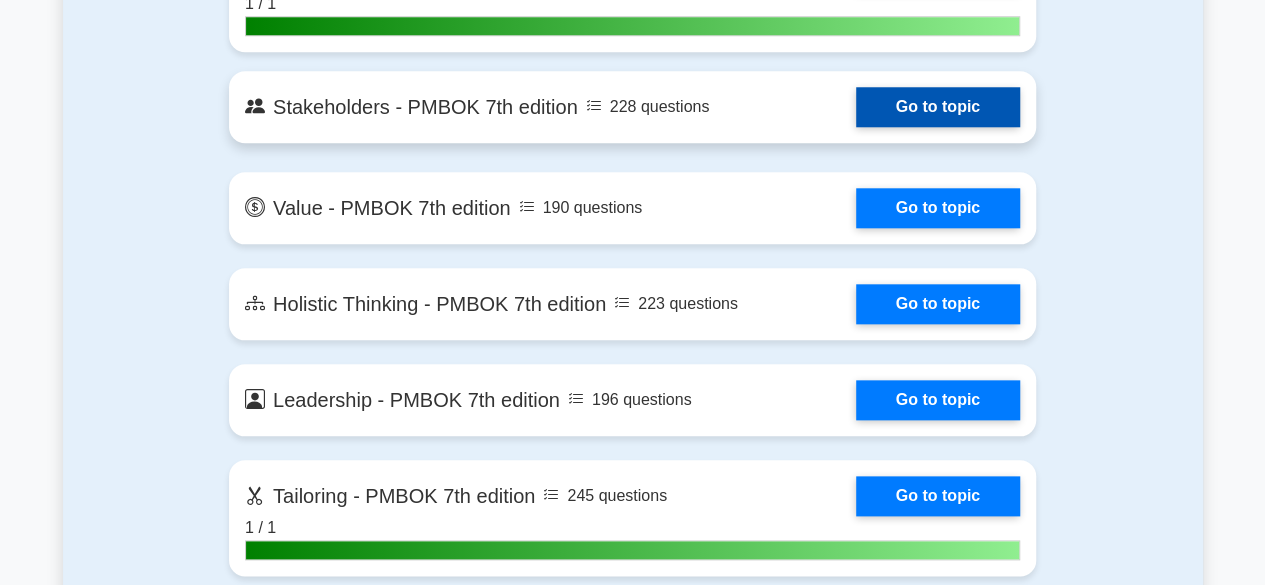 click on "Go to topic" at bounding box center (938, 107) 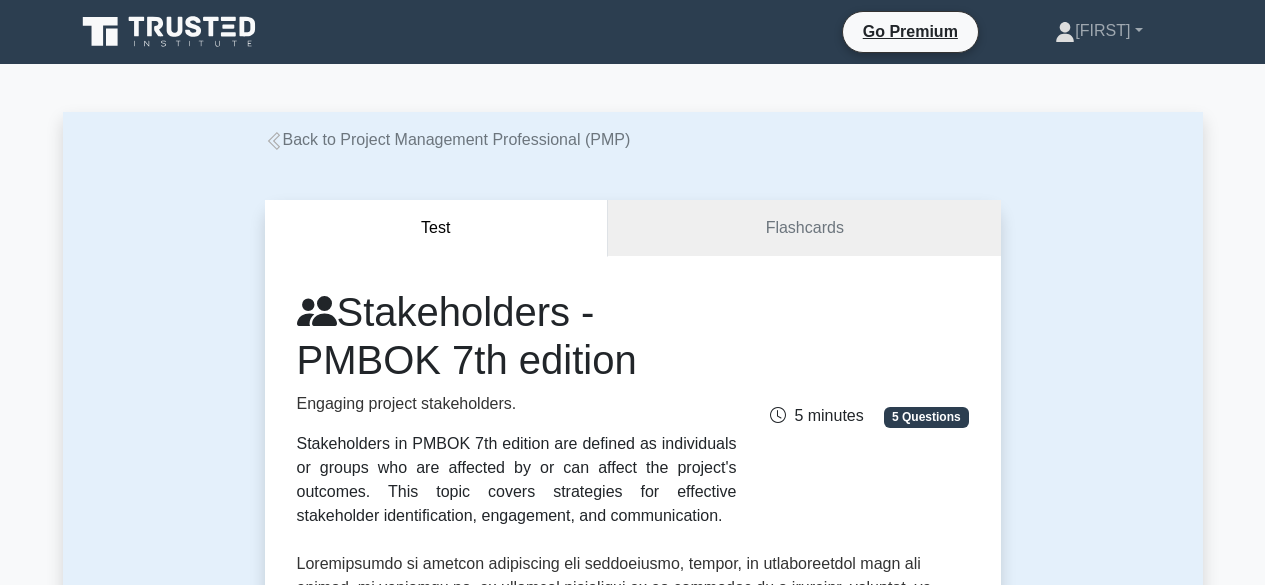scroll, scrollTop: 0, scrollLeft: 0, axis: both 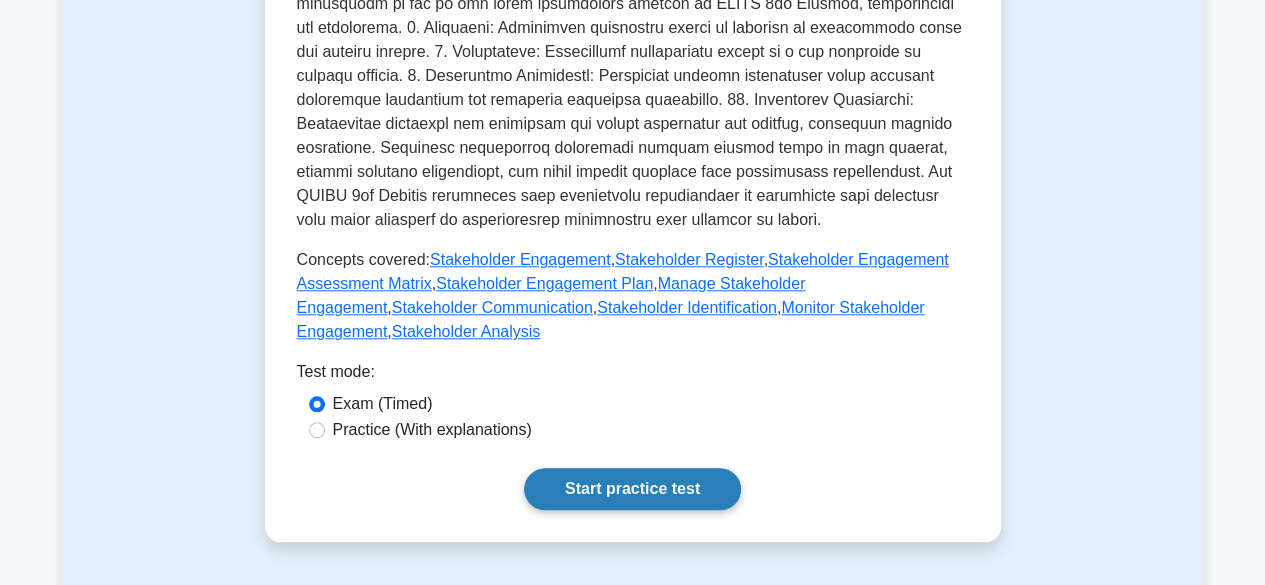 click on "Start practice test" at bounding box center (632, 489) 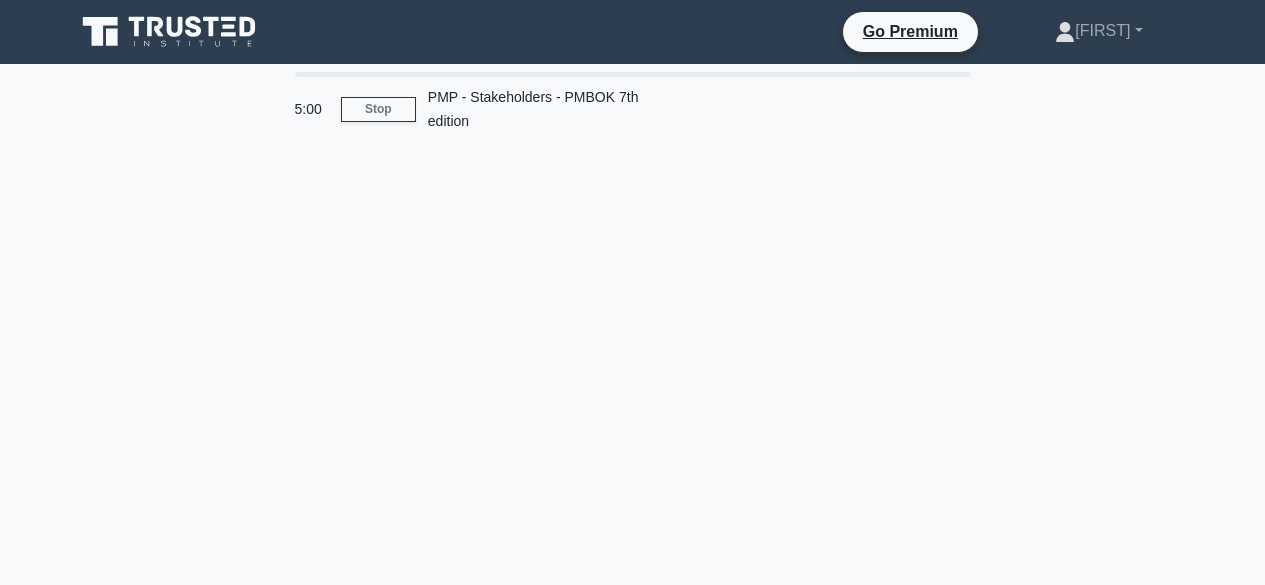 scroll, scrollTop: 0, scrollLeft: 0, axis: both 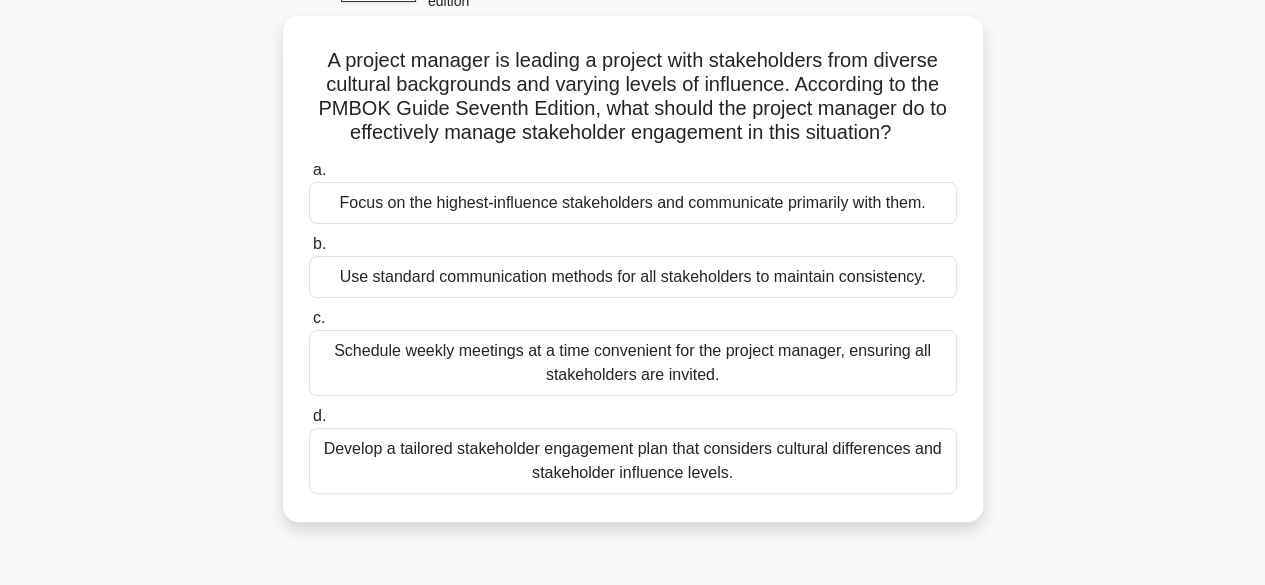 click on "Develop a tailored stakeholder engagement plan that considers cultural differences and stakeholder influence levels." at bounding box center (633, 461) 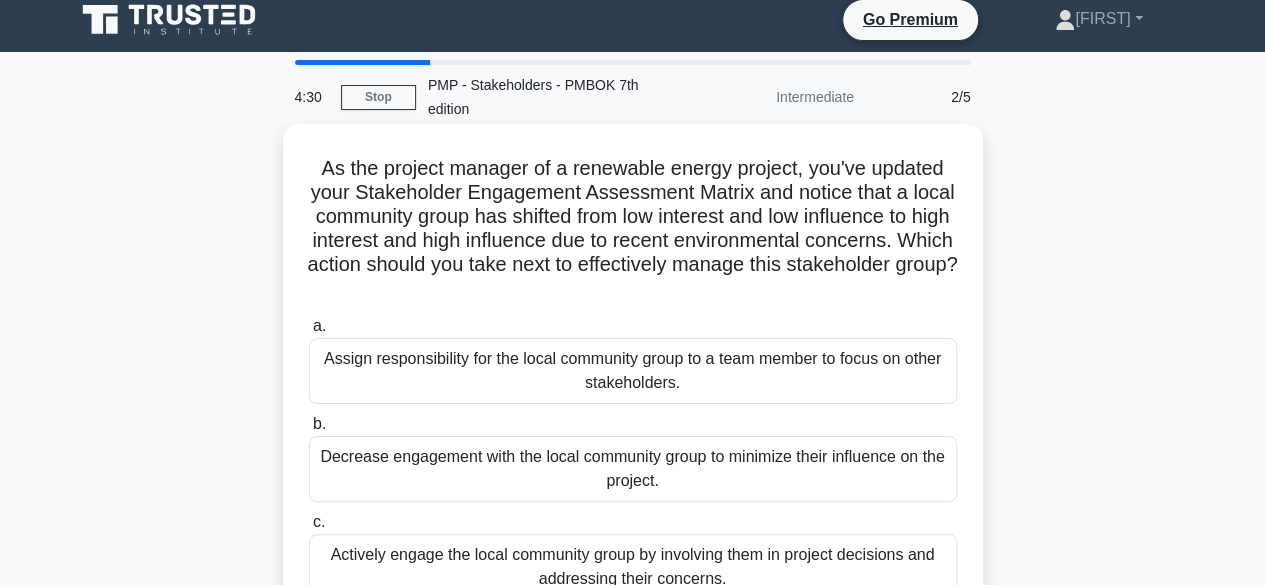 scroll, scrollTop: 0, scrollLeft: 0, axis: both 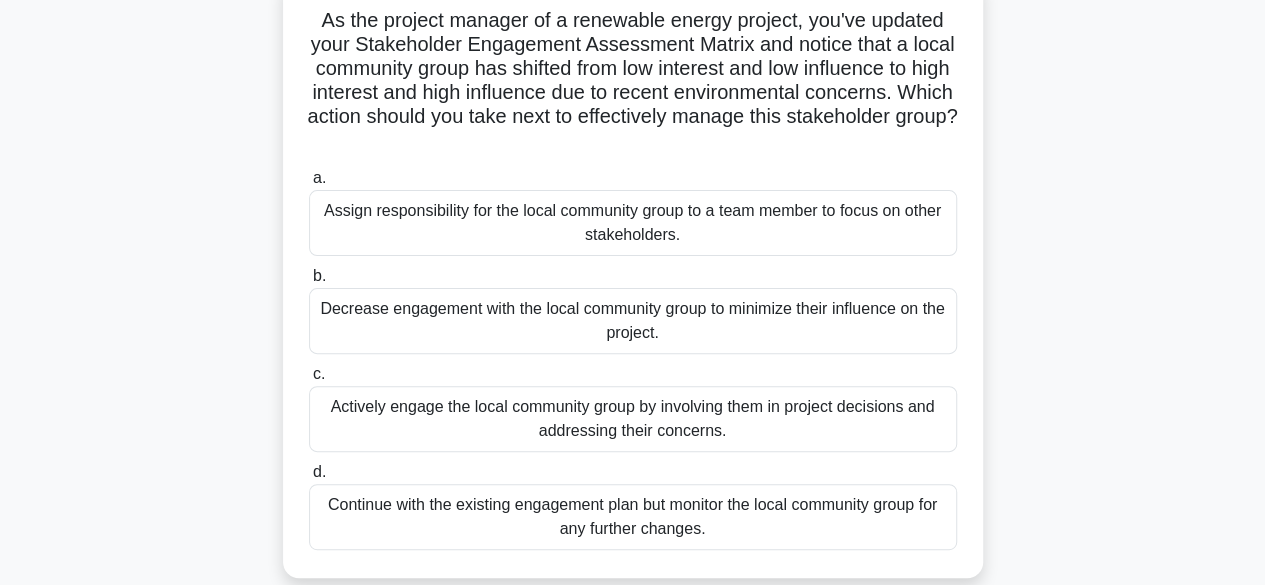 click on "Actively engage the local community group by involving them in project decisions and addressing their concerns." at bounding box center (633, 419) 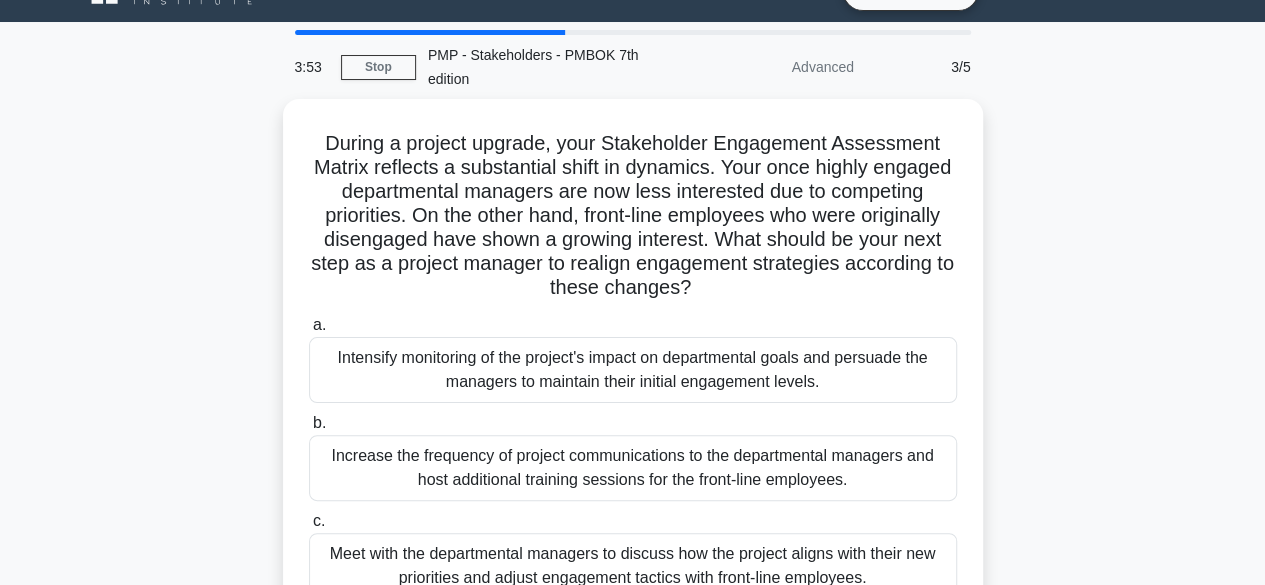 scroll, scrollTop: 0, scrollLeft: 0, axis: both 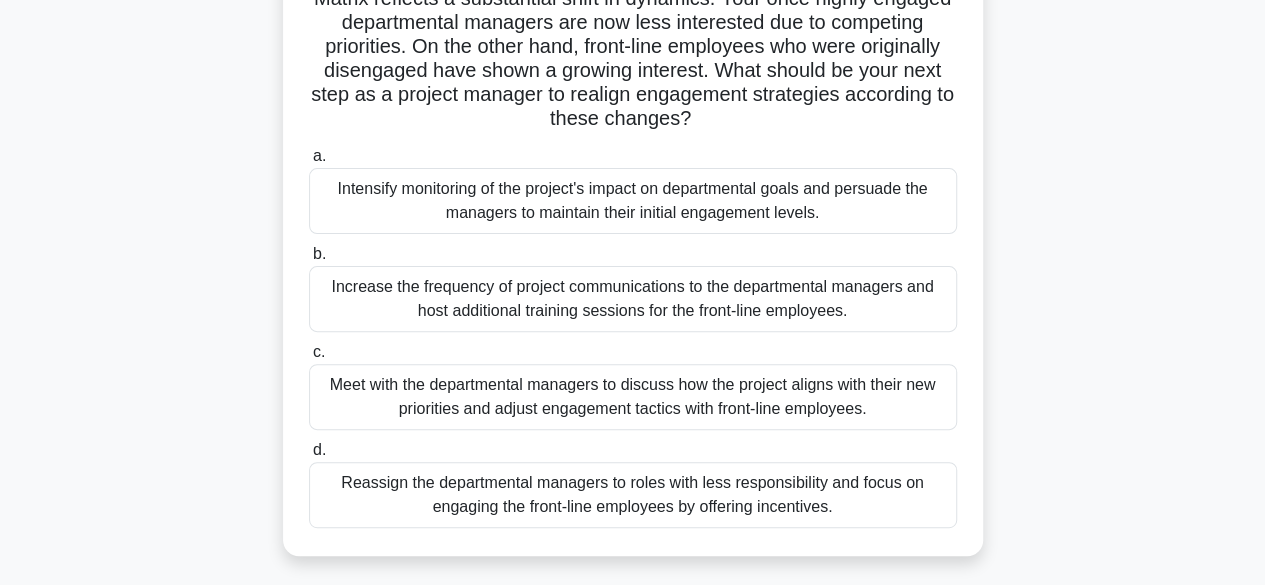 click on "Meet with the departmental managers to discuss how the project aligns with their new priorities and adjust engagement tactics with front-line employees." at bounding box center [633, 397] 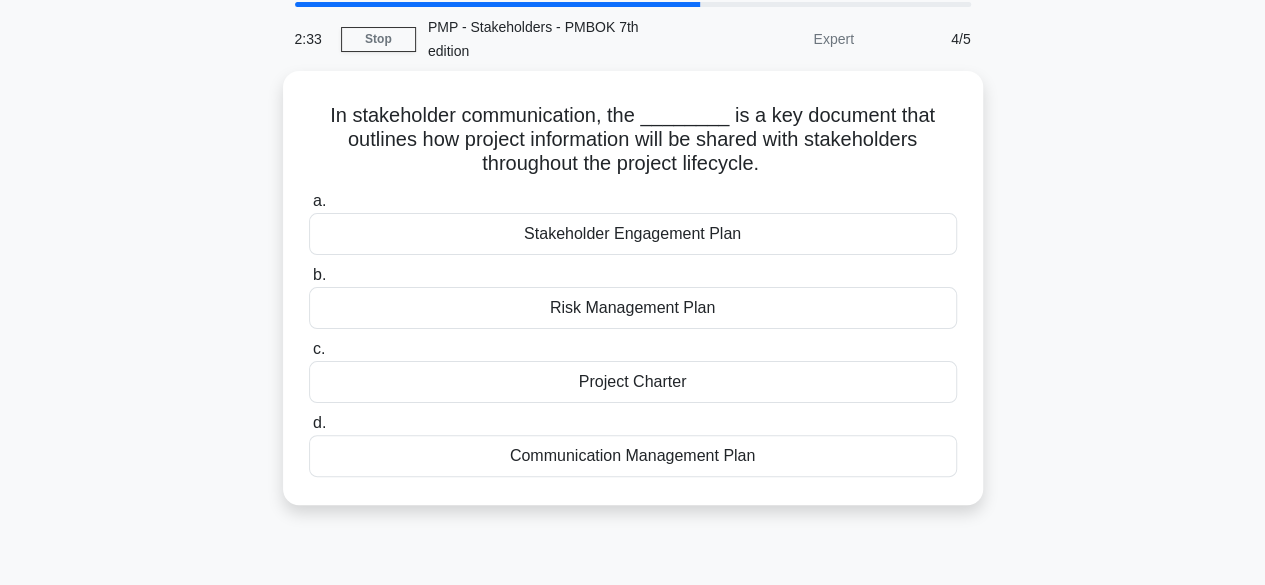scroll, scrollTop: 0, scrollLeft: 0, axis: both 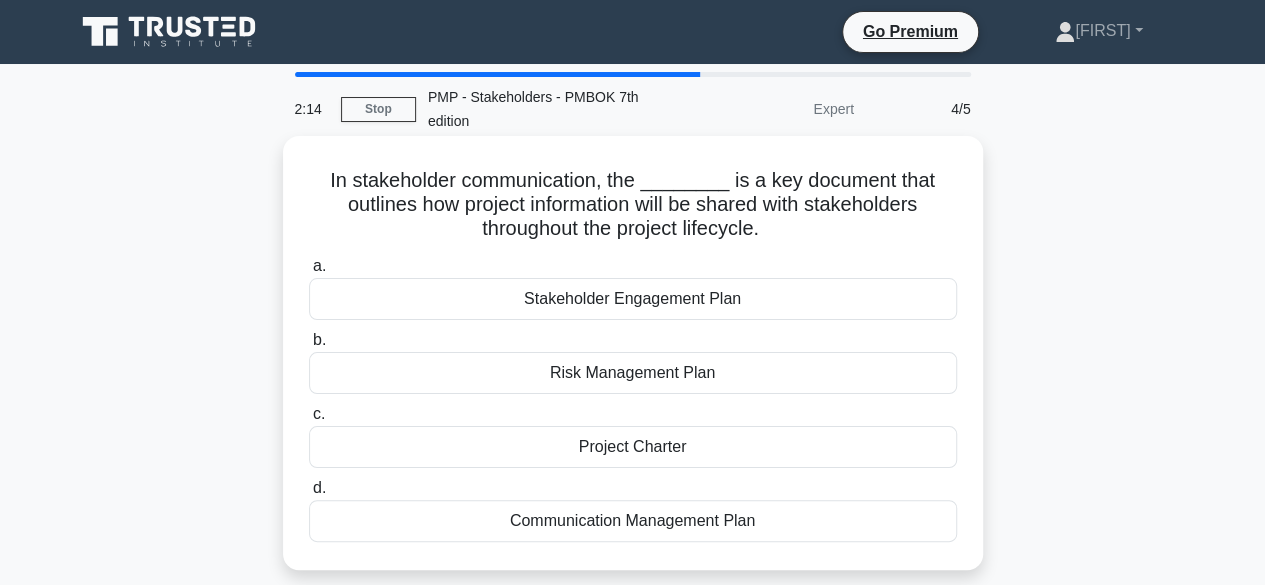 click on "Communication Management Plan" at bounding box center (633, 521) 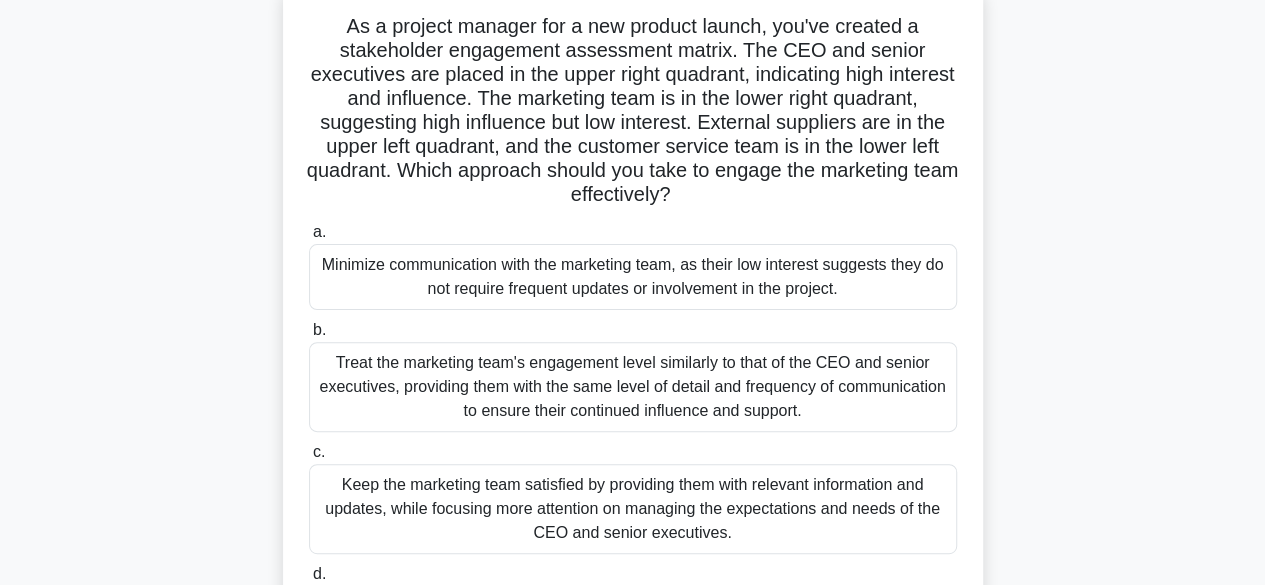 scroll, scrollTop: 160, scrollLeft: 0, axis: vertical 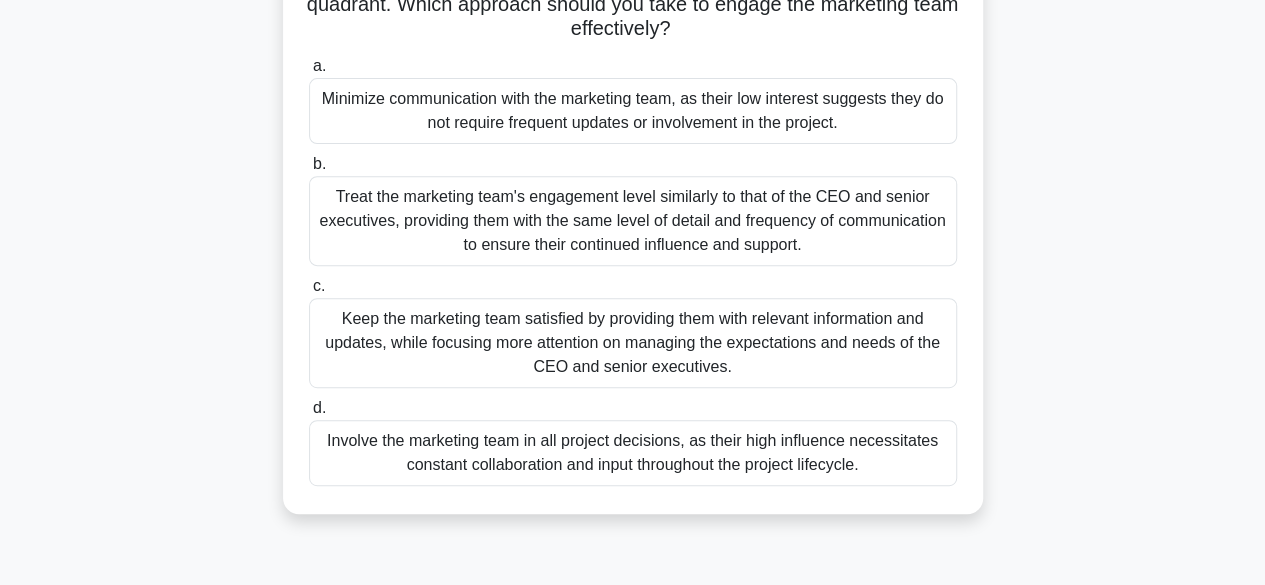 click on "Keep the marketing team satisfied by providing them with relevant information and updates, while focusing more attention on managing the expectations and needs of the CEO and senior executives." at bounding box center (633, 343) 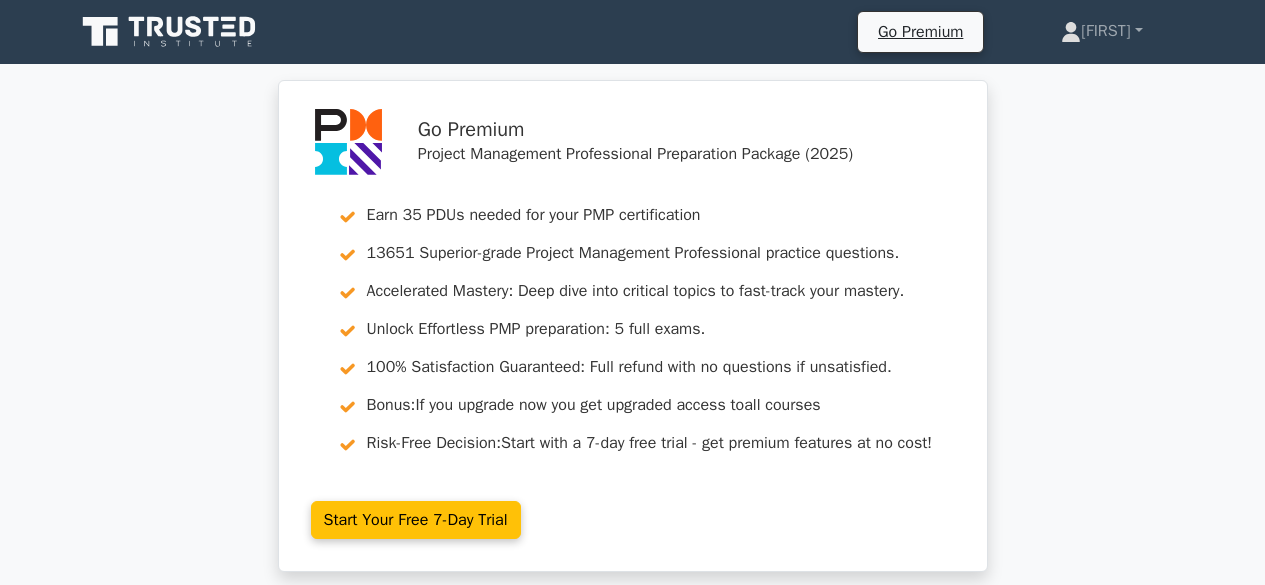 scroll, scrollTop: 0, scrollLeft: 0, axis: both 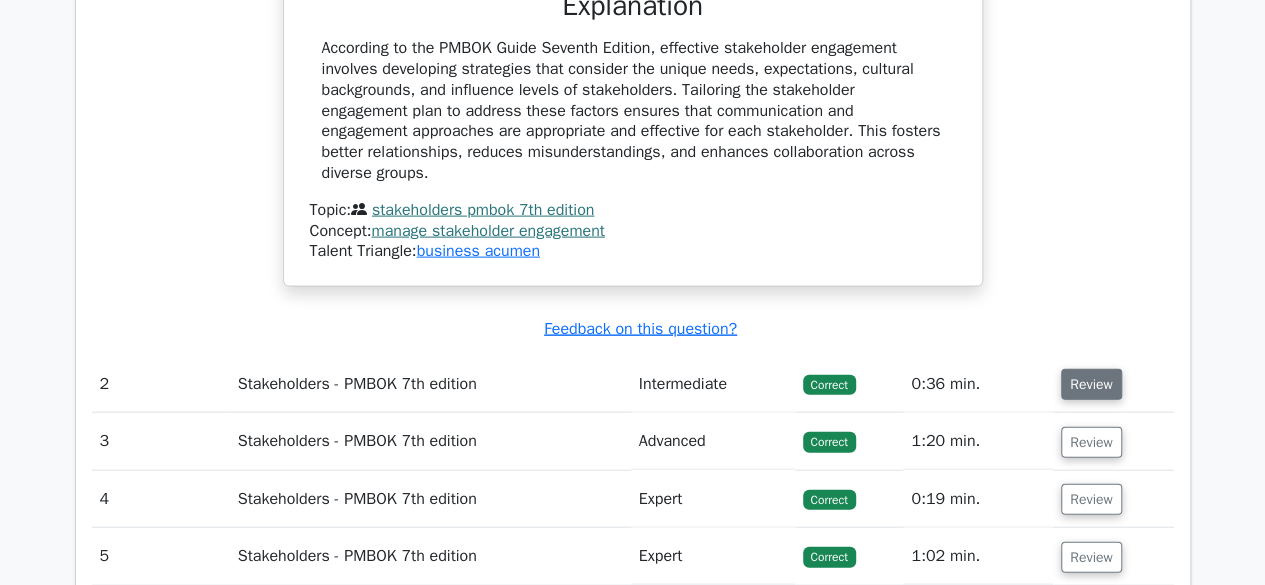 click on "Review" at bounding box center (1091, 384) 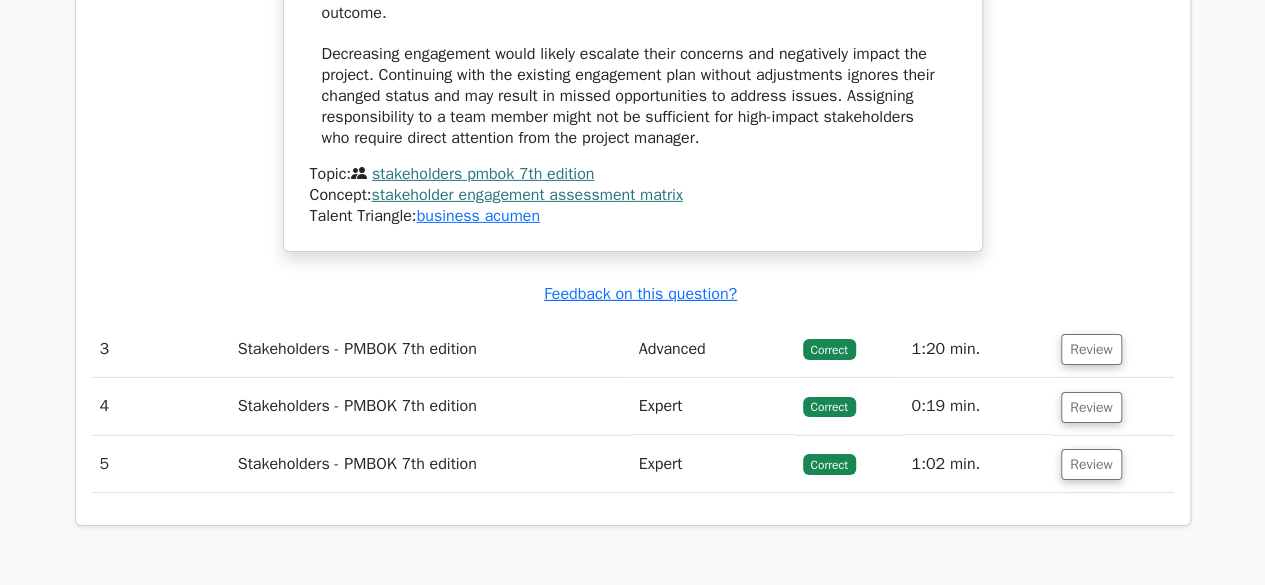 scroll, scrollTop: 3172, scrollLeft: 0, axis: vertical 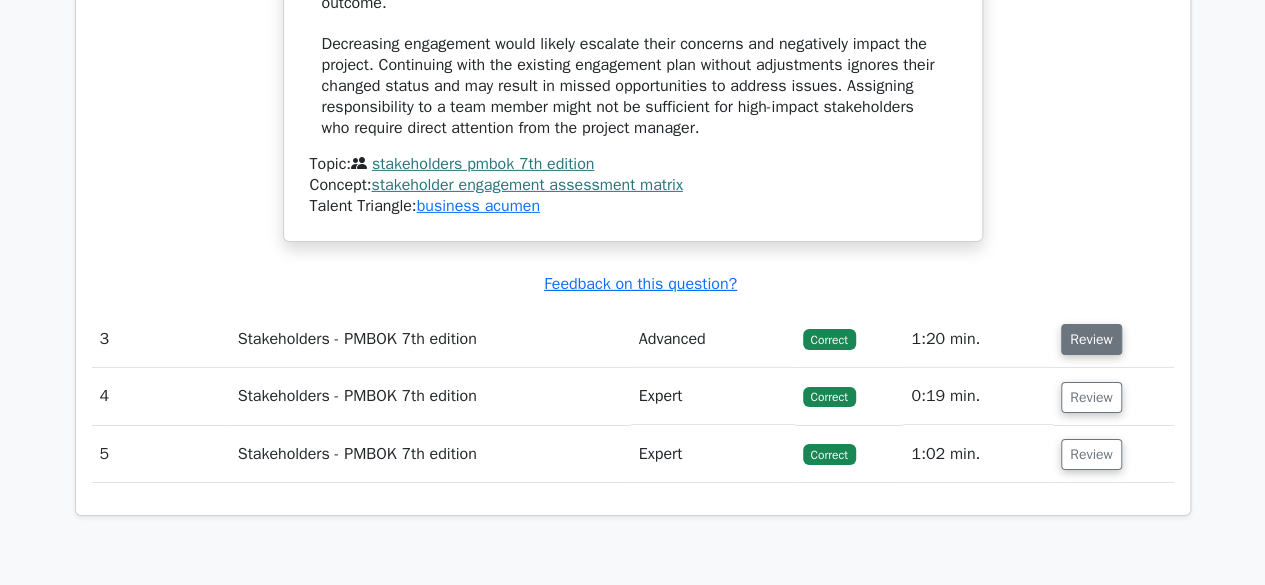 click on "Review" at bounding box center (1091, 339) 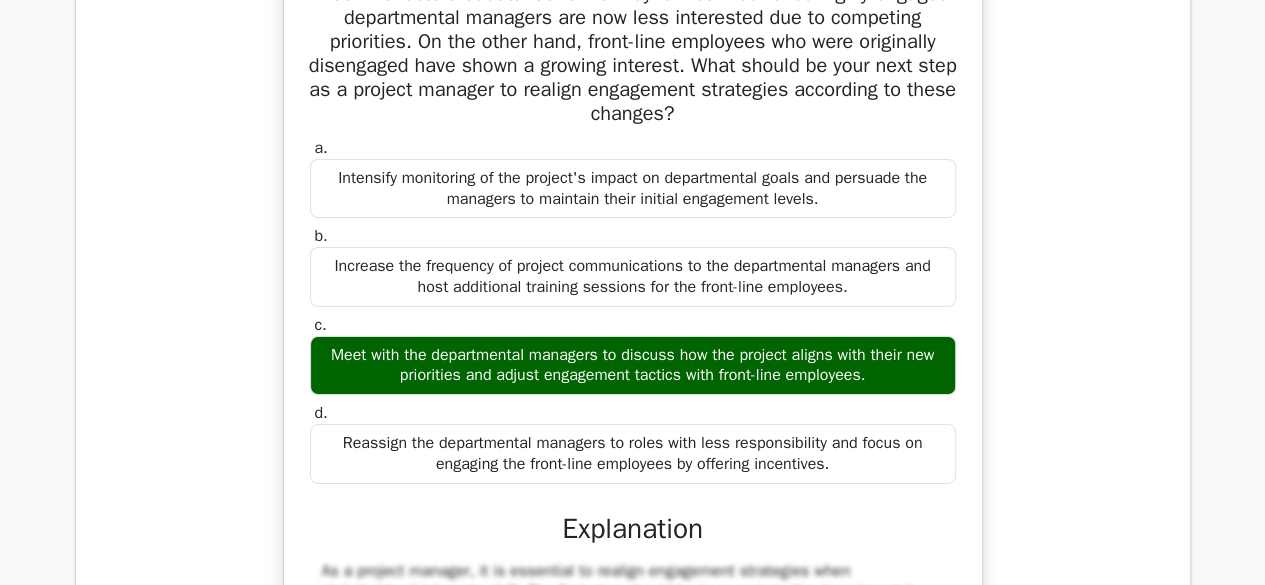 scroll, scrollTop: 3684, scrollLeft: 0, axis: vertical 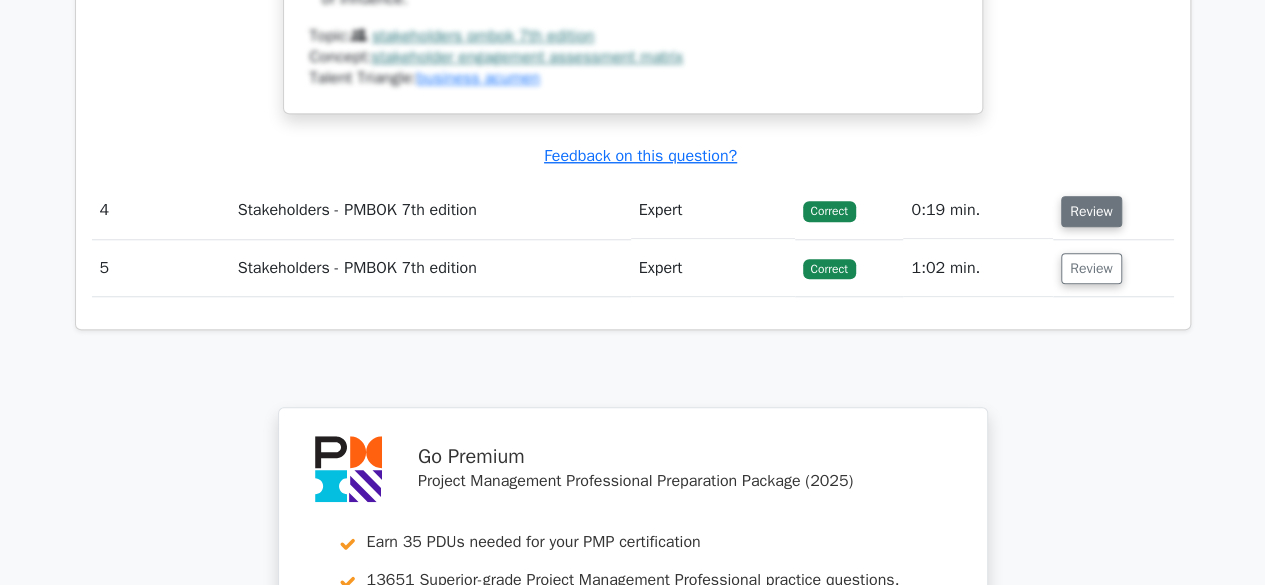 click on "Review" at bounding box center [1091, 211] 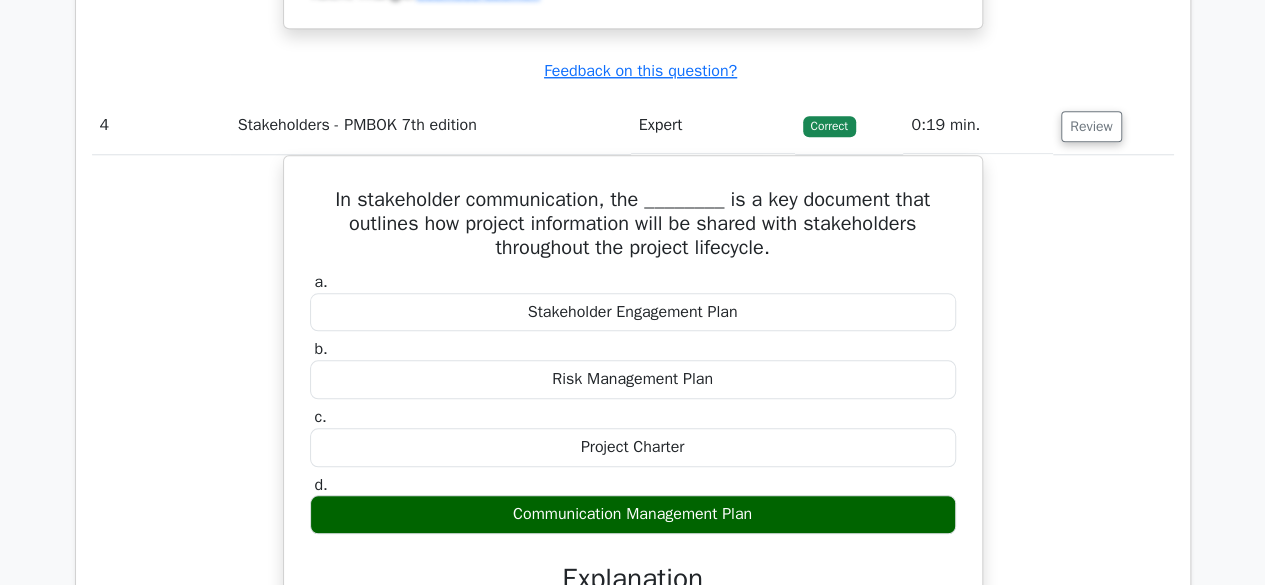 scroll, scrollTop: 4689, scrollLeft: 0, axis: vertical 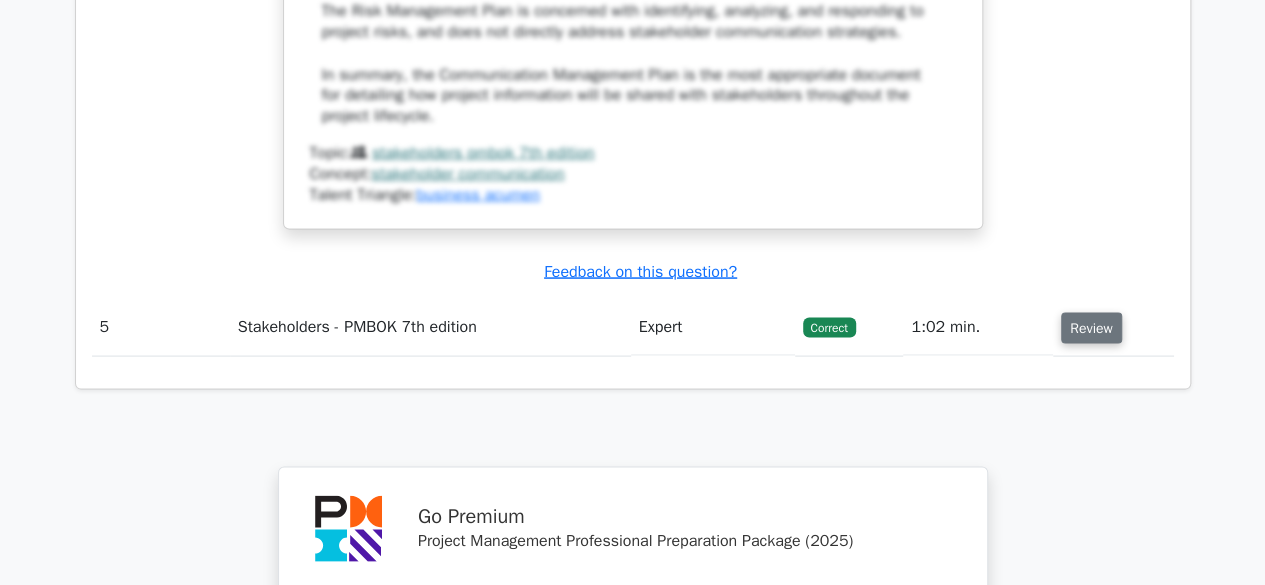 click on "Review" at bounding box center [1091, 327] 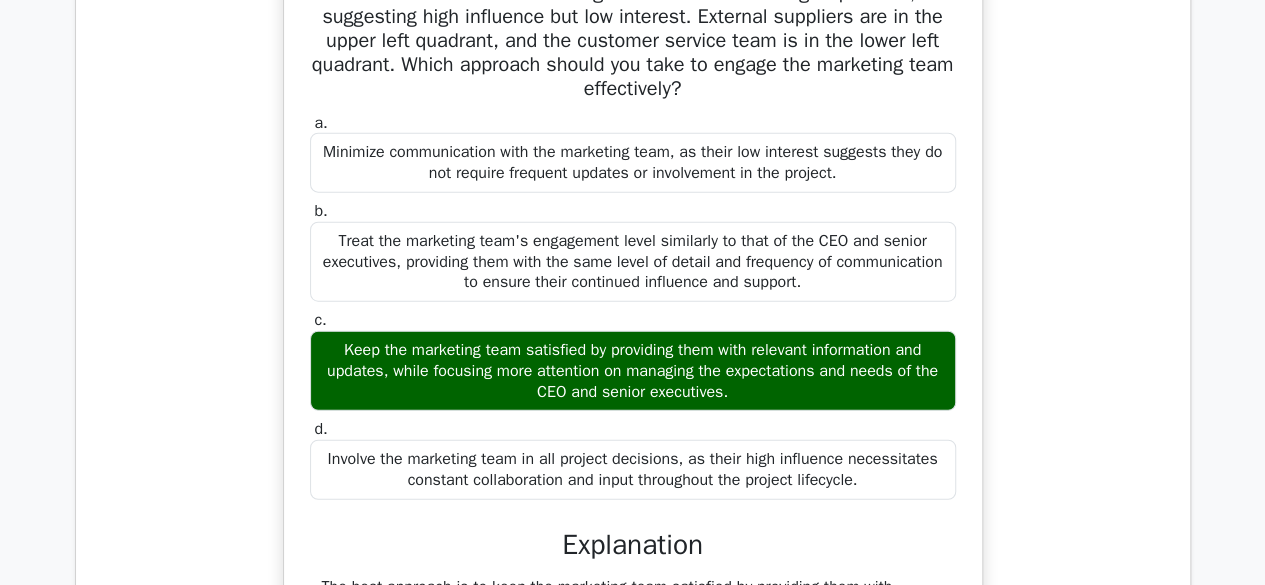 scroll, scrollTop: 6157, scrollLeft: 0, axis: vertical 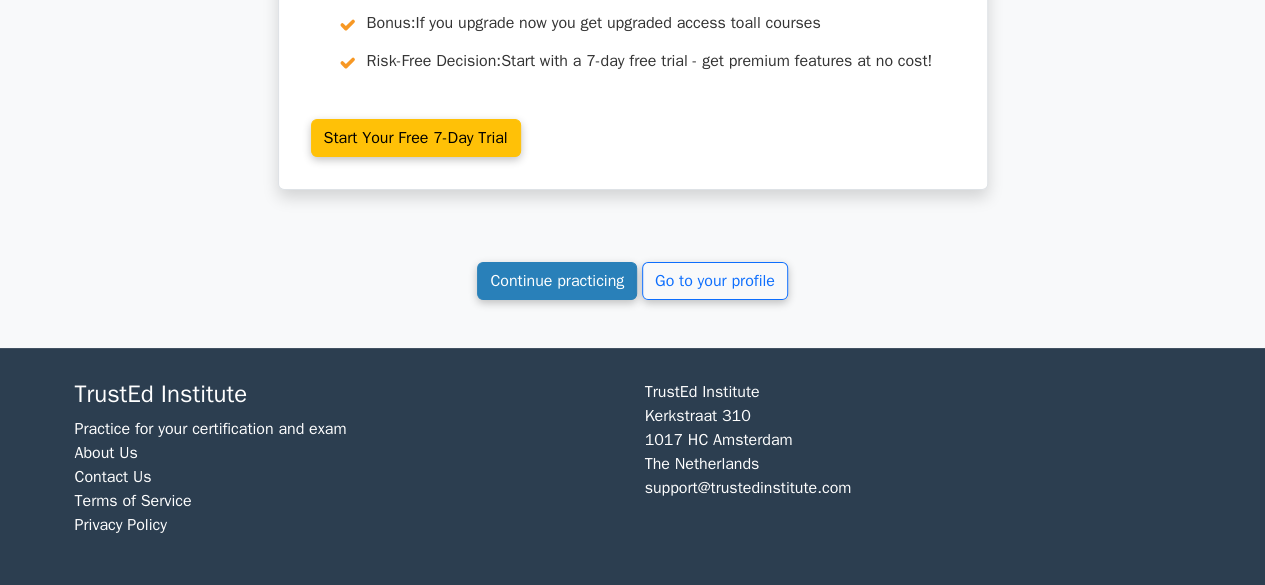 click on "Continue practicing" at bounding box center [557, 281] 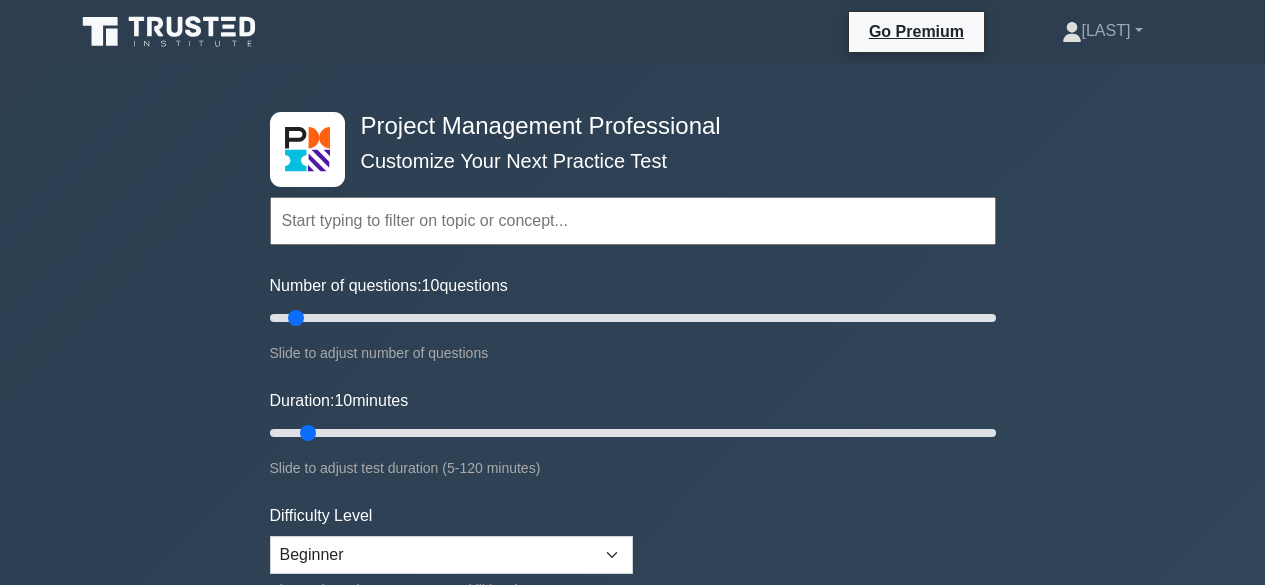 scroll, scrollTop: 0, scrollLeft: 0, axis: both 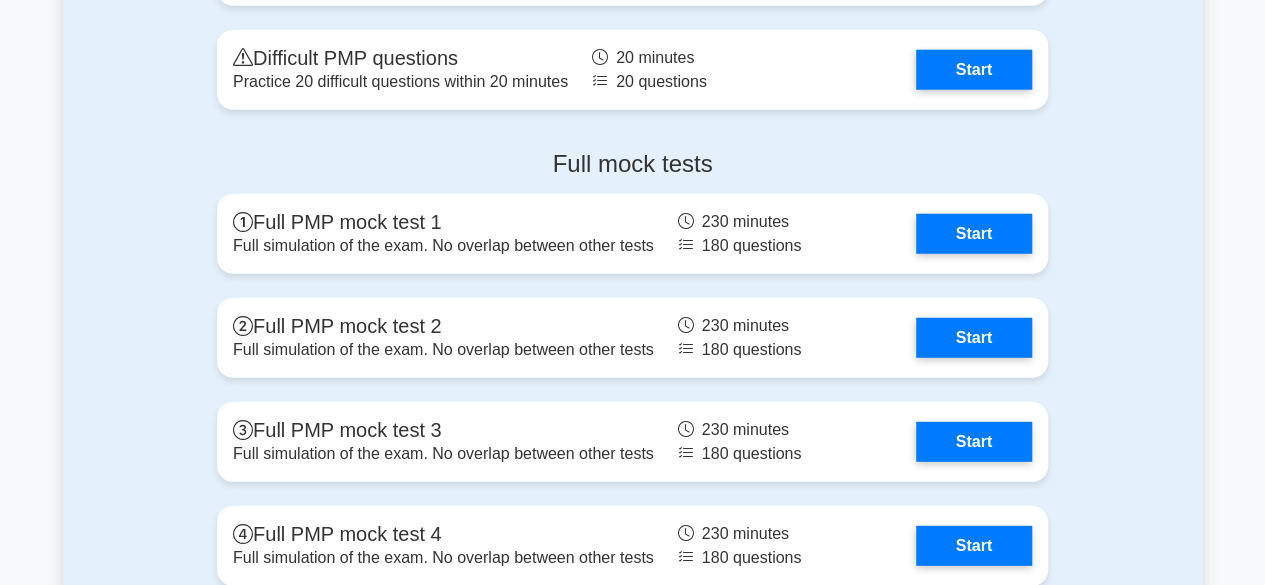 drag, startPoint x: 1262, startPoint y: 450, endPoint x: 1258, endPoint y: 464, distance: 14.56022 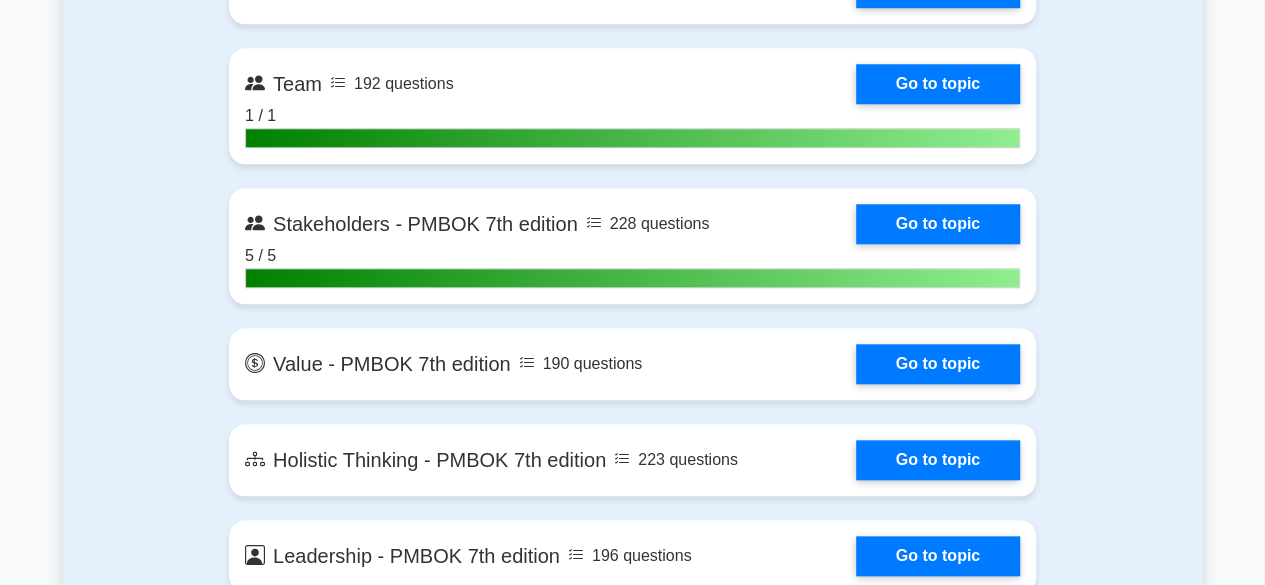 scroll, scrollTop: 4633, scrollLeft: 0, axis: vertical 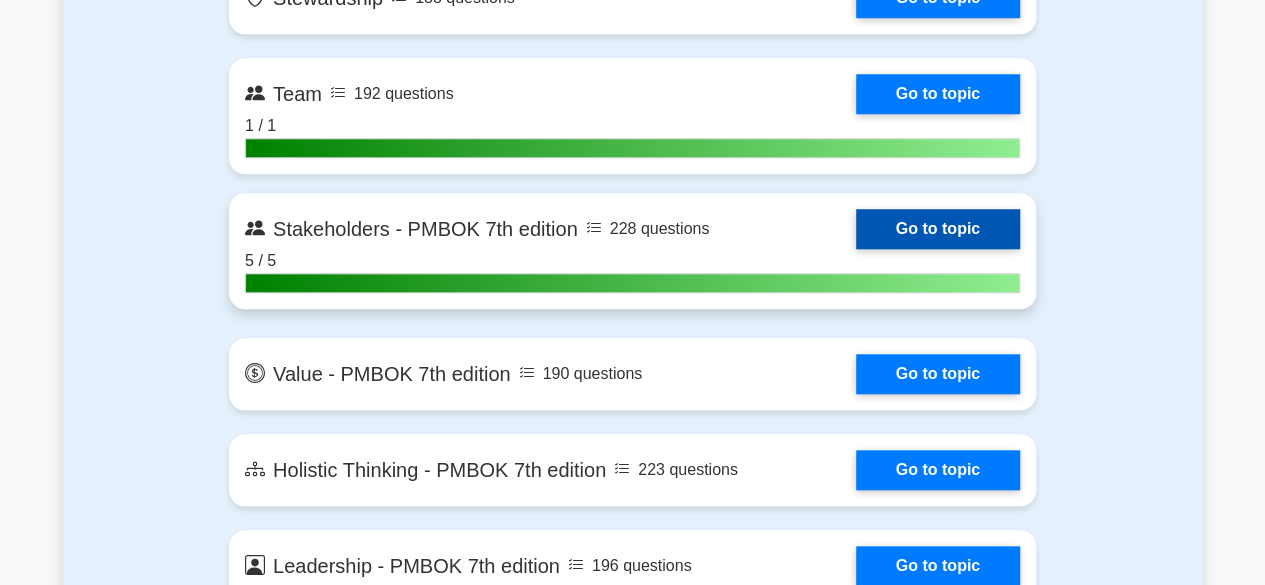 click on "Go to topic" at bounding box center (938, 229) 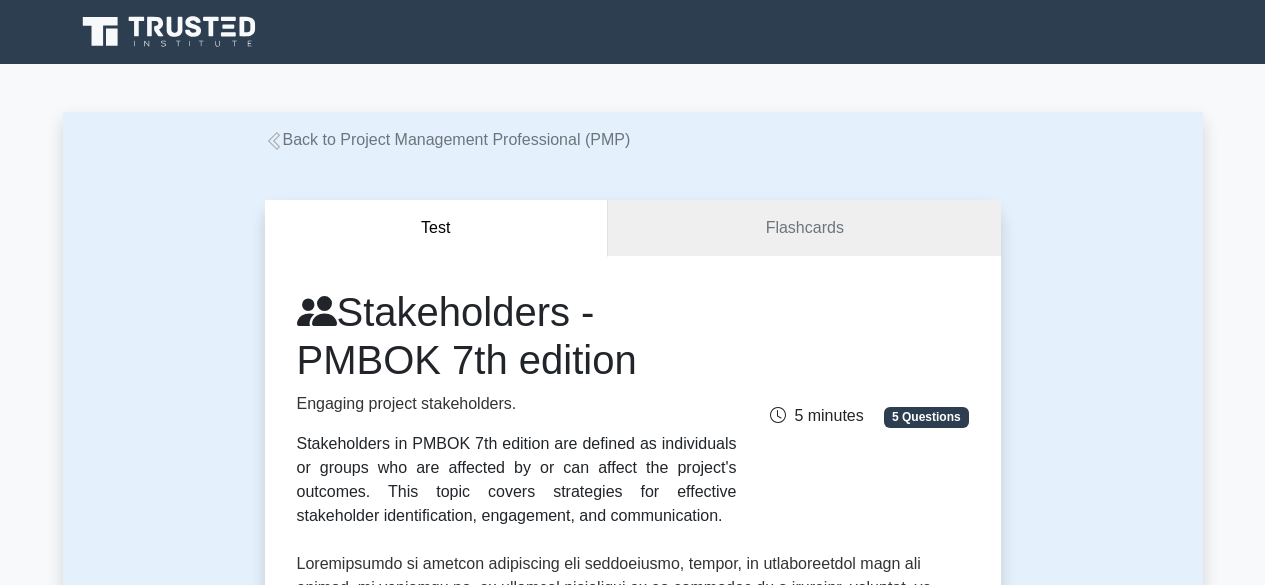 scroll, scrollTop: 0, scrollLeft: 0, axis: both 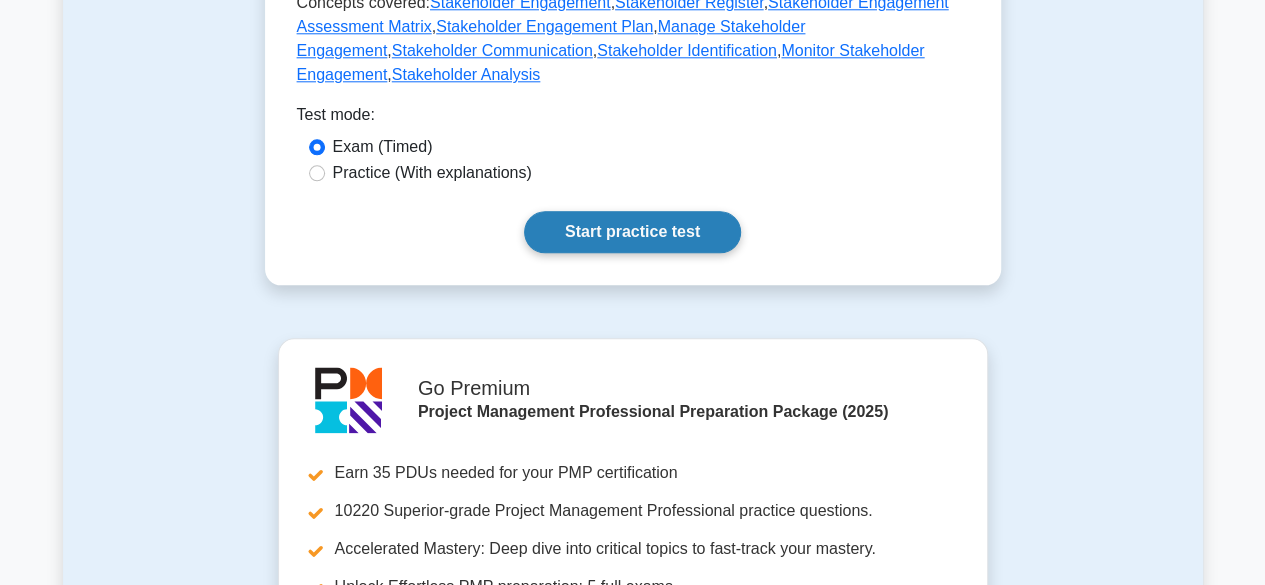 click on "Start practice test" at bounding box center [632, 232] 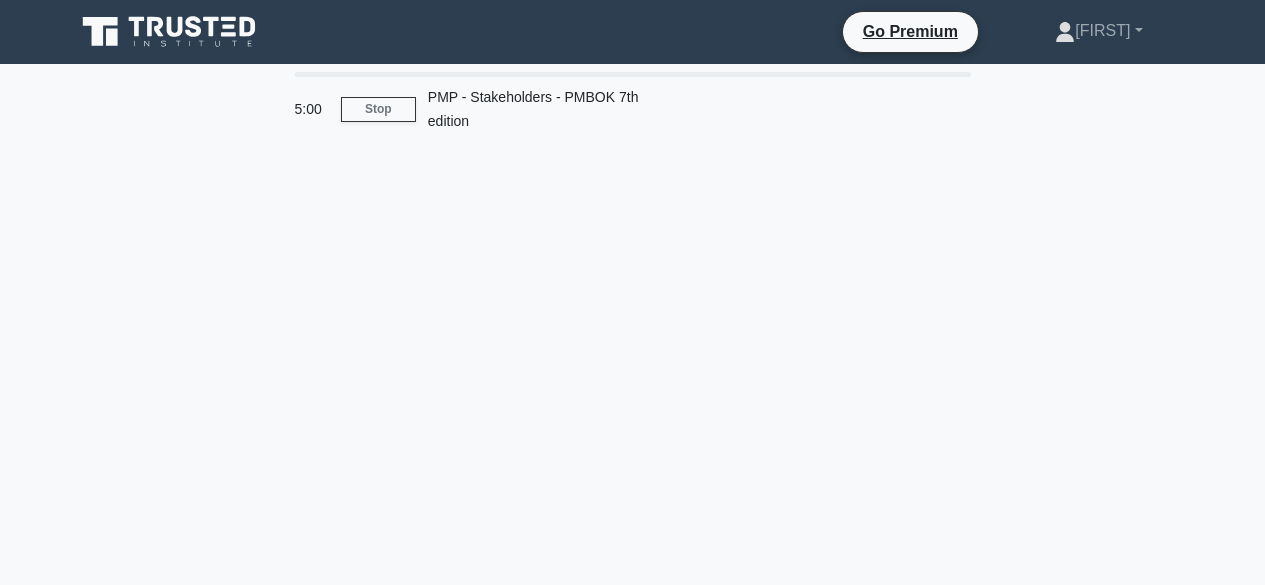 scroll, scrollTop: 0, scrollLeft: 0, axis: both 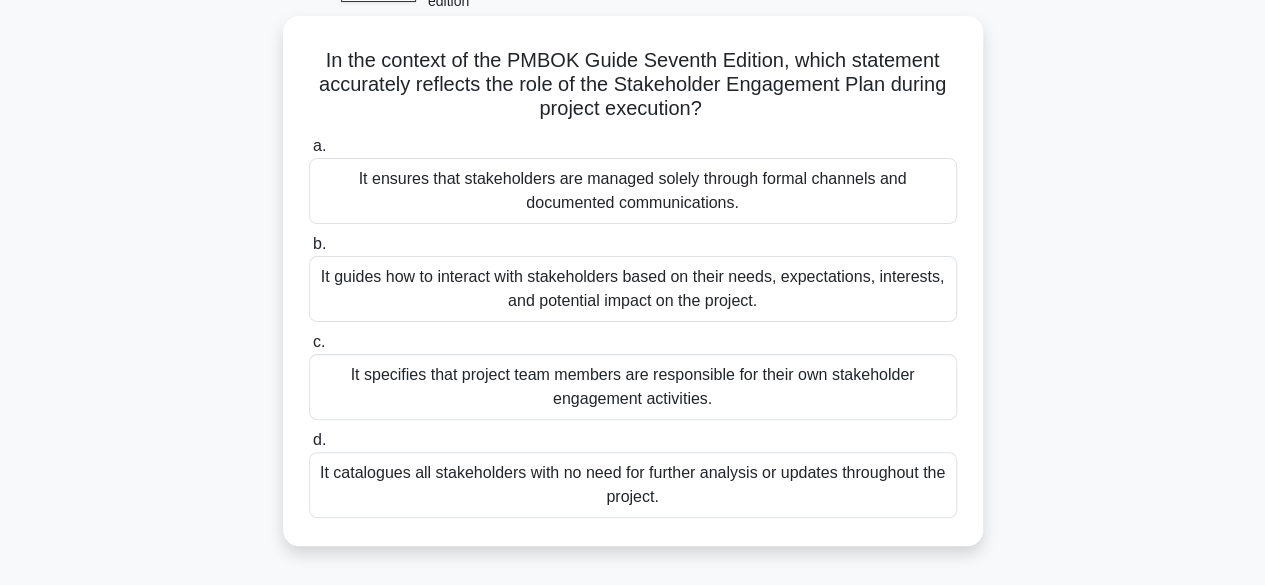 click on "It guides how to interact with stakeholders based on their needs, expectations, interests, and potential impact on the project." at bounding box center (633, 289) 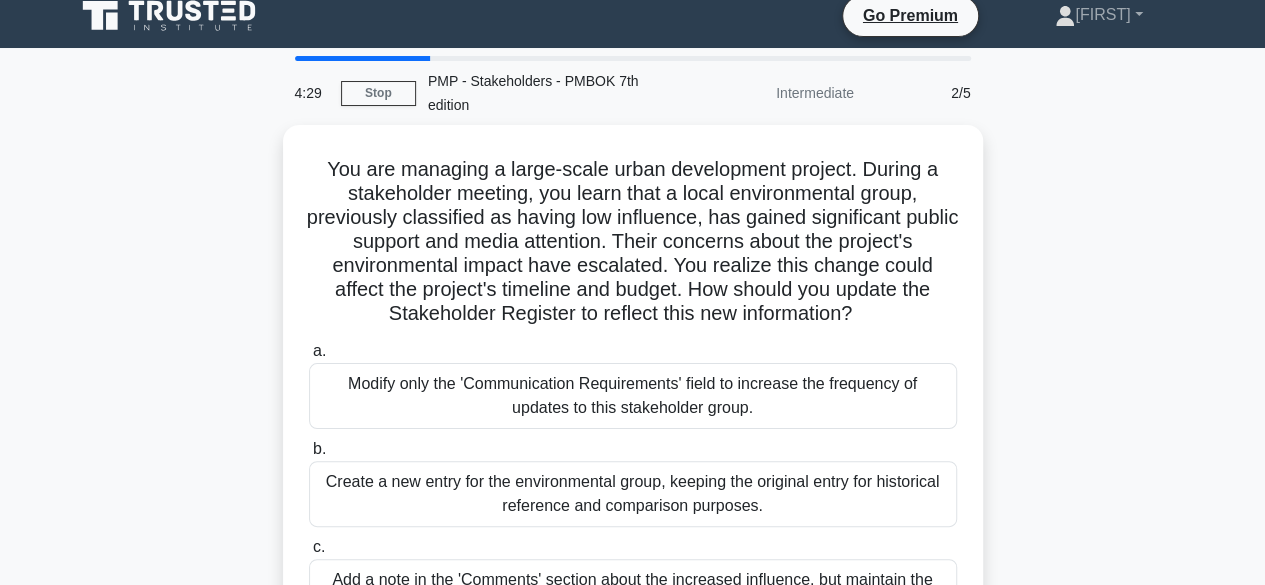 scroll, scrollTop: 0, scrollLeft: 0, axis: both 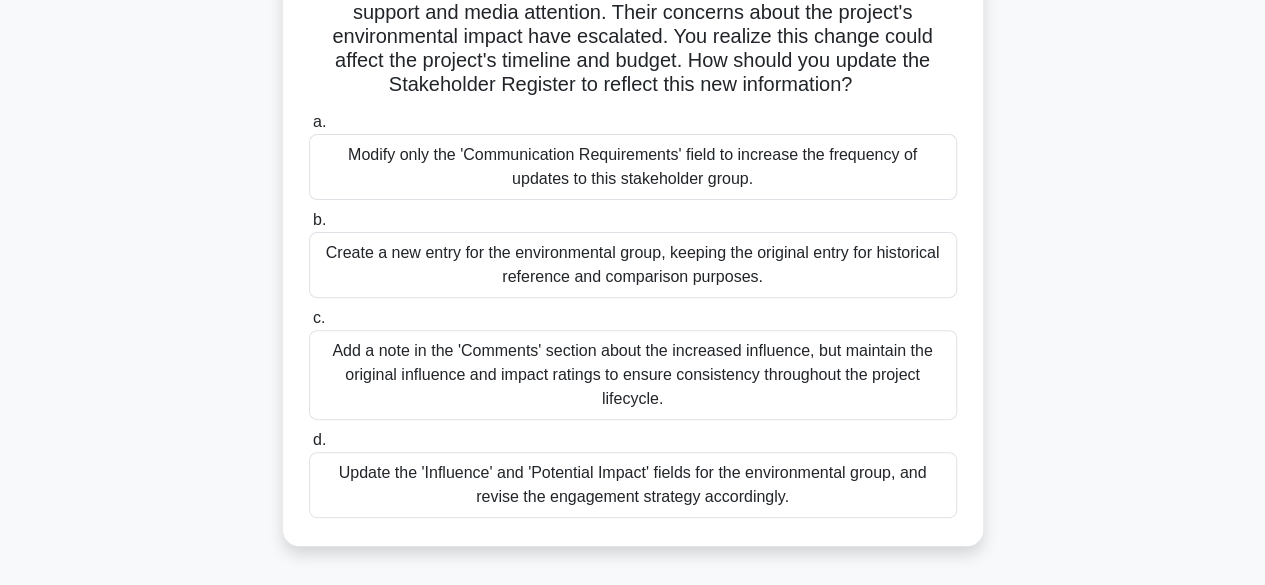 click on "Update the 'Influence' and 'Potential Impact' fields for the environmental group, and revise the engagement strategy accordingly." at bounding box center [633, 485] 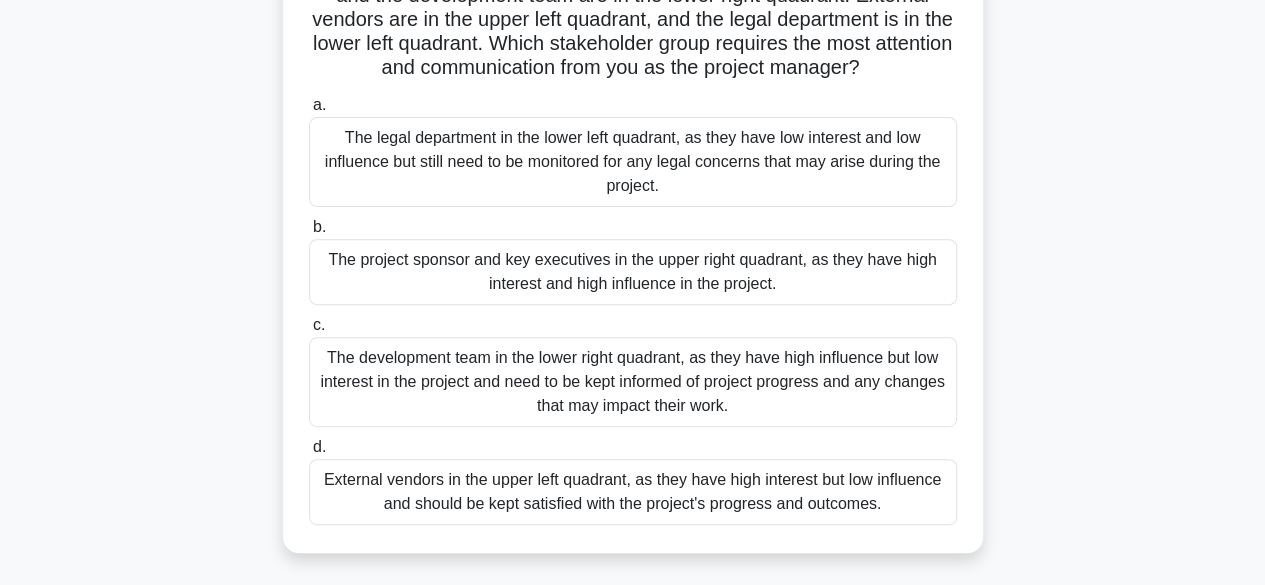 scroll, scrollTop: 276, scrollLeft: 0, axis: vertical 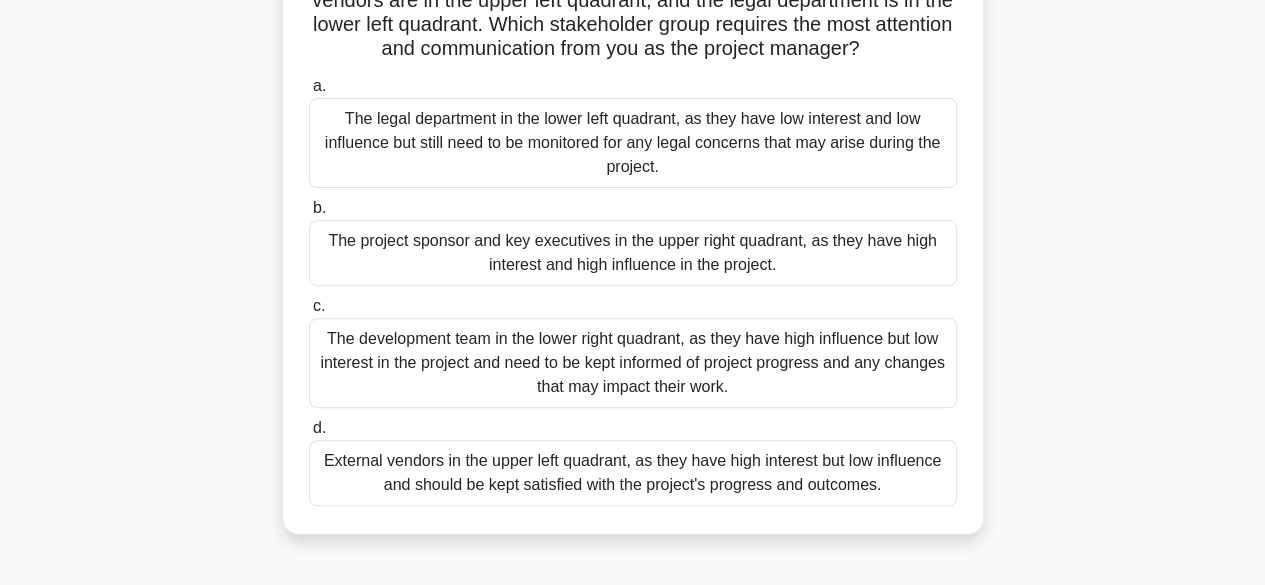 click on "External vendors in the upper left quadrant, as they have high interest but low influence and should be kept satisfied with the project's progress and outcomes." at bounding box center (633, 473) 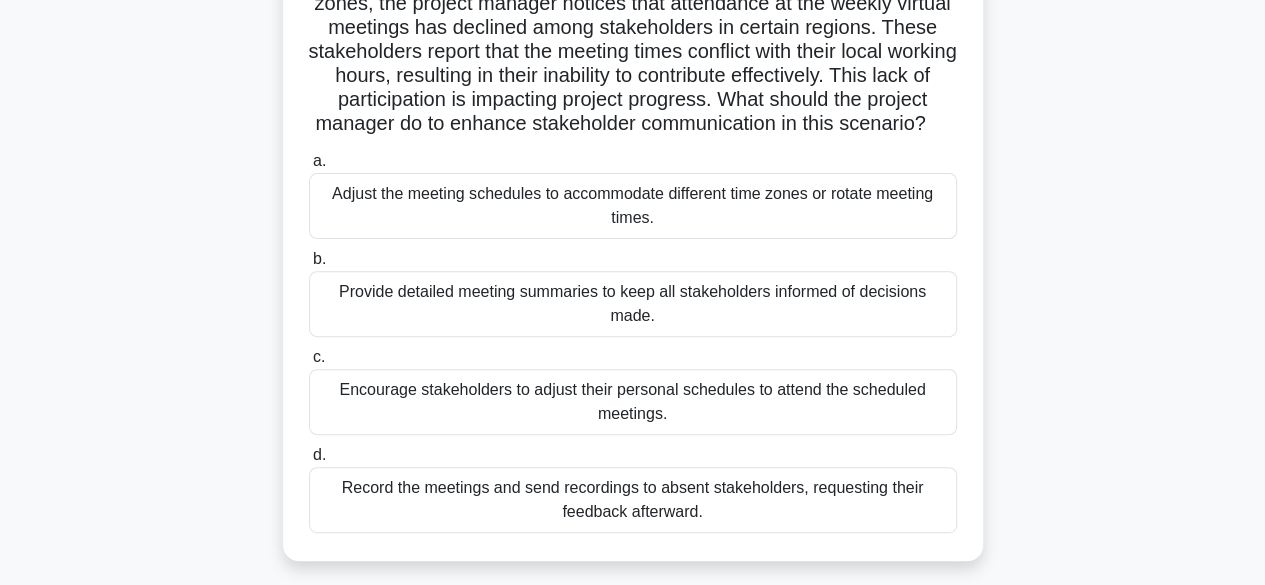 scroll, scrollTop: 204, scrollLeft: 0, axis: vertical 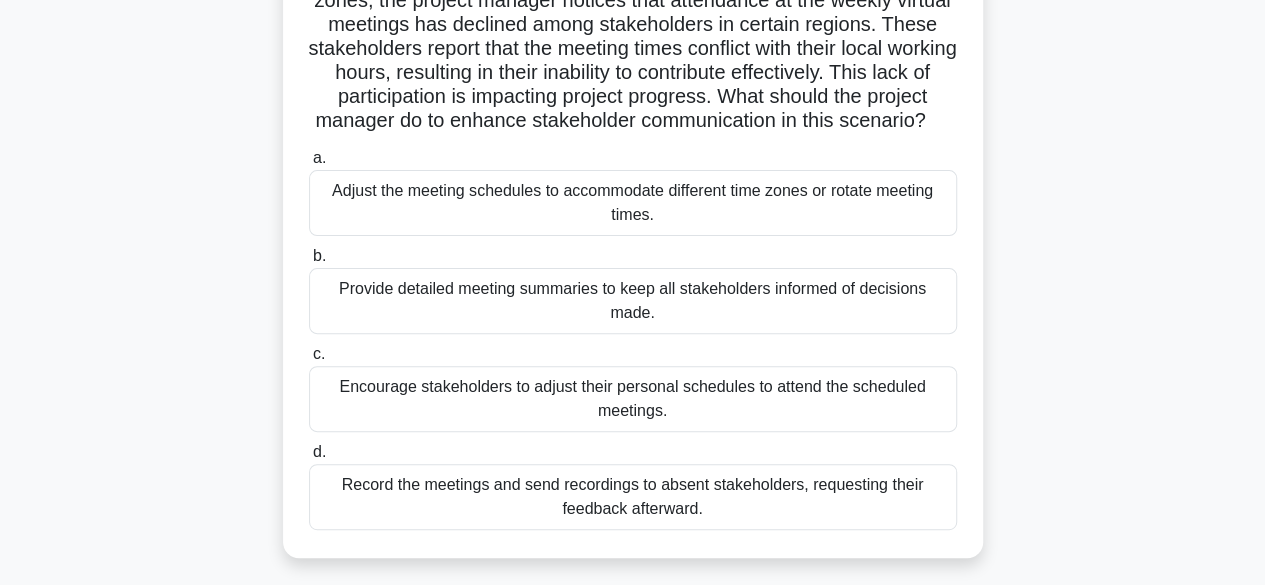 click on "Adjust the meeting schedules to accommodate different time zones or rotate meeting times." at bounding box center [633, 203] 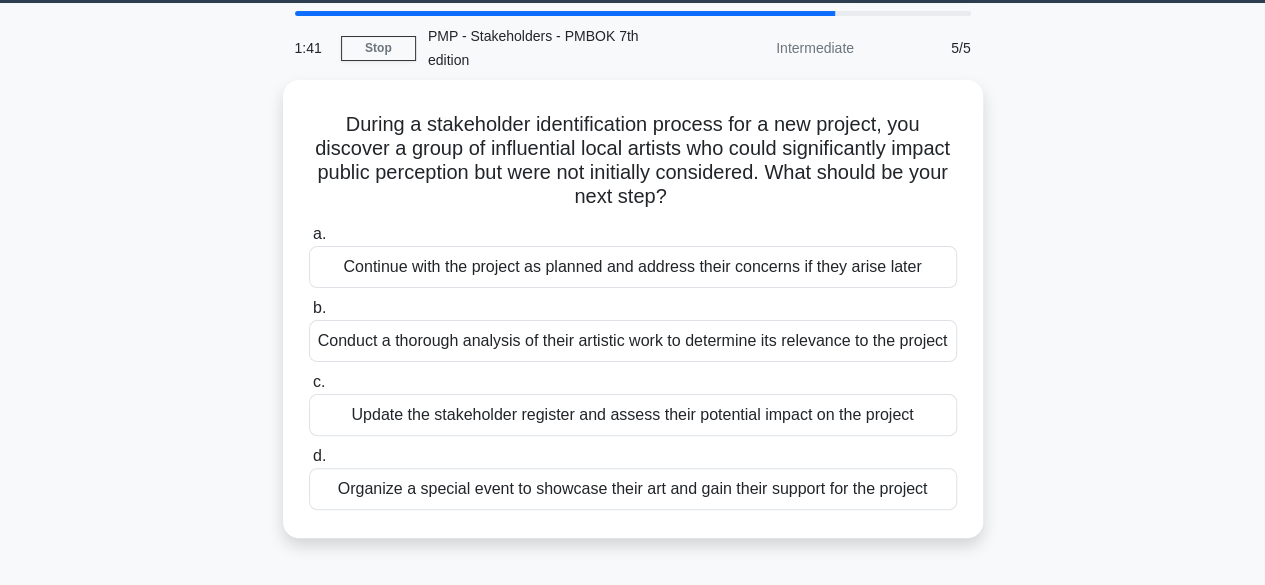 scroll, scrollTop: 62, scrollLeft: 0, axis: vertical 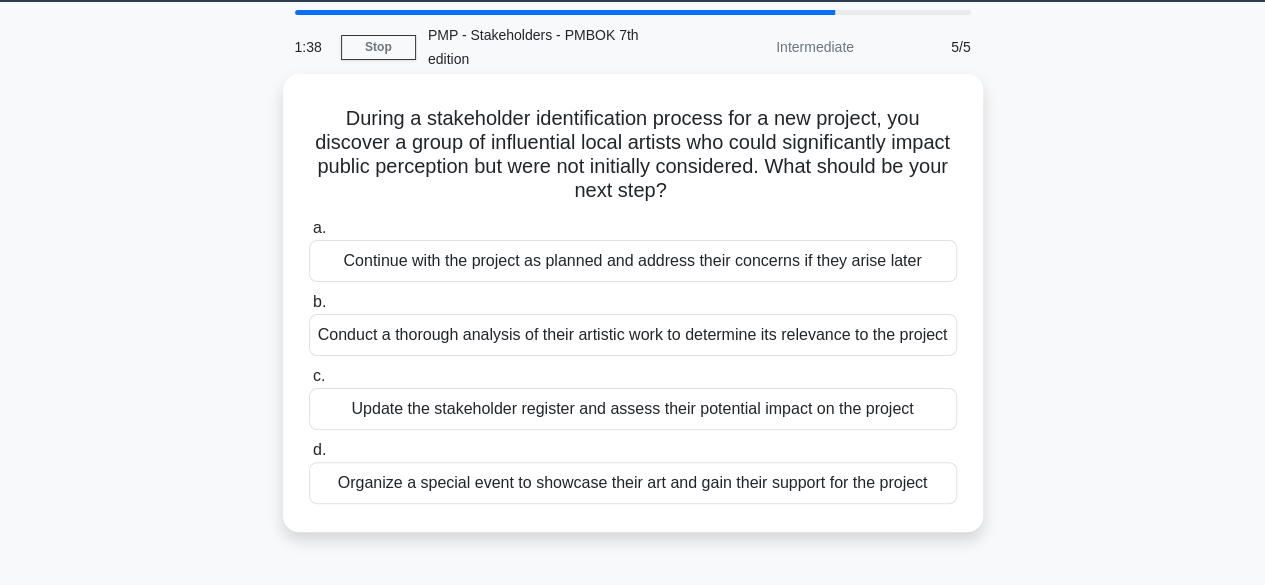 click on "Update the stakeholder register and assess their potential impact on the project" at bounding box center (633, 409) 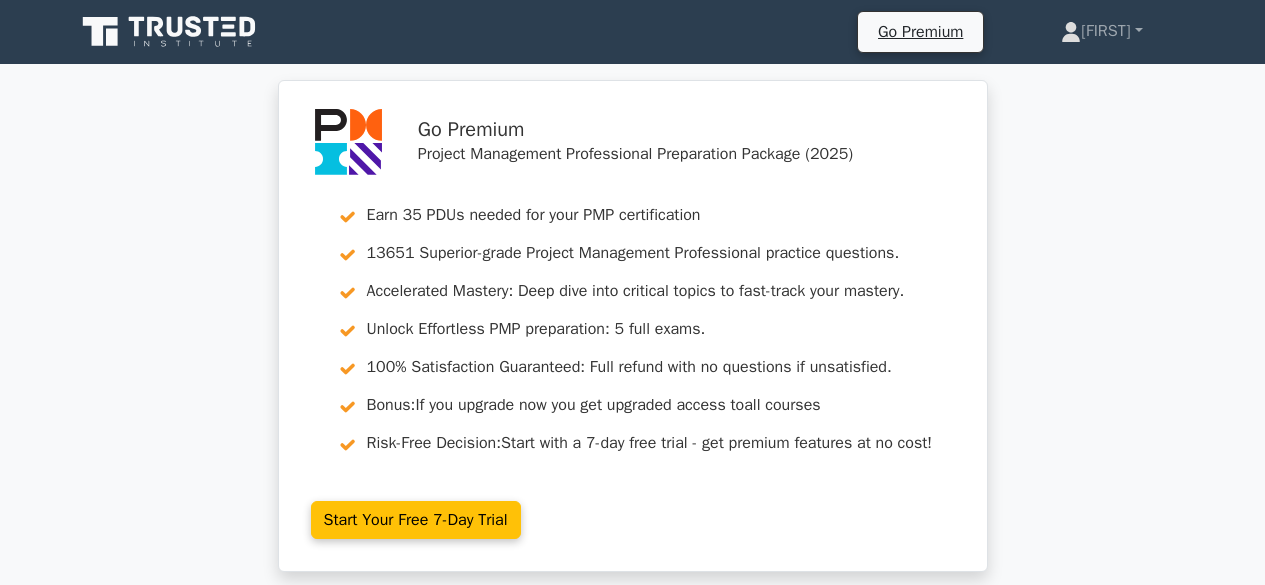 scroll, scrollTop: 0, scrollLeft: 0, axis: both 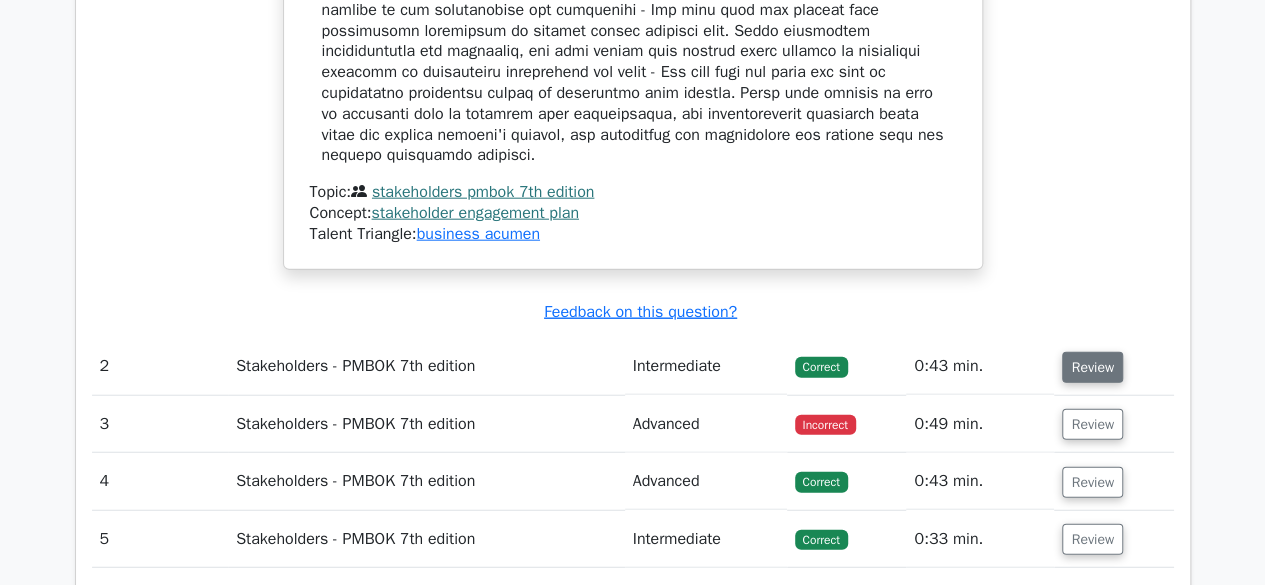 click on "Review" at bounding box center [1092, 367] 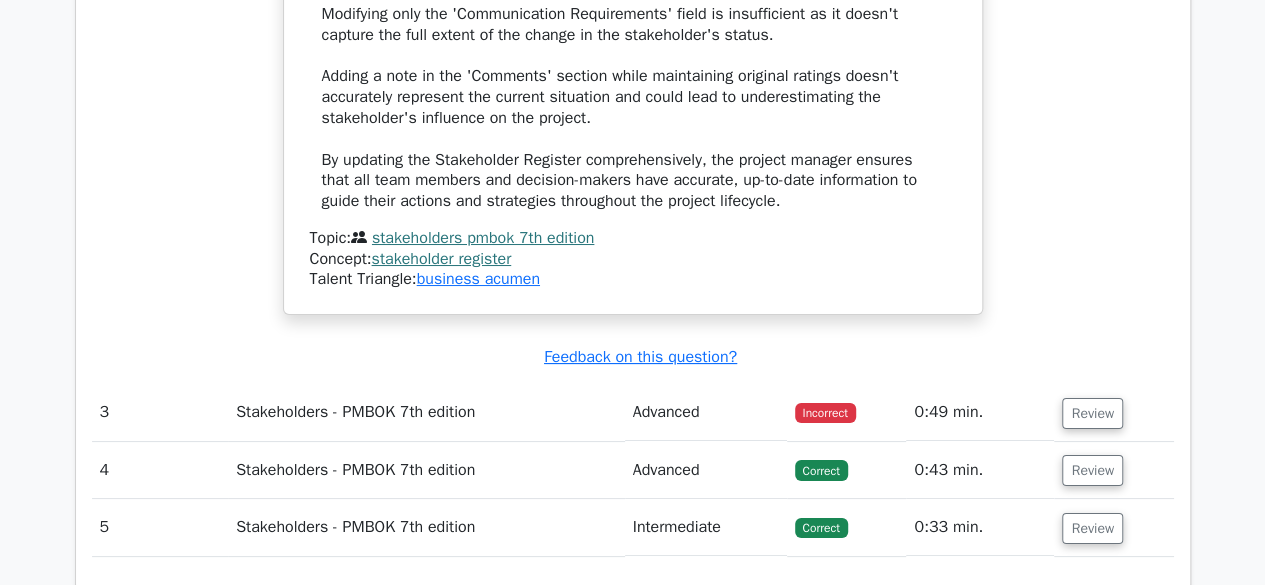 scroll, scrollTop: 3695, scrollLeft: 0, axis: vertical 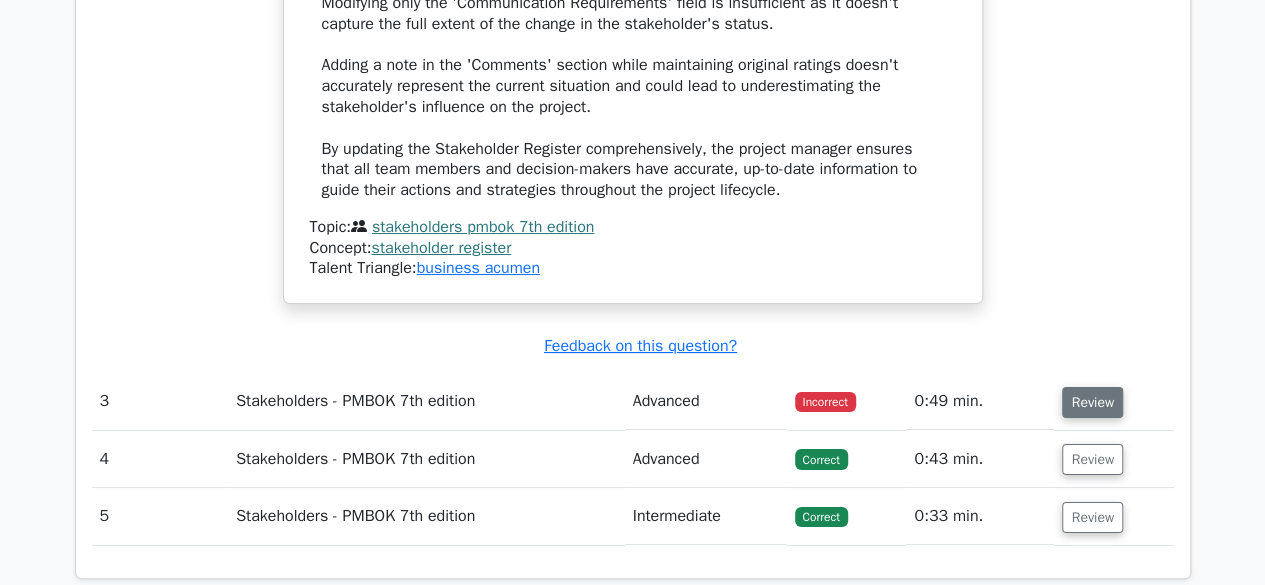 click on "Review" at bounding box center (1092, 402) 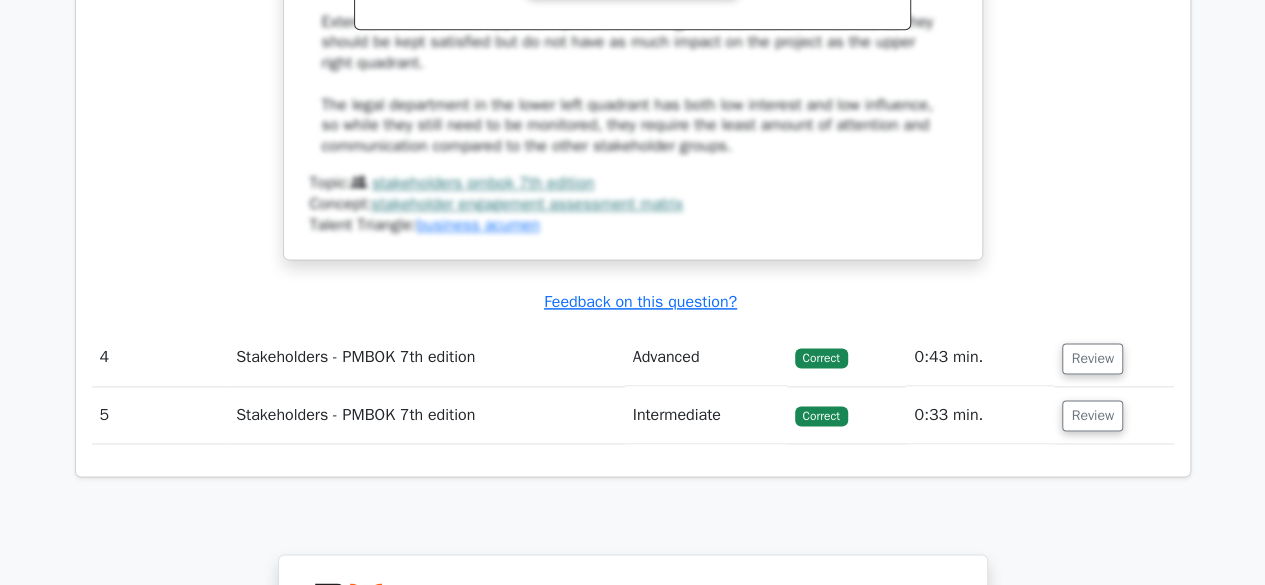 scroll, scrollTop: 4980, scrollLeft: 0, axis: vertical 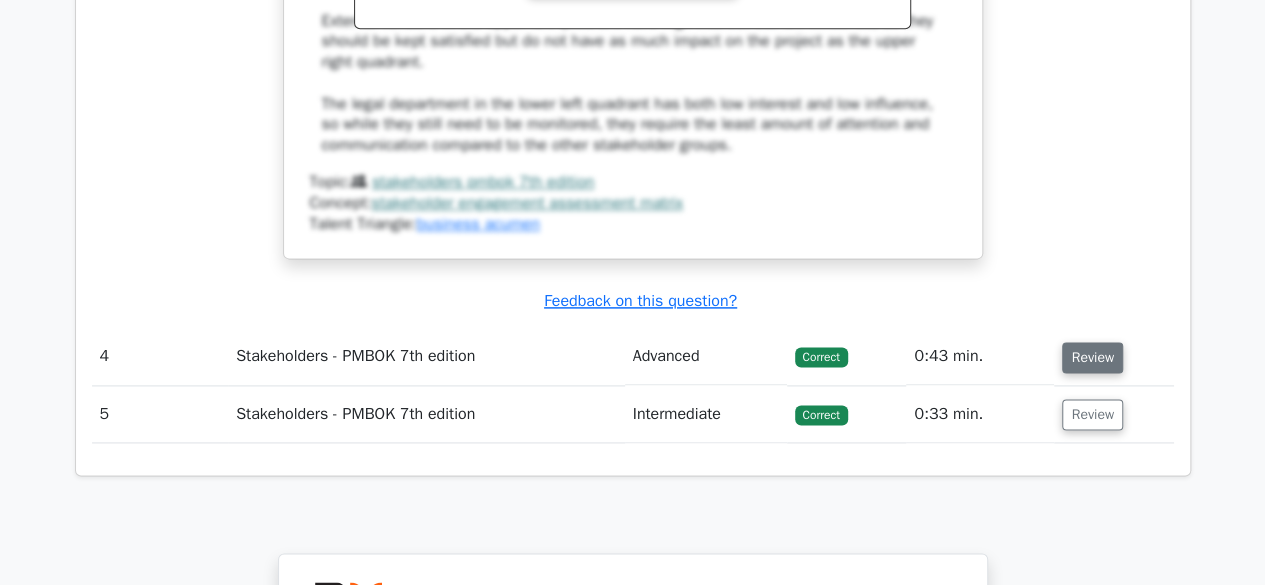 click on "Review" at bounding box center (1092, 357) 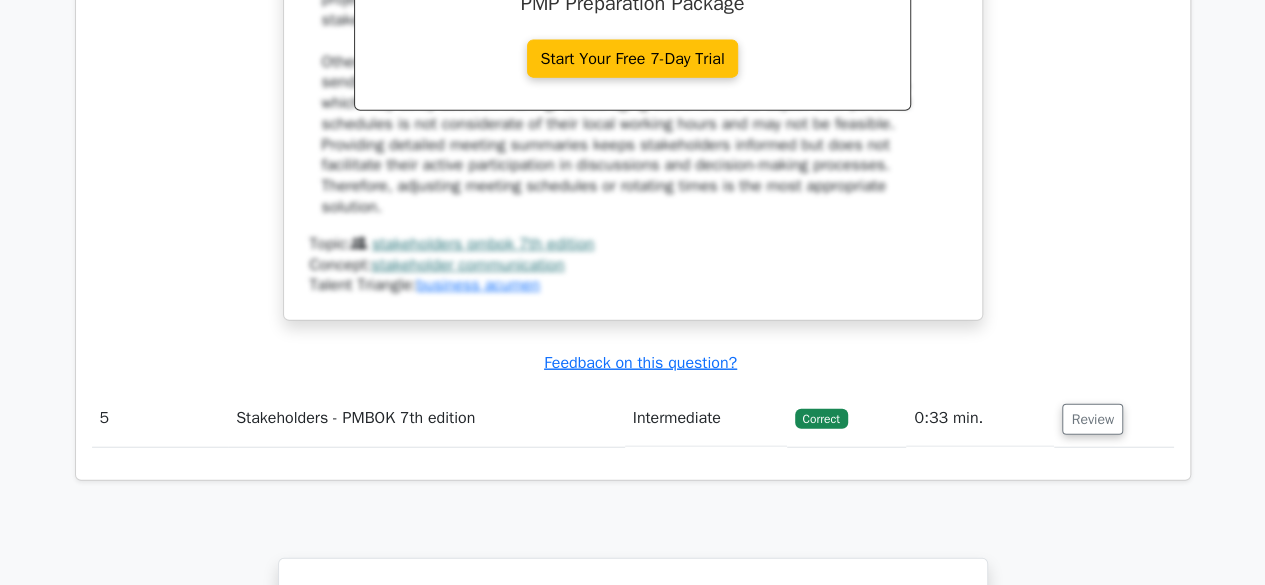 scroll, scrollTop: 6096, scrollLeft: 0, axis: vertical 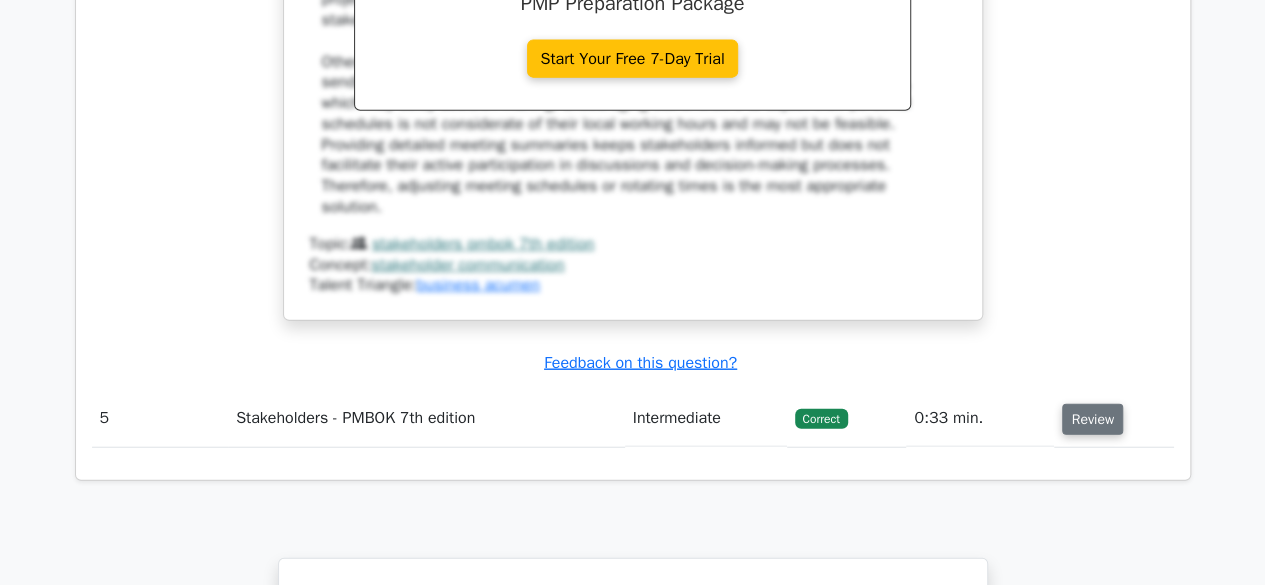 click on "Review" at bounding box center (1092, 419) 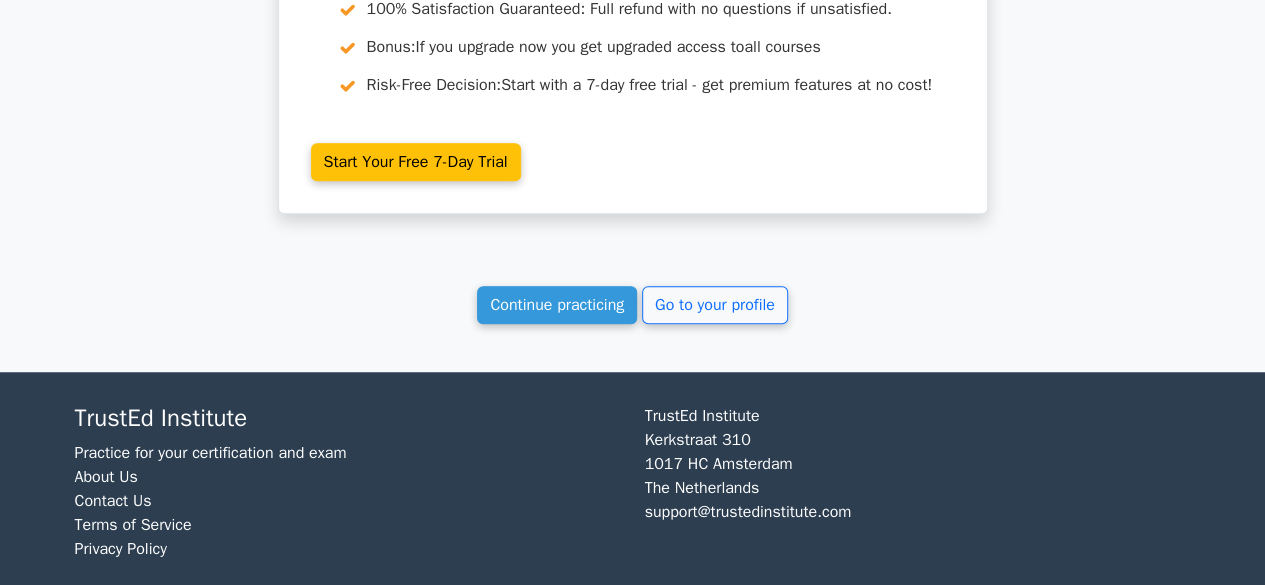 scroll, scrollTop: 8189, scrollLeft: 0, axis: vertical 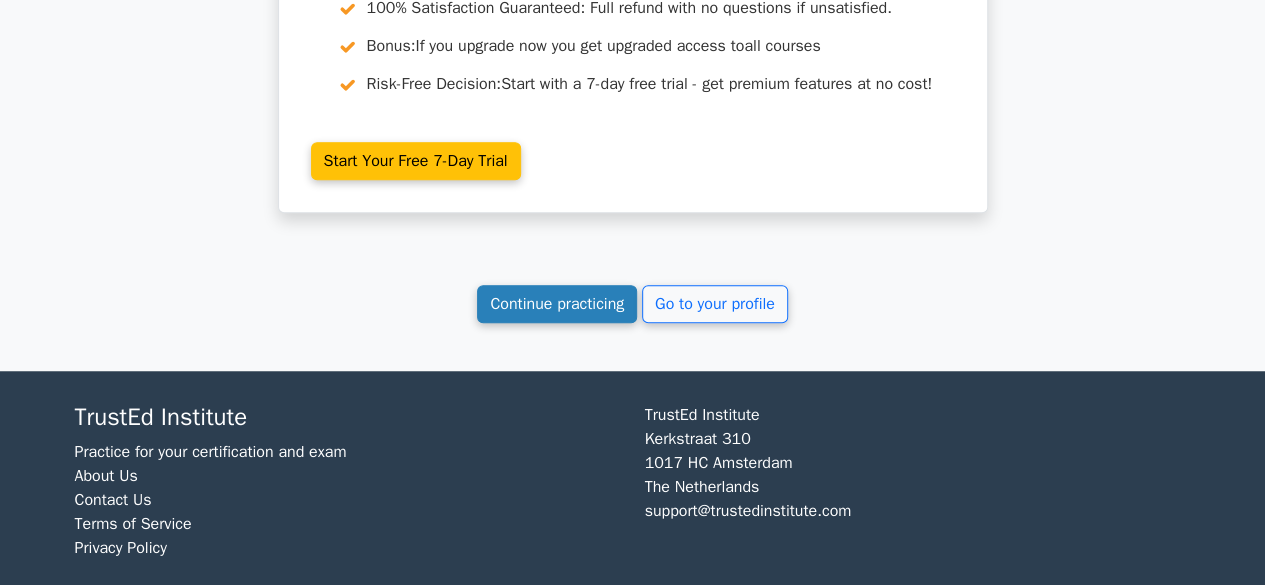 click on "Continue practicing" at bounding box center (557, 304) 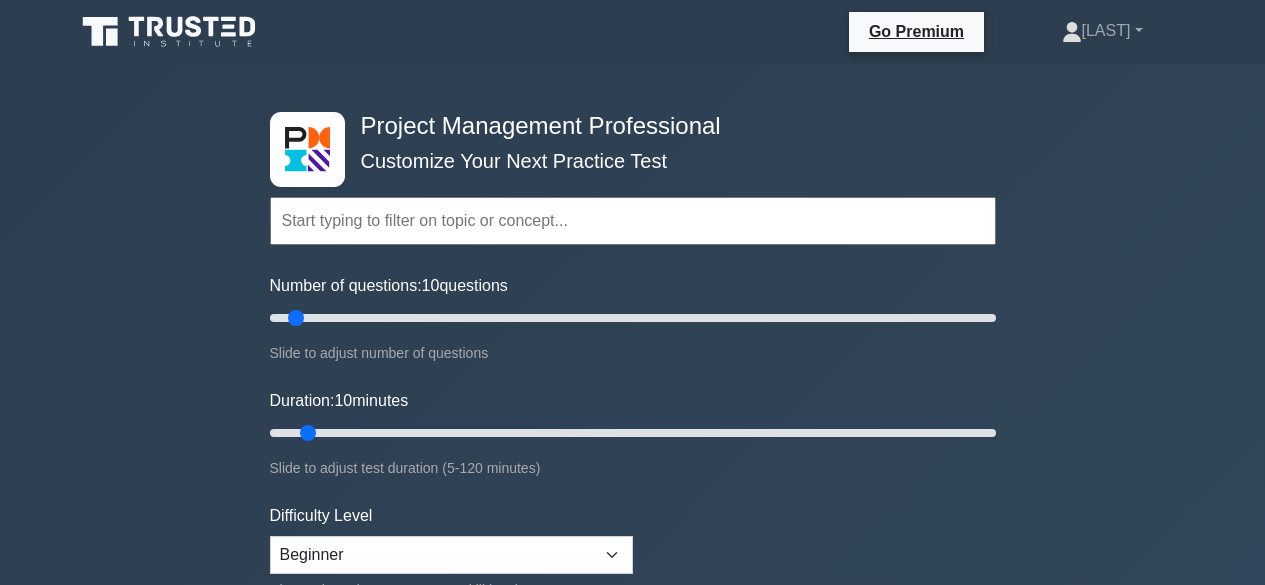 scroll, scrollTop: 0, scrollLeft: 0, axis: both 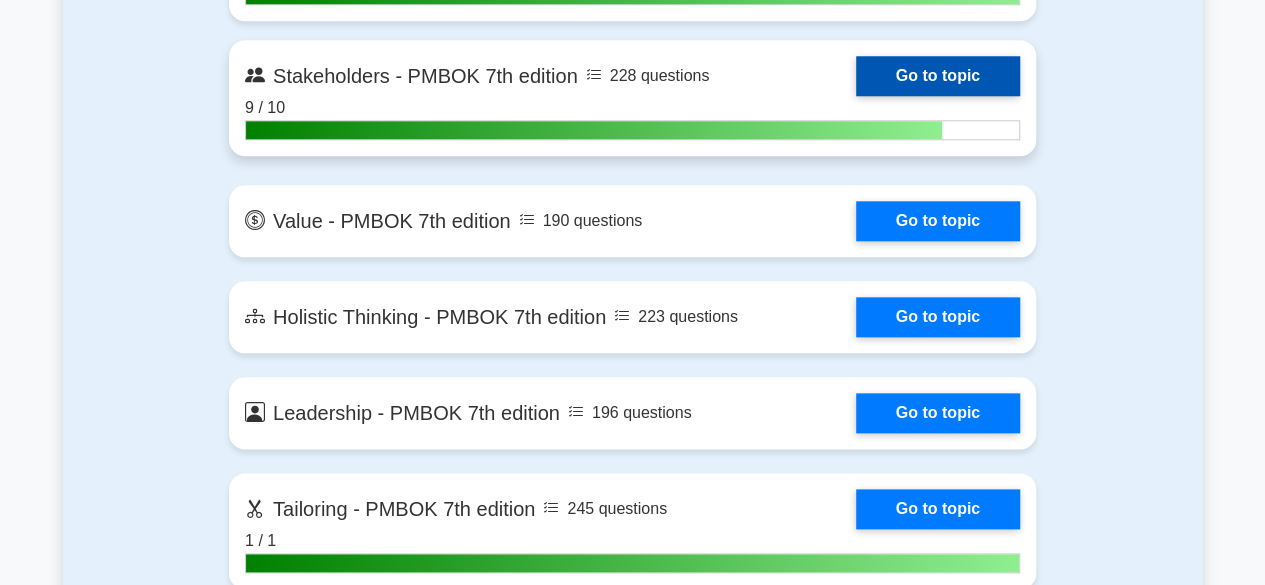 click on "Go to topic" at bounding box center (938, 76) 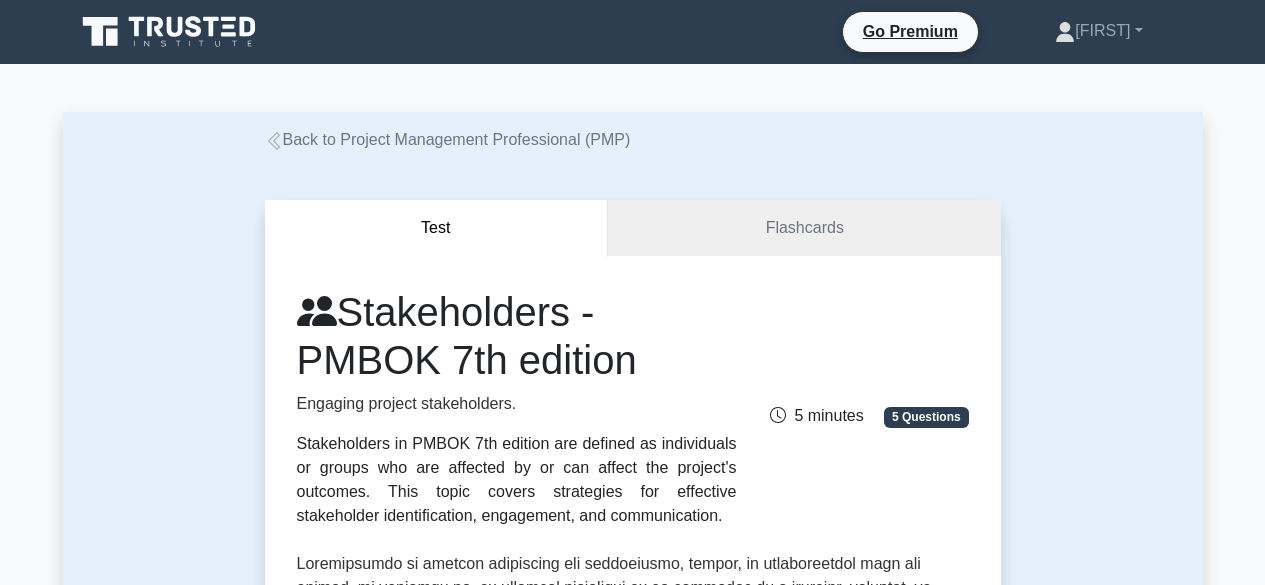 scroll, scrollTop: 0, scrollLeft: 0, axis: both 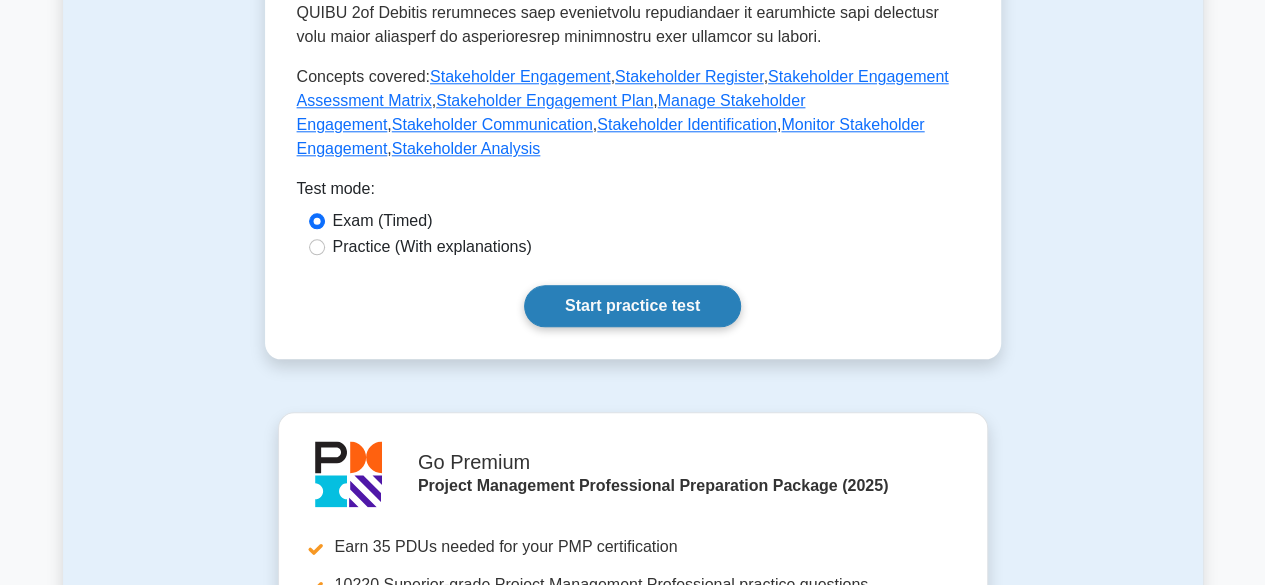 click on "Start practice test" at bounding box center [632, 306] 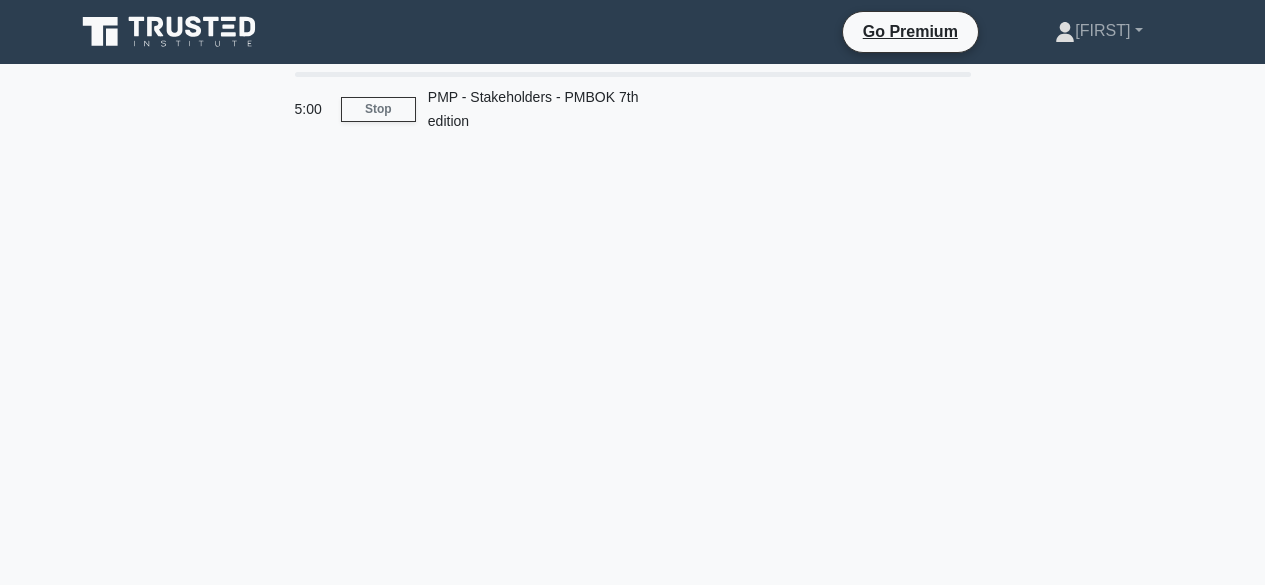 scroll, scrollTop: 0, scrollLeft: 0, axis: both 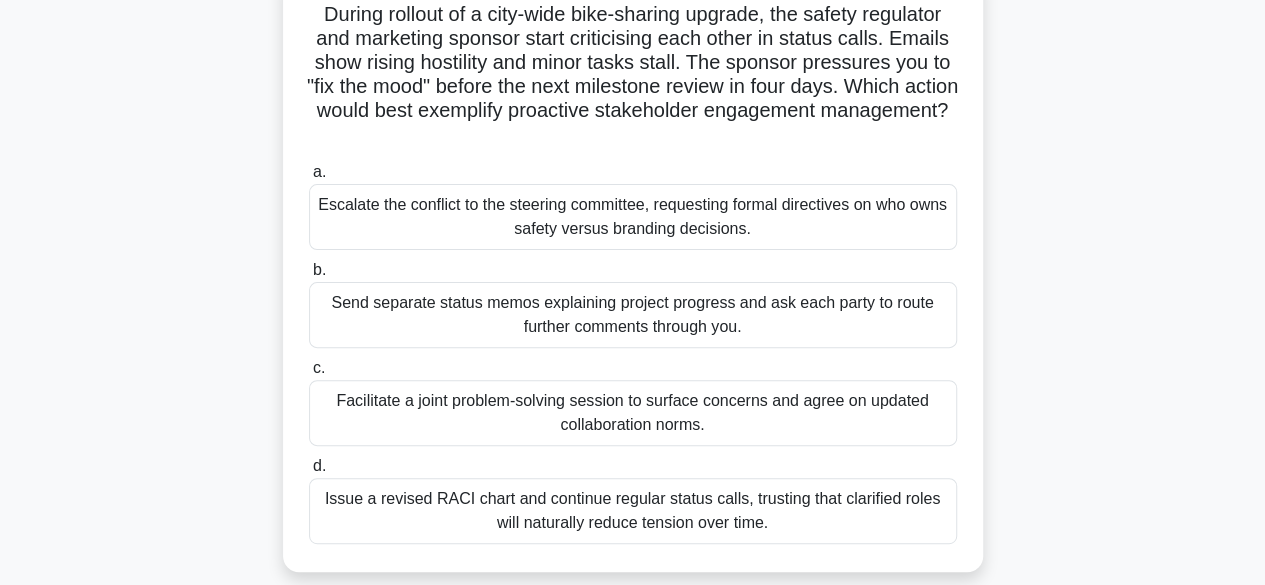 click on "Facilitate a joint problem-solving session to surface concerns and agree on updated collaboration norms." at bounding box center [633, 413] 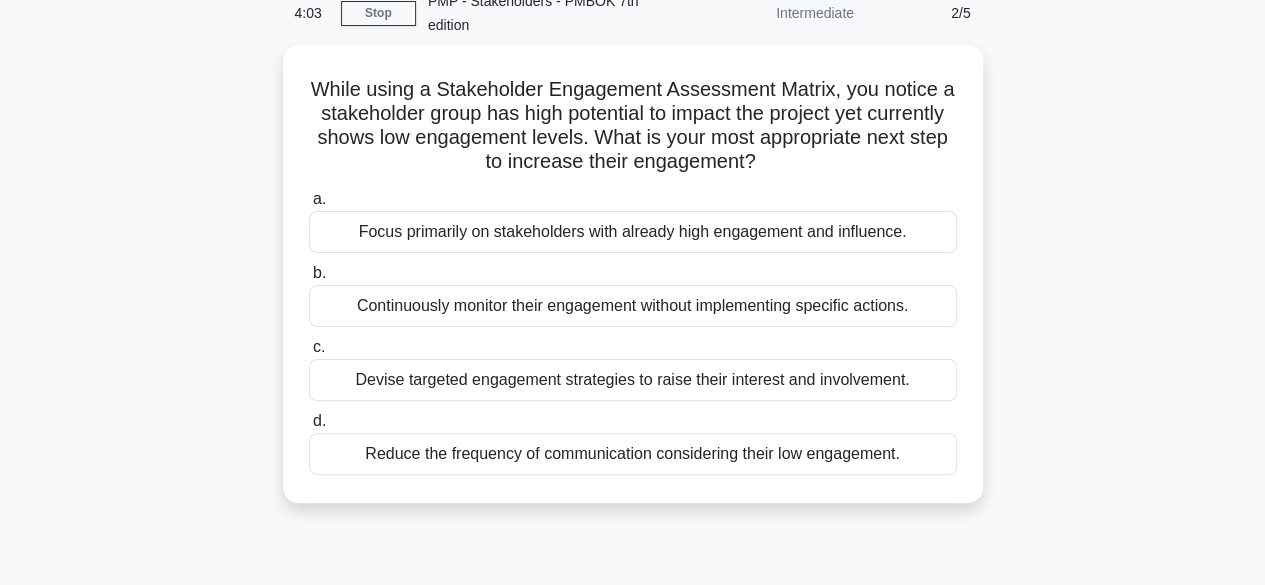 scroll, scrollTop: 98, scrollLeft: 0, axis: vertical 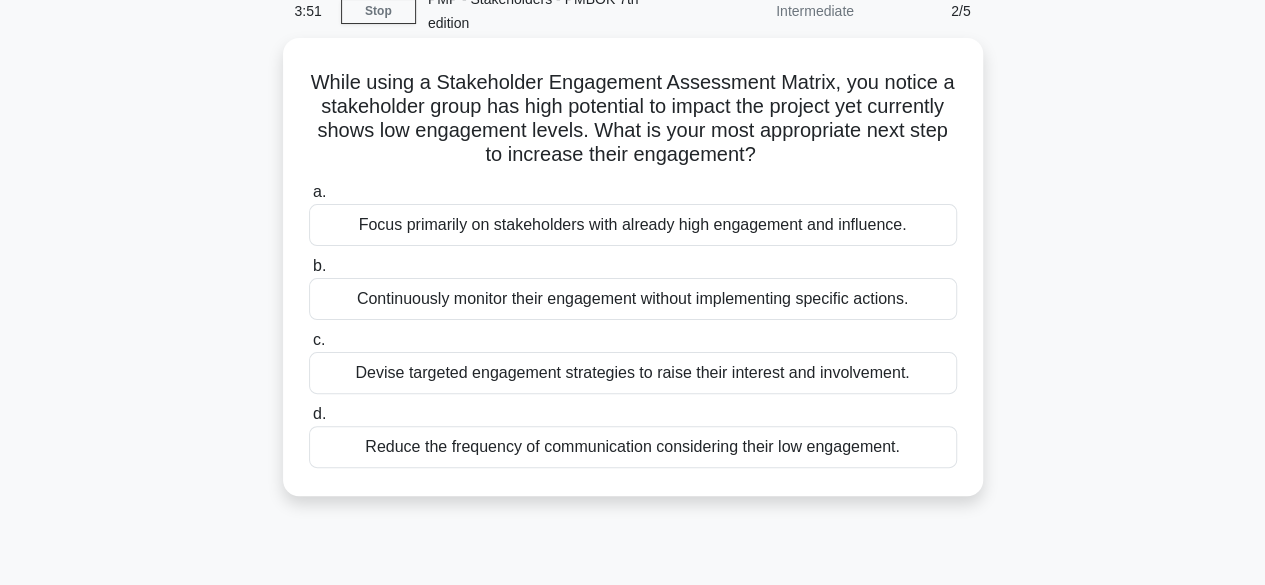 click on "Devise targeted engagement strategies to raise their interest and involvement." at bounding box center (633, 373) 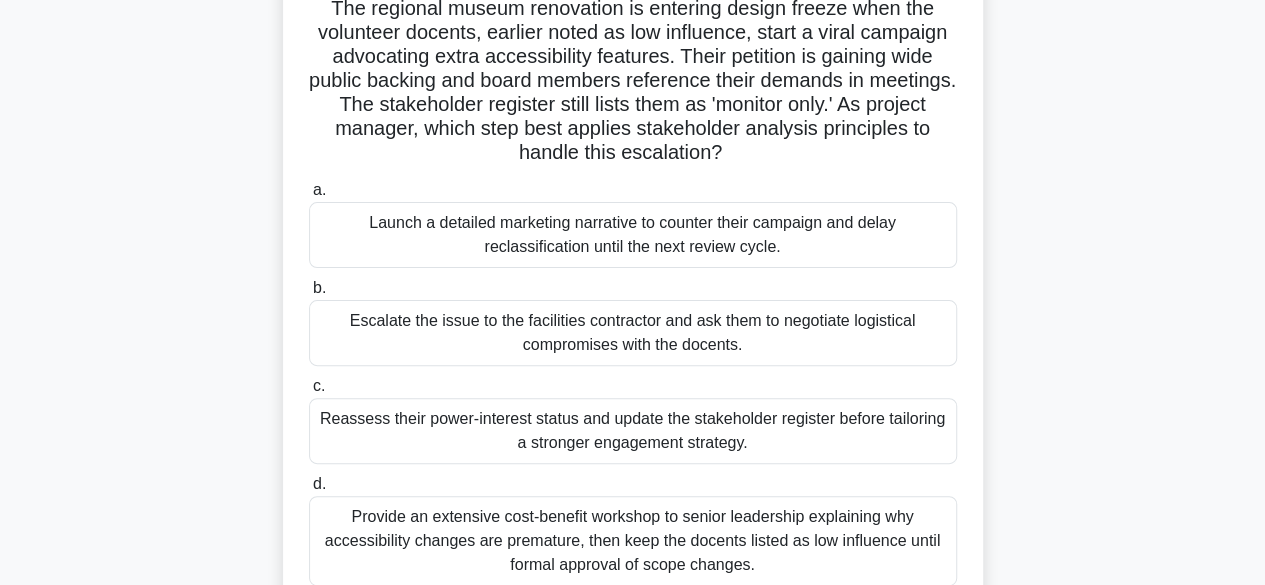 scroll, scrollTop: 175, scrollLeft: 0, axis: vertical 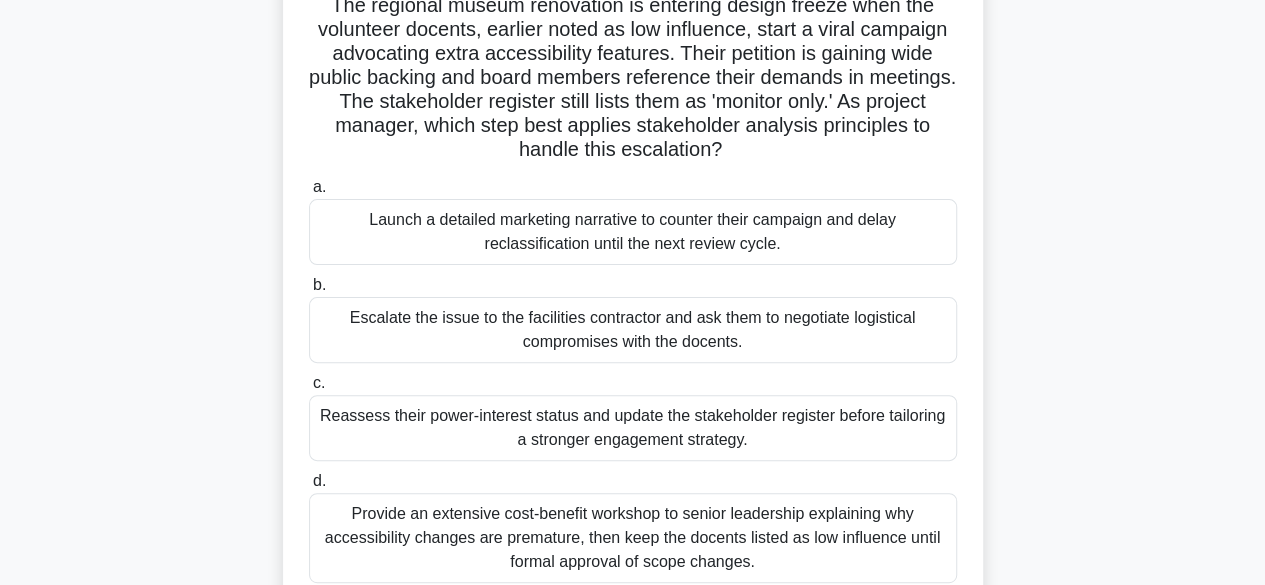 click on "Reassess their power-interest status and update the stakeholder register before tailoring a stronger engagement strategy." at bounding box center [633, 428] 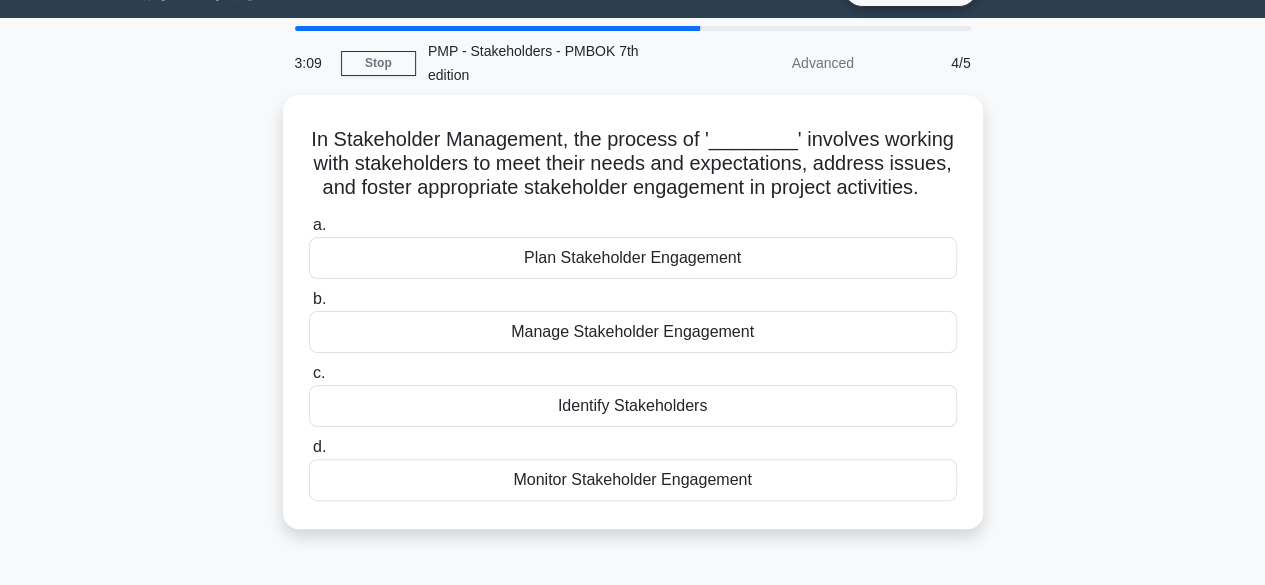 scroll, scrollTop: 0, scrollLeft: 0, axis: both 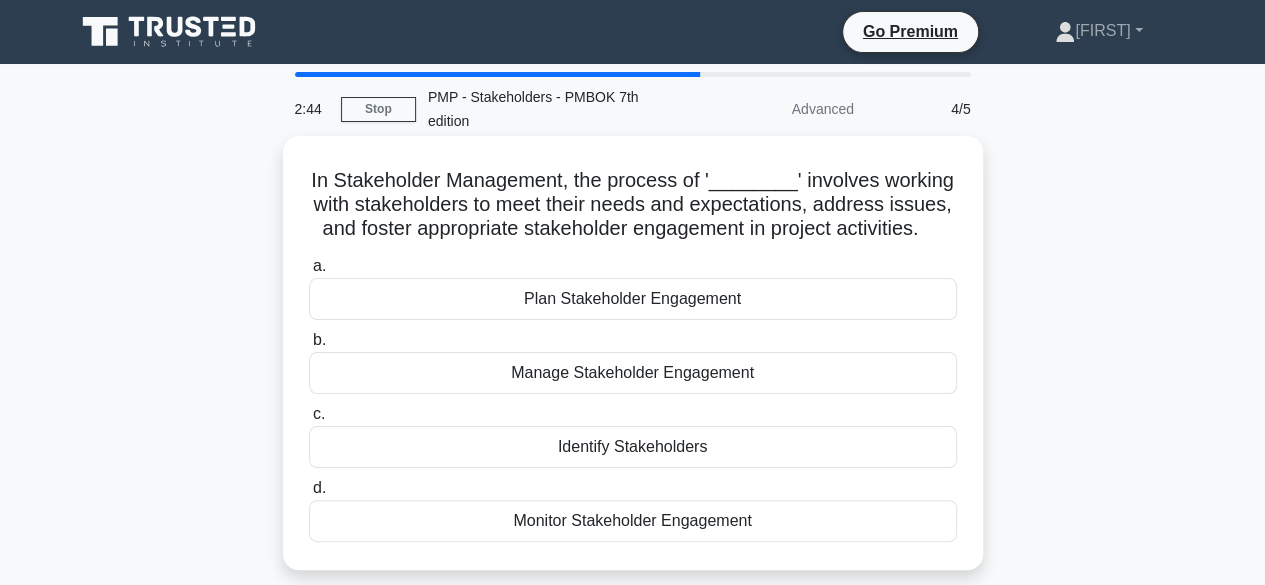click on "Manage Stakeholder Engagement" at bounding box center (633, 373) 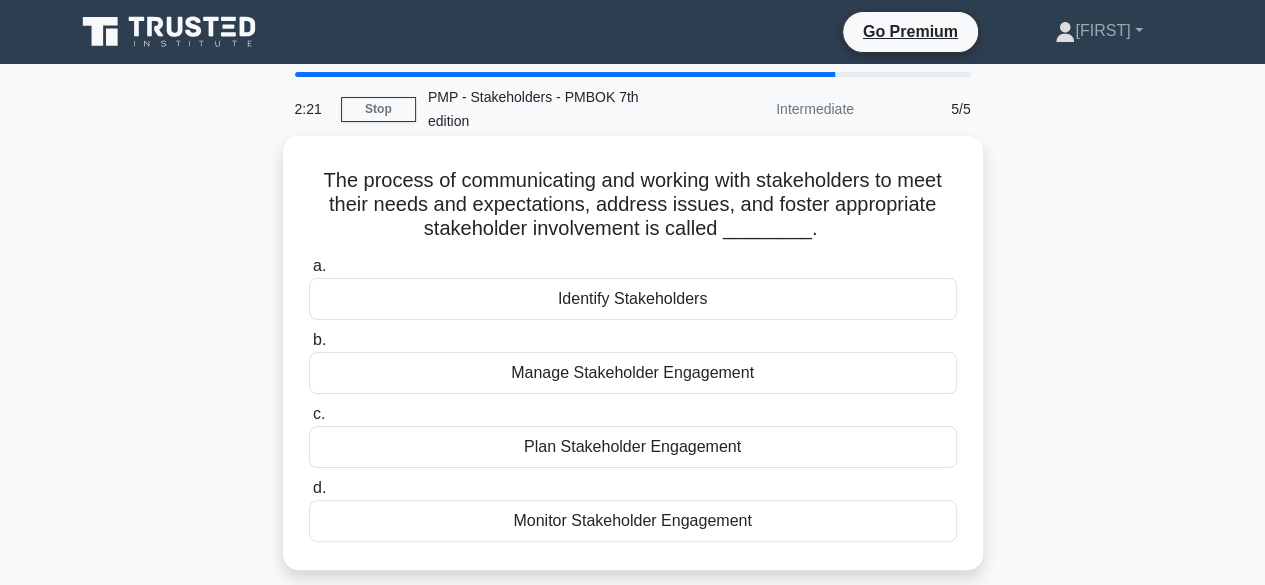 click on "Monitor Stakeholder Engagement" at bounding box center [633, 521] 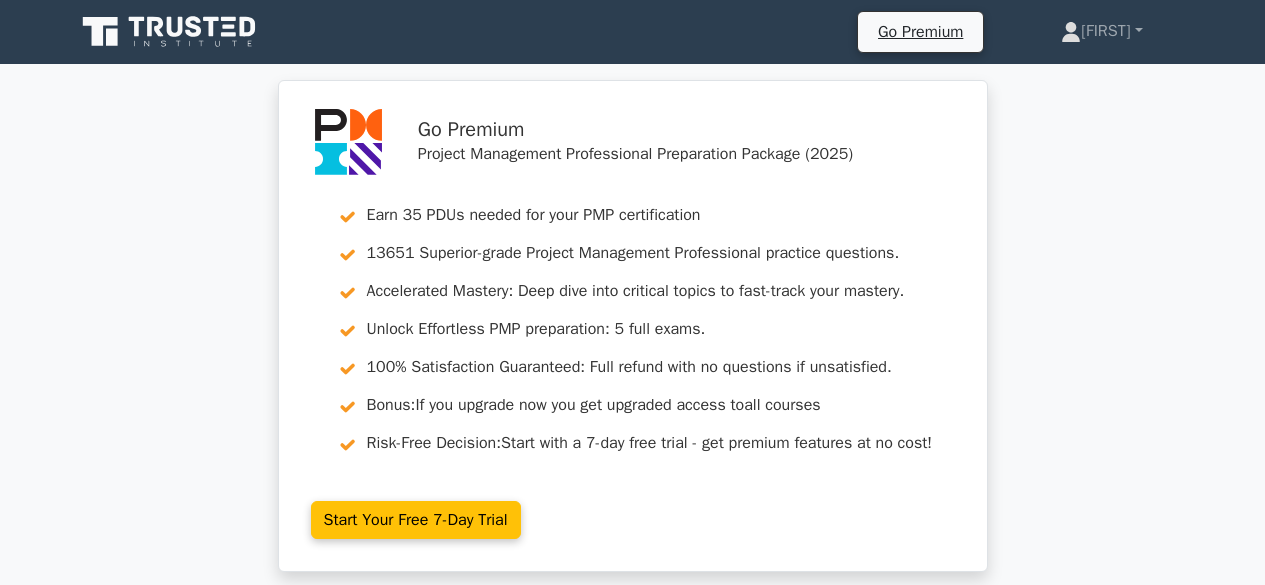 scroll, scrollTop: 0, scrollLeft: 0, axis: both 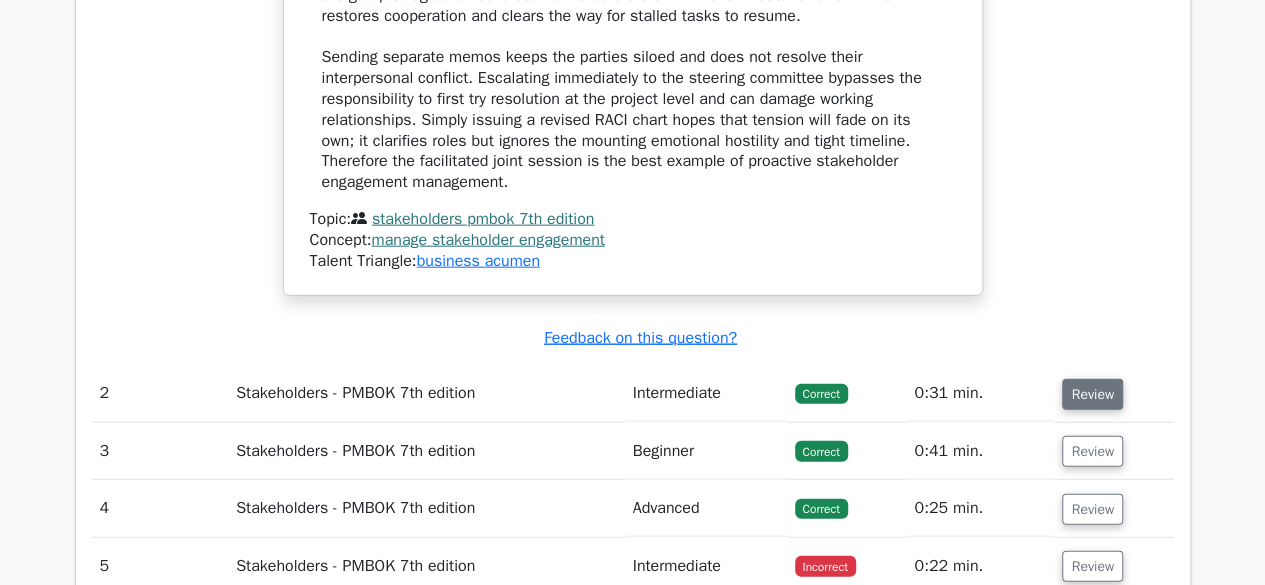 click on "Review" at bounding box center (1092, 394) 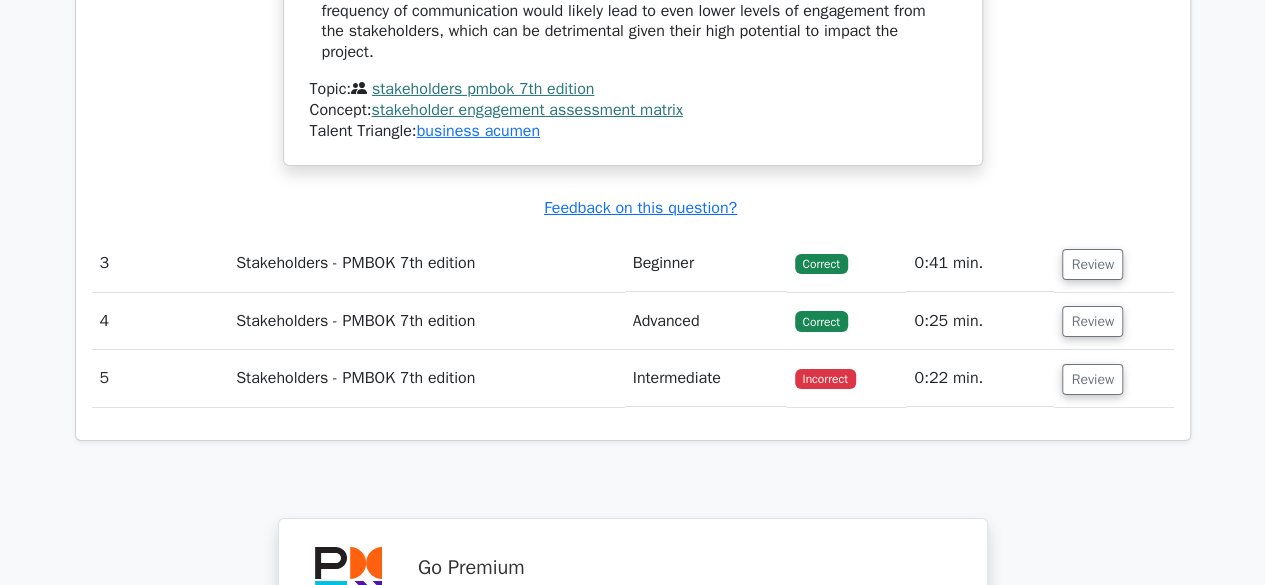 scroll, scrollTop: 3498, scrollLeft: 0, axis: vertical 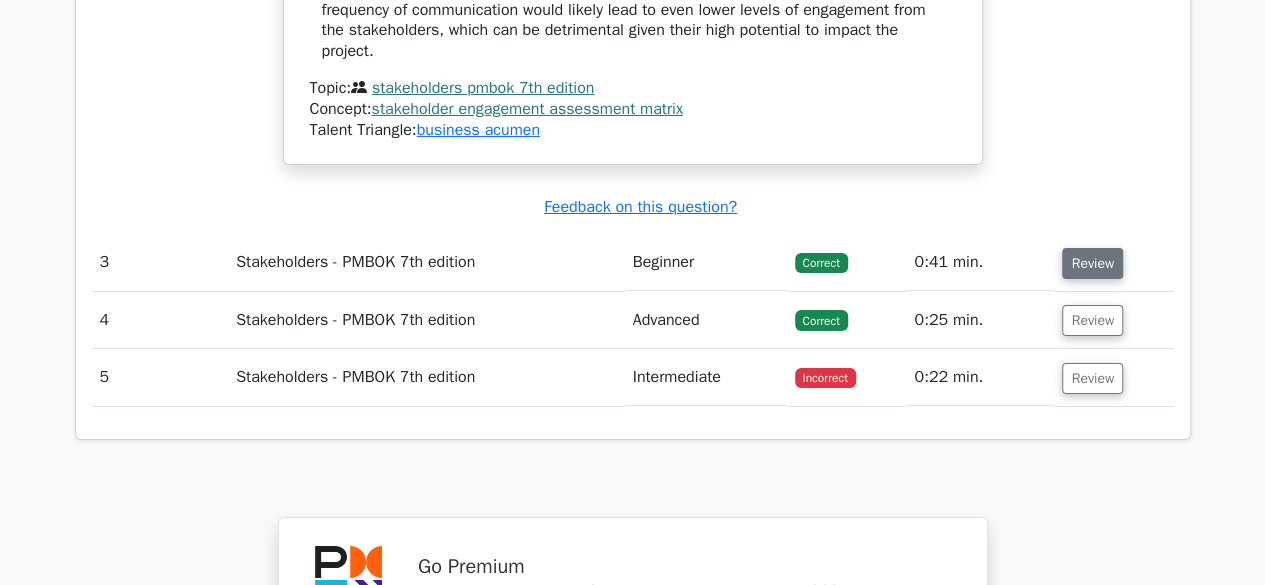 click on "Review" at bounding box center (1092, 263) 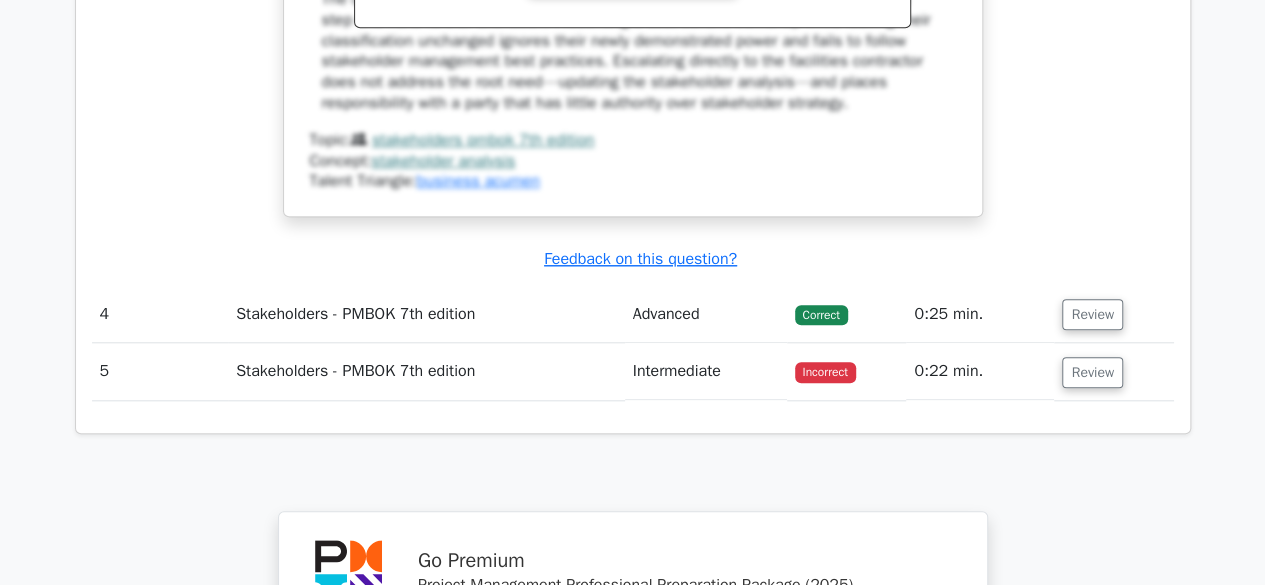 scroll, scrollTop: 4625, scrollLeft: 0, axis: vertical 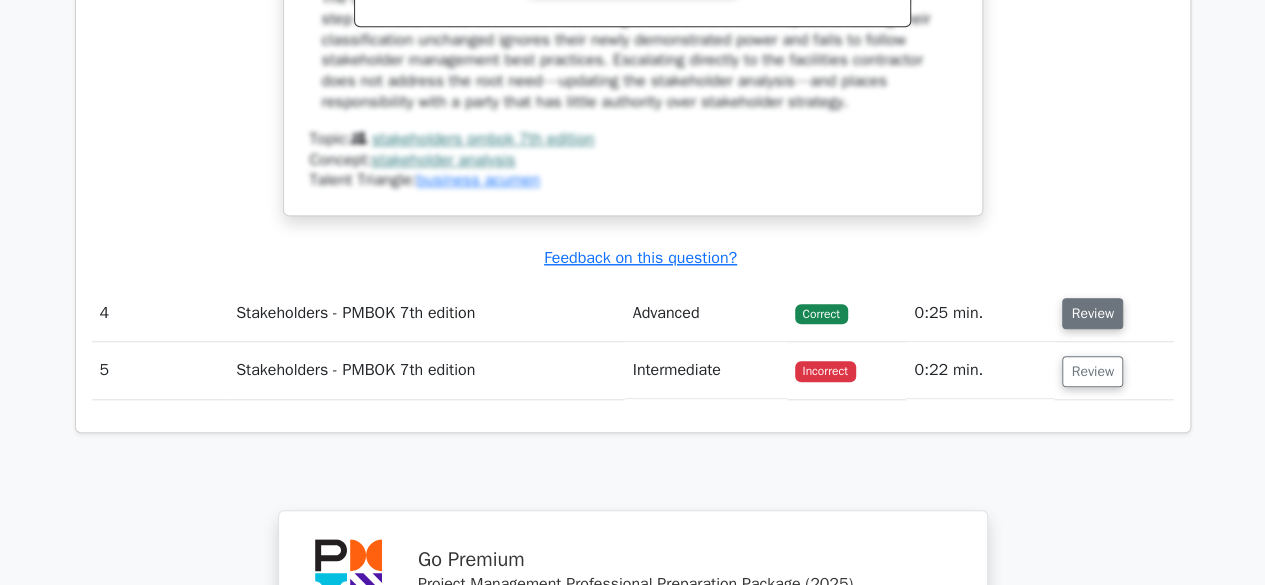click on "Review" at bounding box center [1092, 313] 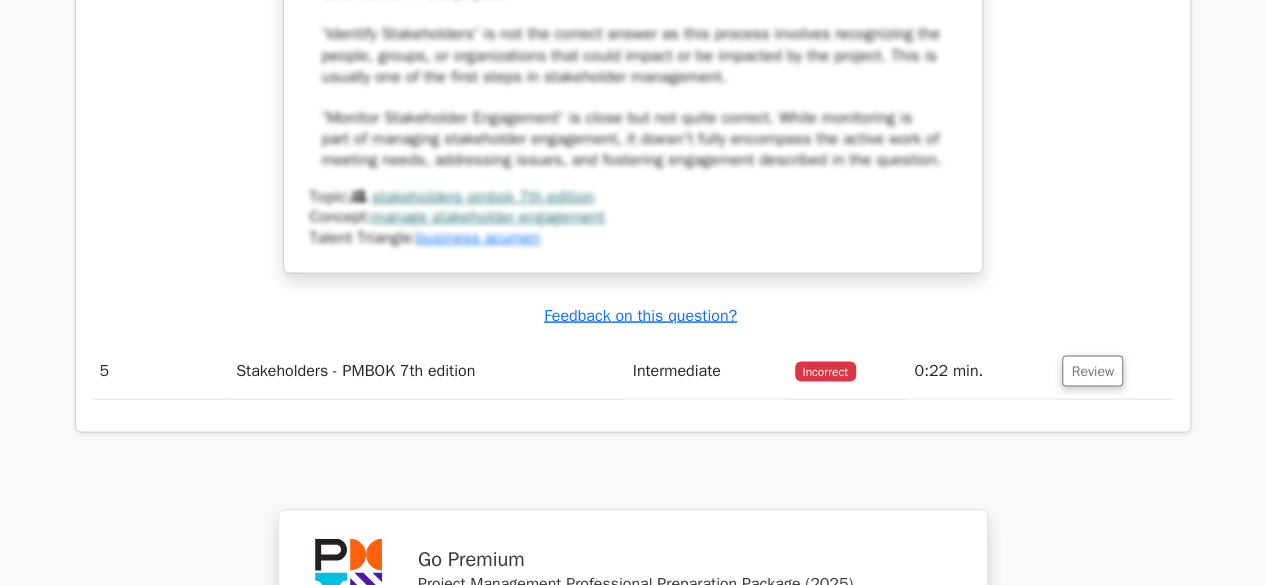 scroll, scrollTop: 5662, scrollLeft: 0, axis: vertical 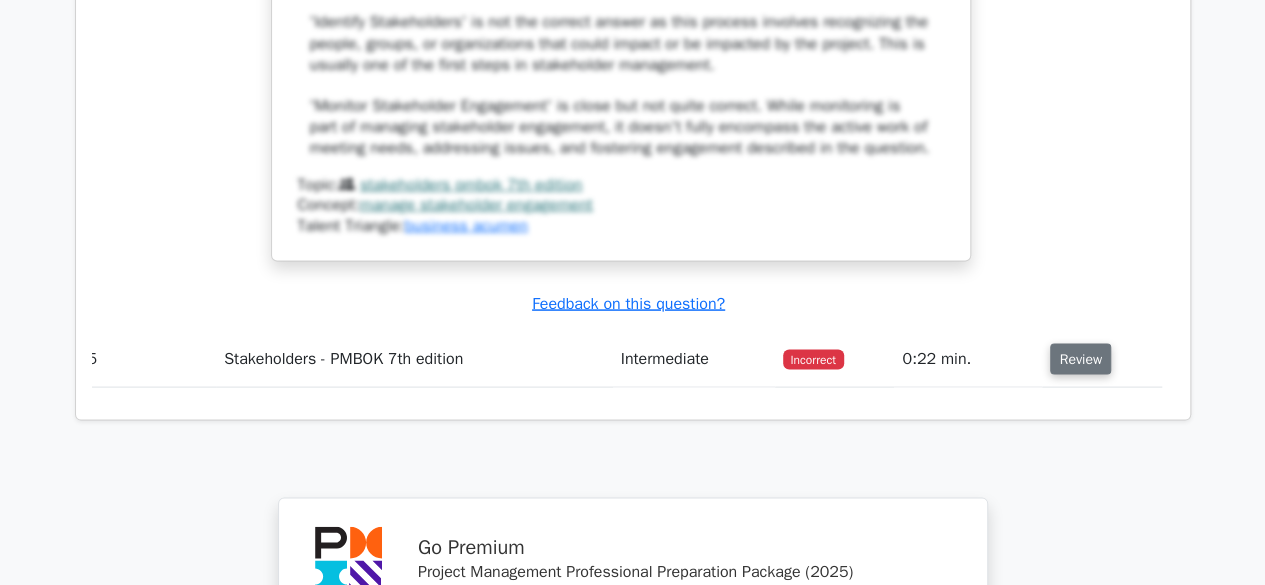 click on "Review" at bounding box center [1080, 358] 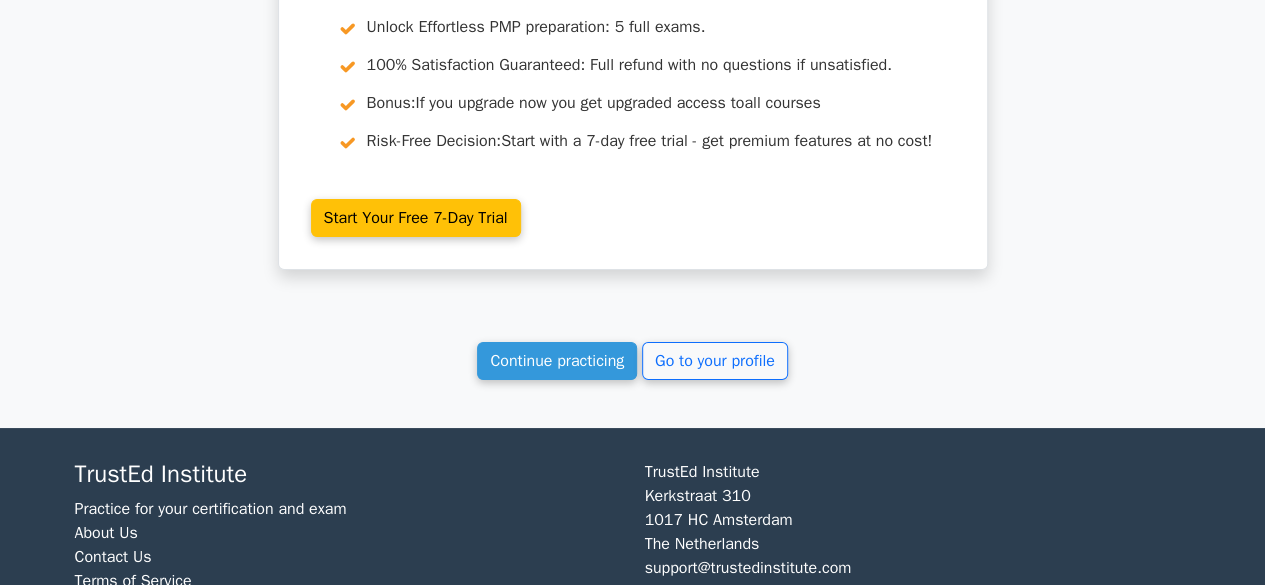scroll, scrollTop: 7526, scrollLeft: 0, axis: vertical 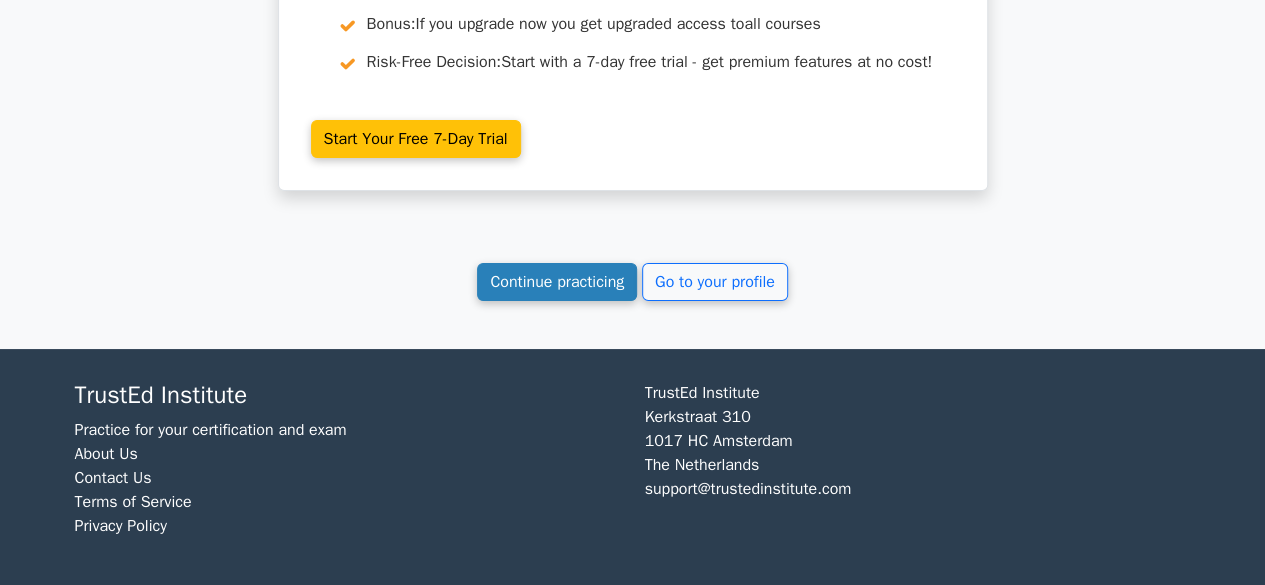 click on "Continue practicing" at bounding box center [557, 282] 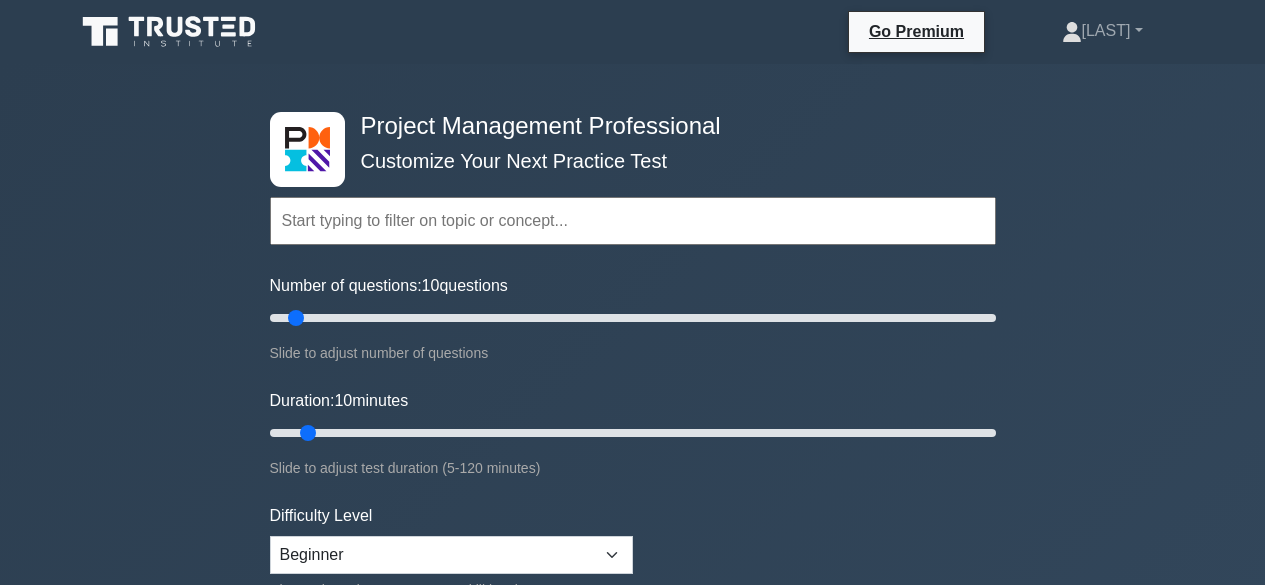 scroll, scrollTop: 0, scrollLeft: 0, axis: both 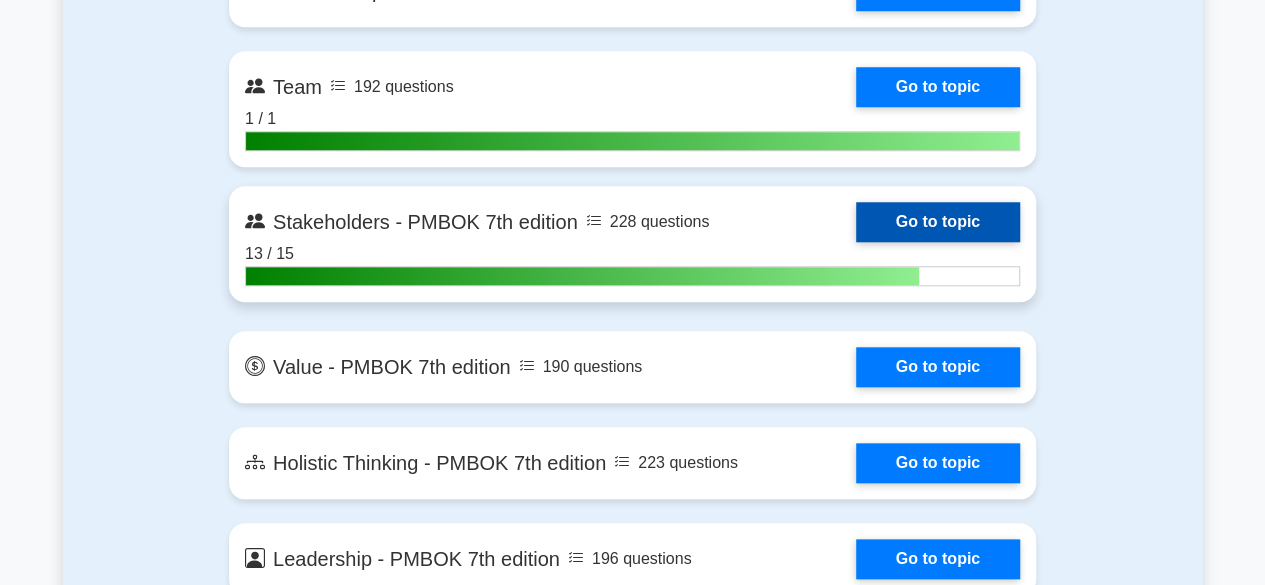 click on "Go to topic" at bounding box center [938, 222] 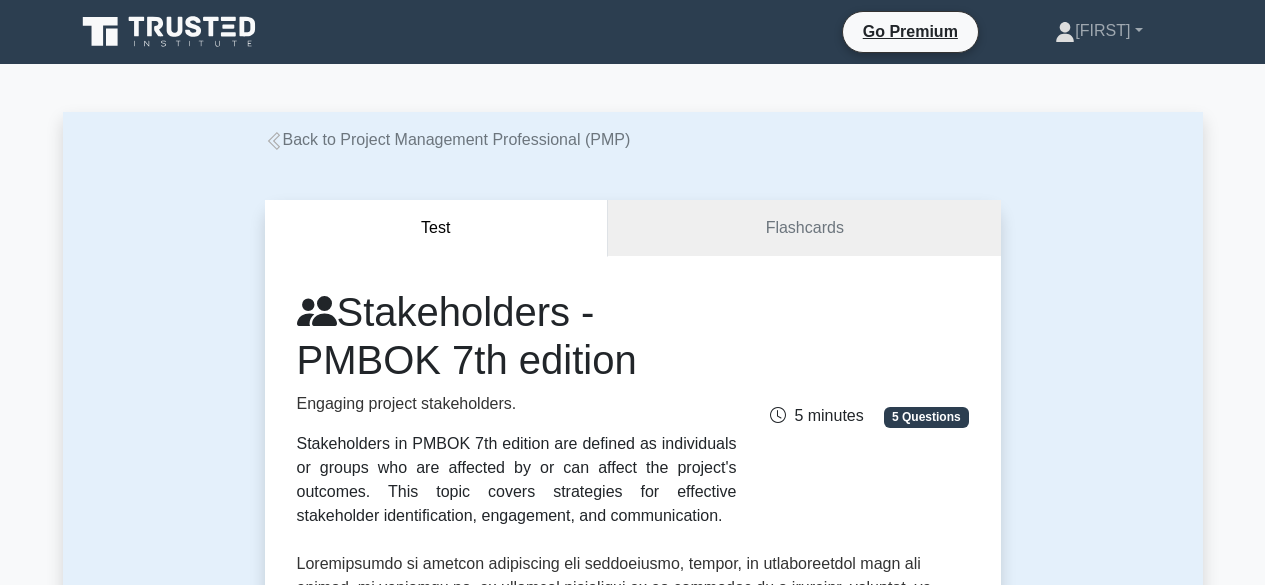 scroll, scrollTop: 0, scrollLeft: 0, axis: both 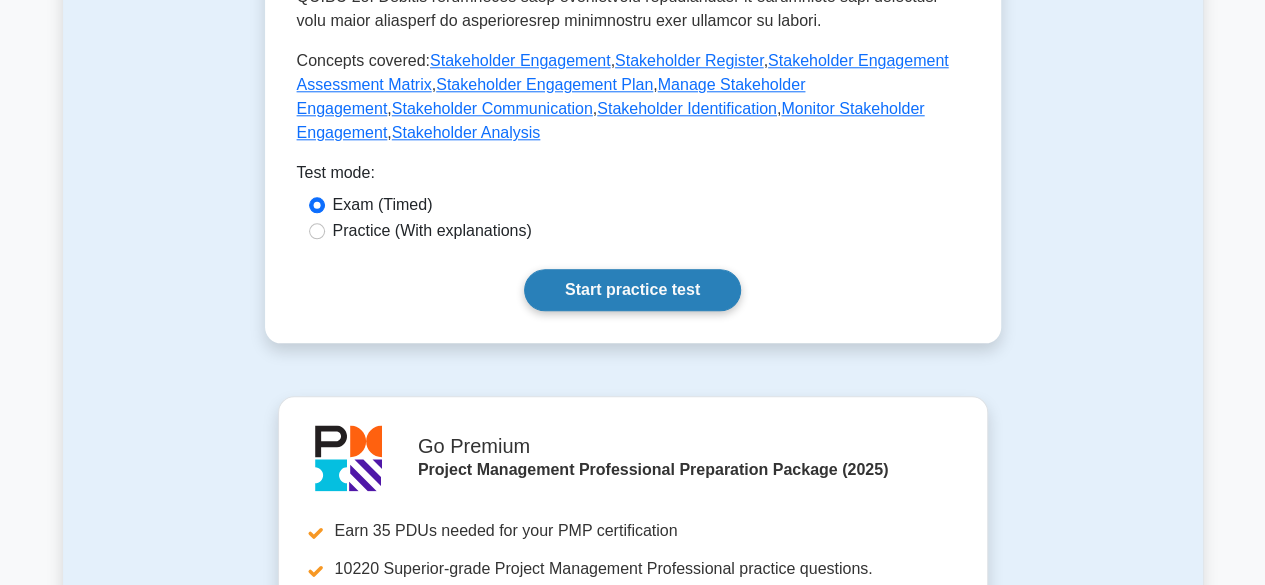 click on "Start practice test" at bounding box center [632, 290] 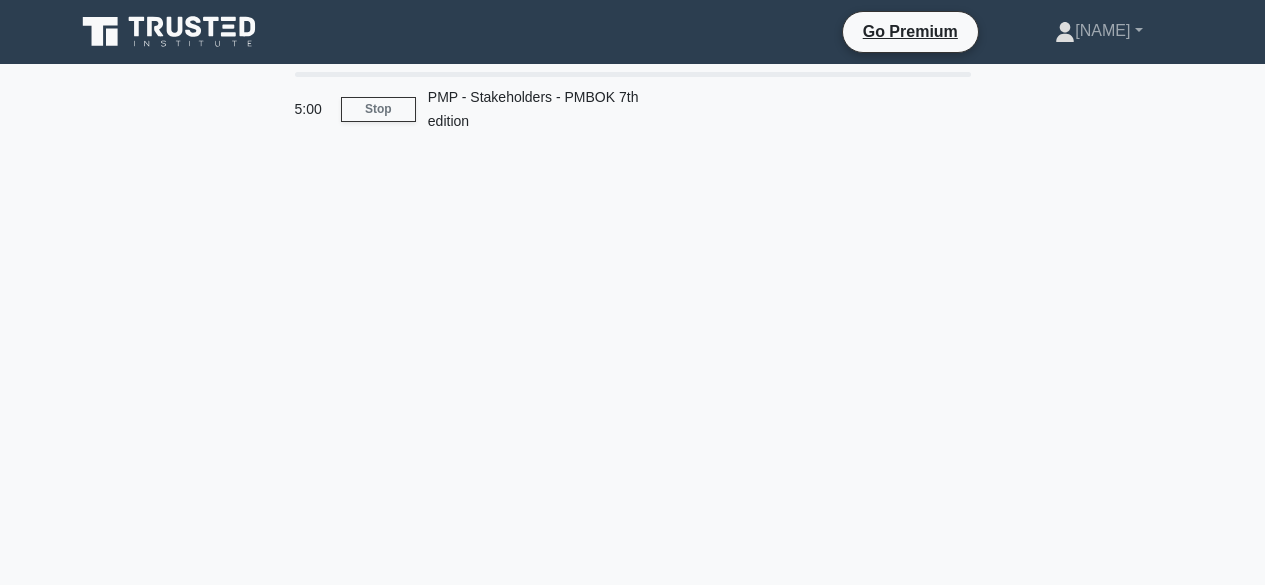 scroll, scrollTop: 0, scrollLeft: 0, axis: both 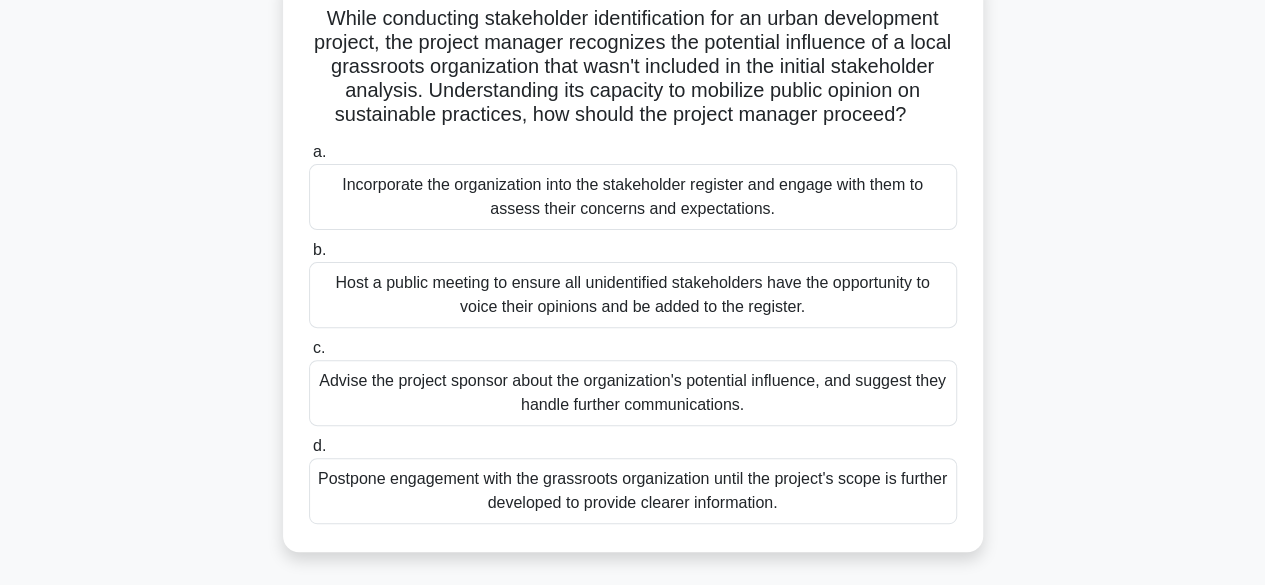 click on "Incorporate the organization into the stakeholder register and engage with them to assess their concerns and expectations." at bounding box center (633, 197) 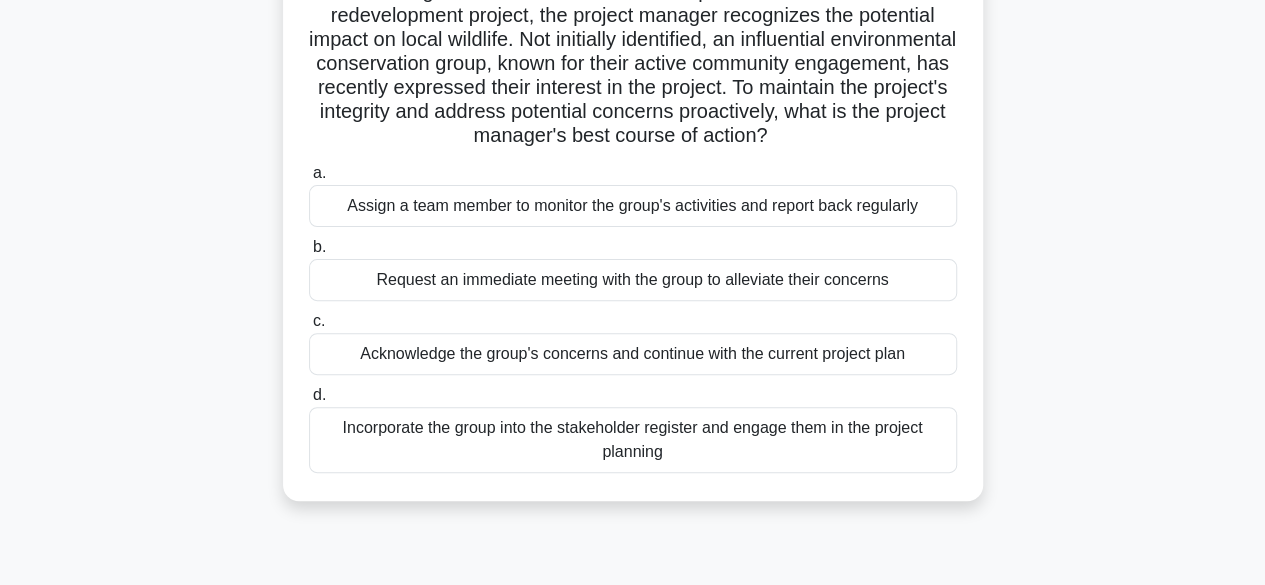 scroll, scrollTop: 204, scrollLeft: 0, axis: vertical 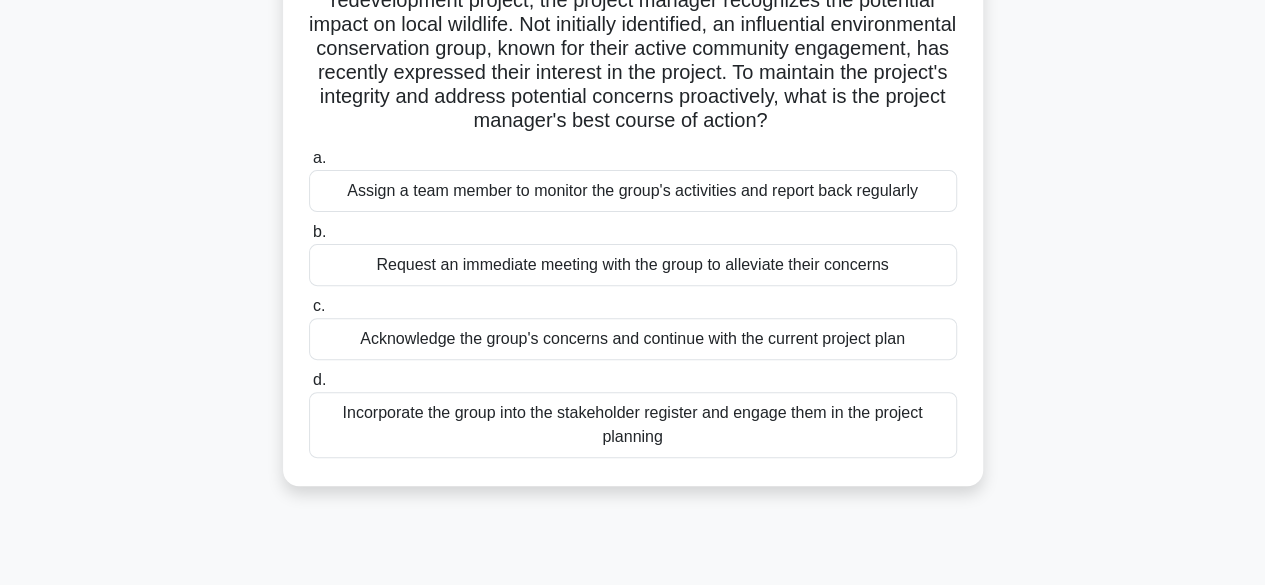 click on "Incorporate the group into the stakeholder register and engage them in the project planning" at bounding box center (633, 425) 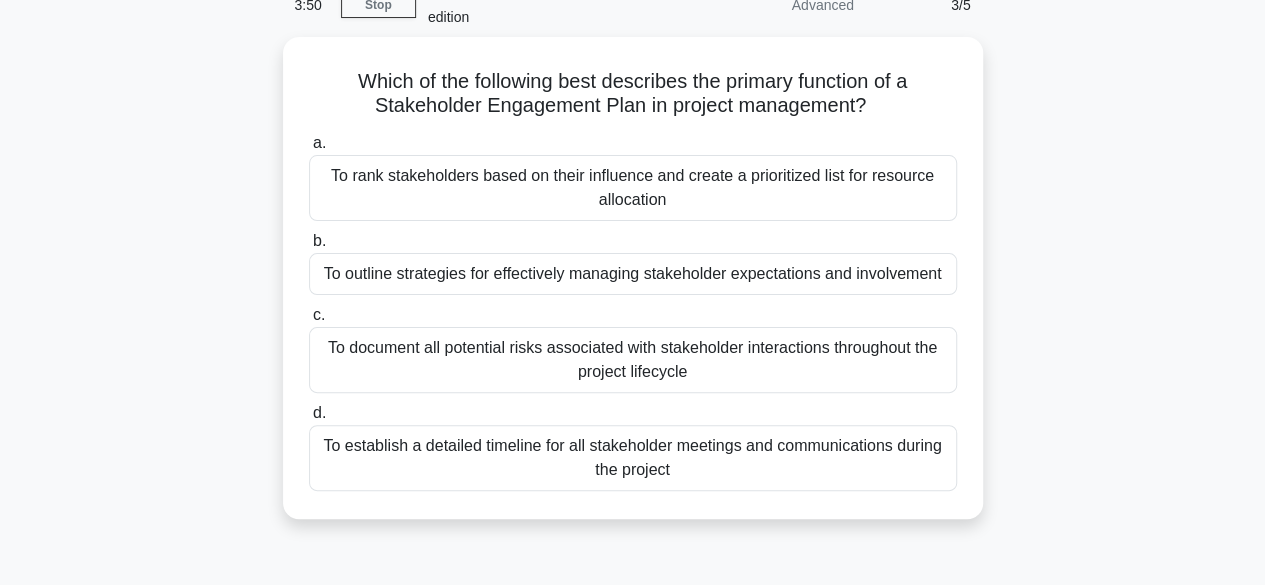 scroll, scrollTop: 109, scrollLeft: 0, axis: vertical 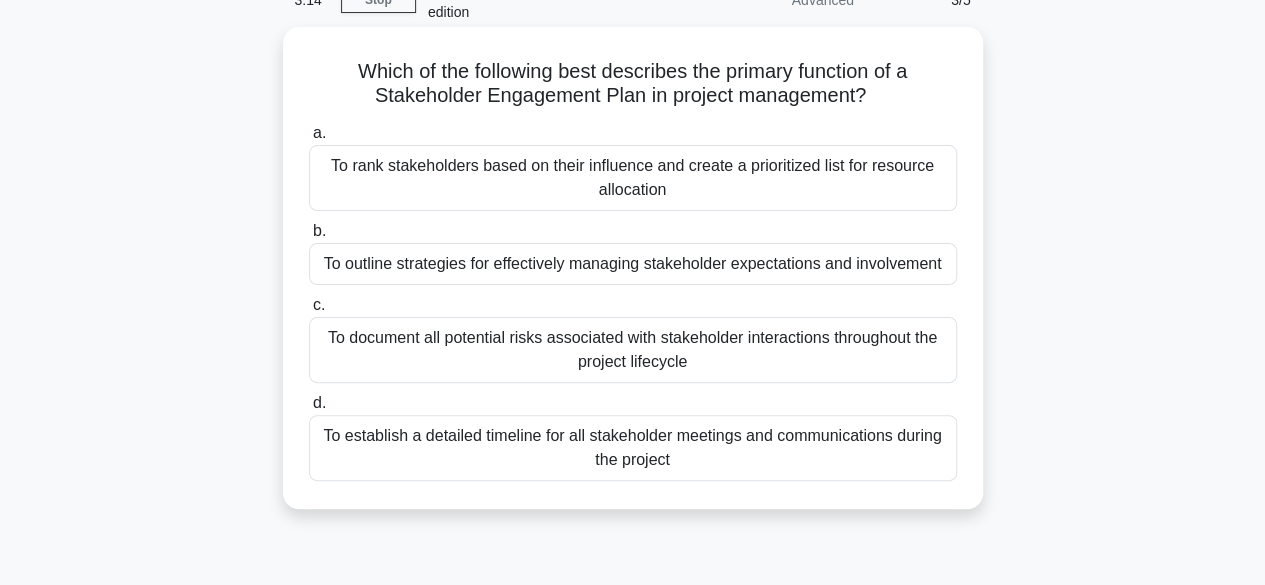click on "To establish a detailed timeline for all stakeholder meetings and communications during the project" at bounding box center [633, 448] 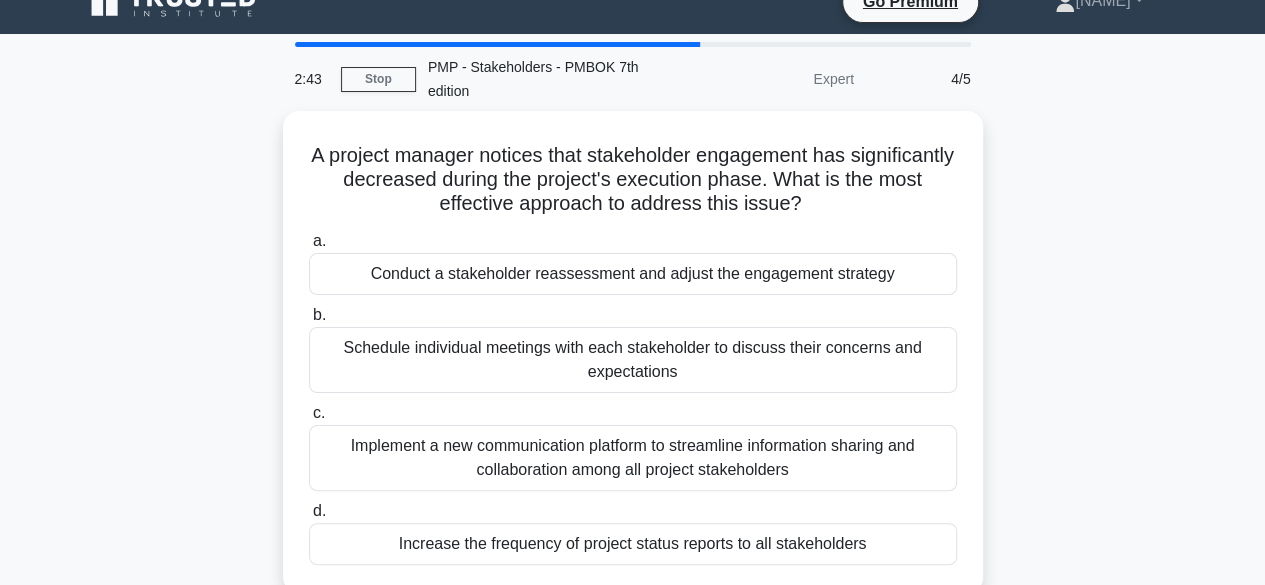 scroll, scrollTop: 29, scrollLeft: 0, axis: vertical 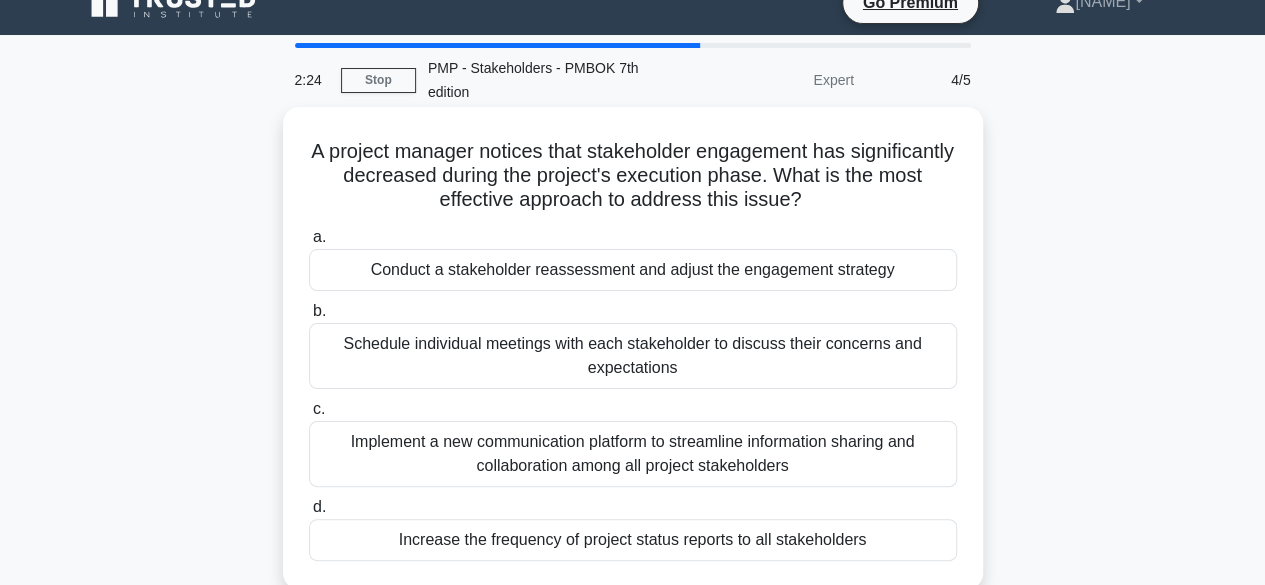 click on "Conduct a stakeholder reassessment and adjust the engagement strategy" at bounding box center (633, 270) 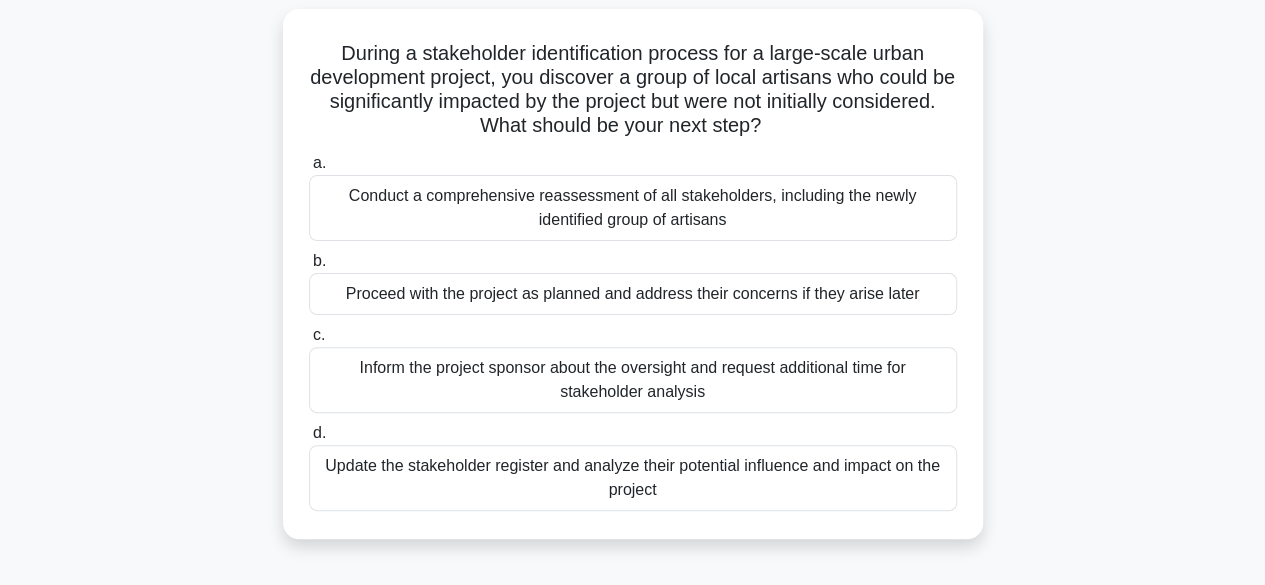 scroll, scrollTop: 136, scrollLeft: 0, axis: vertical 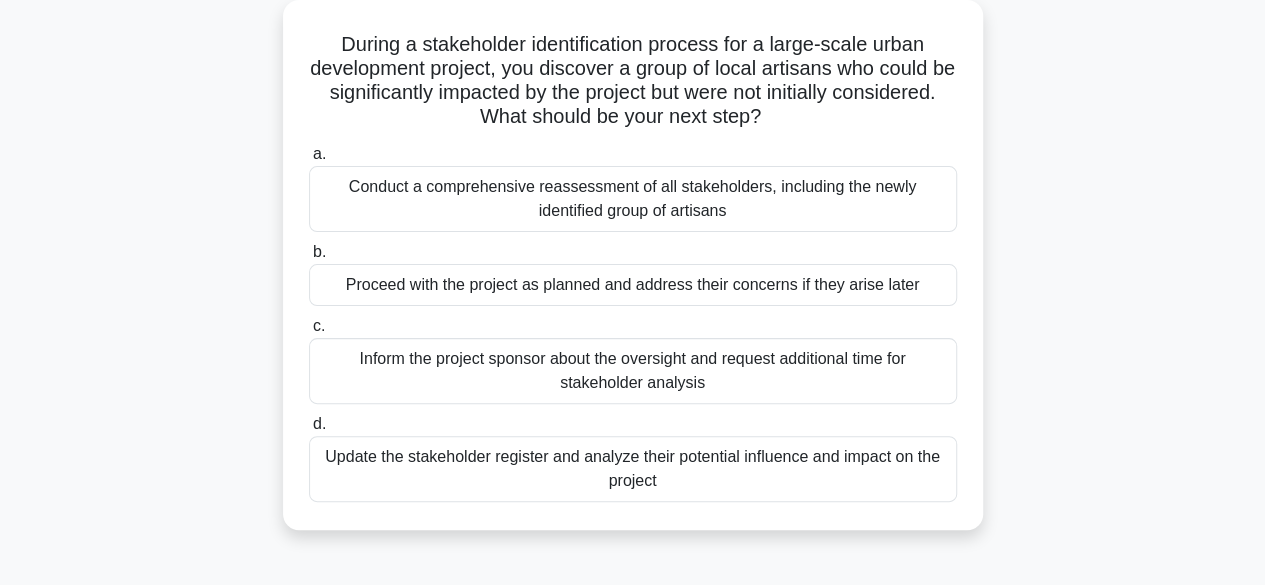 click on "Update the stakeholder register and analyze their potential influence and impact on the project" at bounding box center [633, 469] 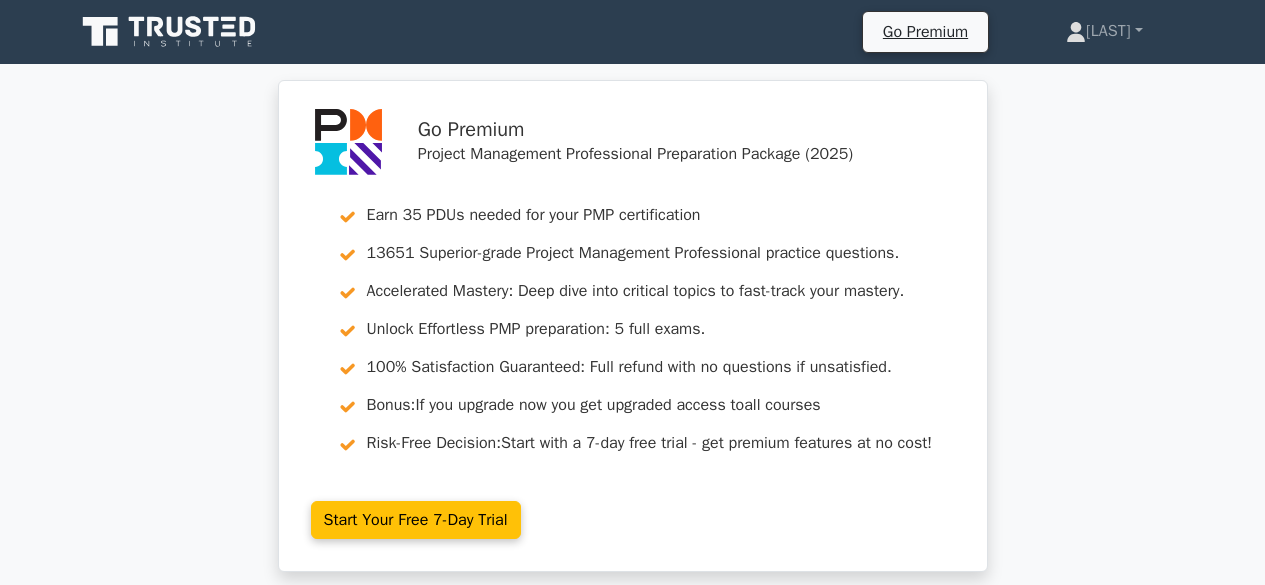 scroll, scrollTop: 0, scrollLeft: 0, axis: both 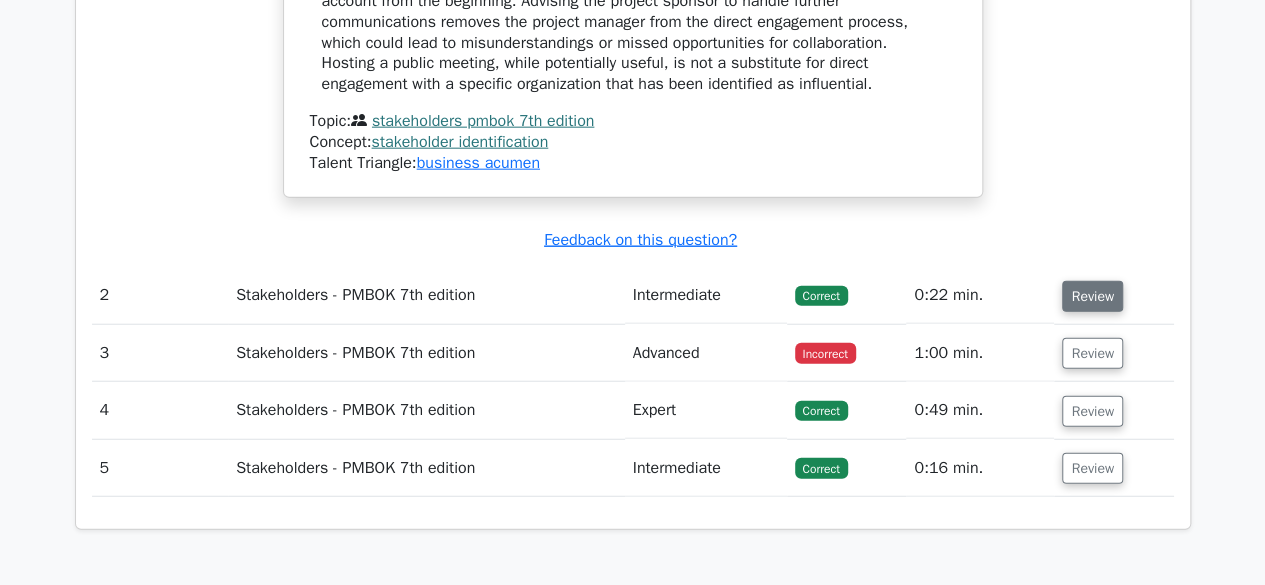 click on "Review" at bounding box center (1092, 296) 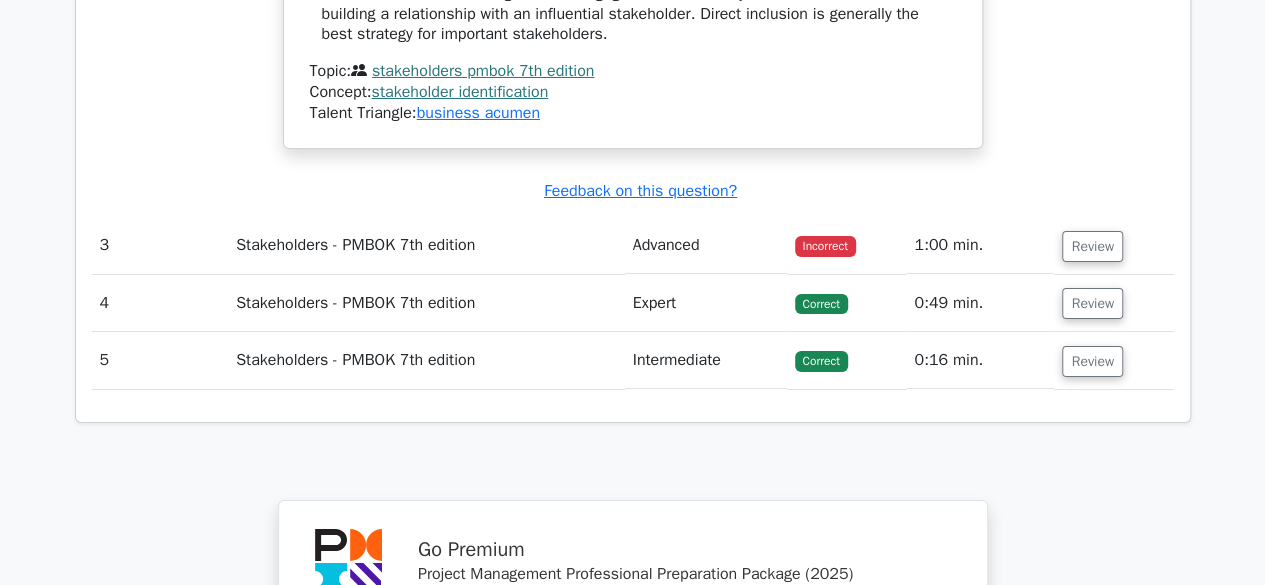scroll, scrollTop: 3568, scrollLeft: 0, axis: vertical 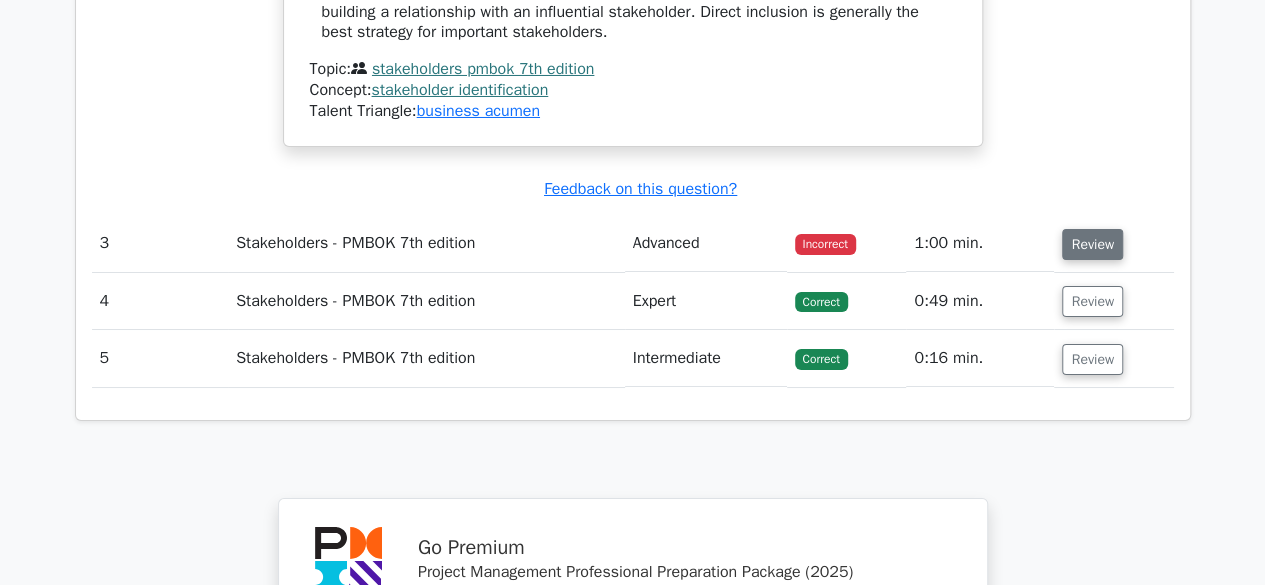 click on "Review" at bounding box center [1092, 244] 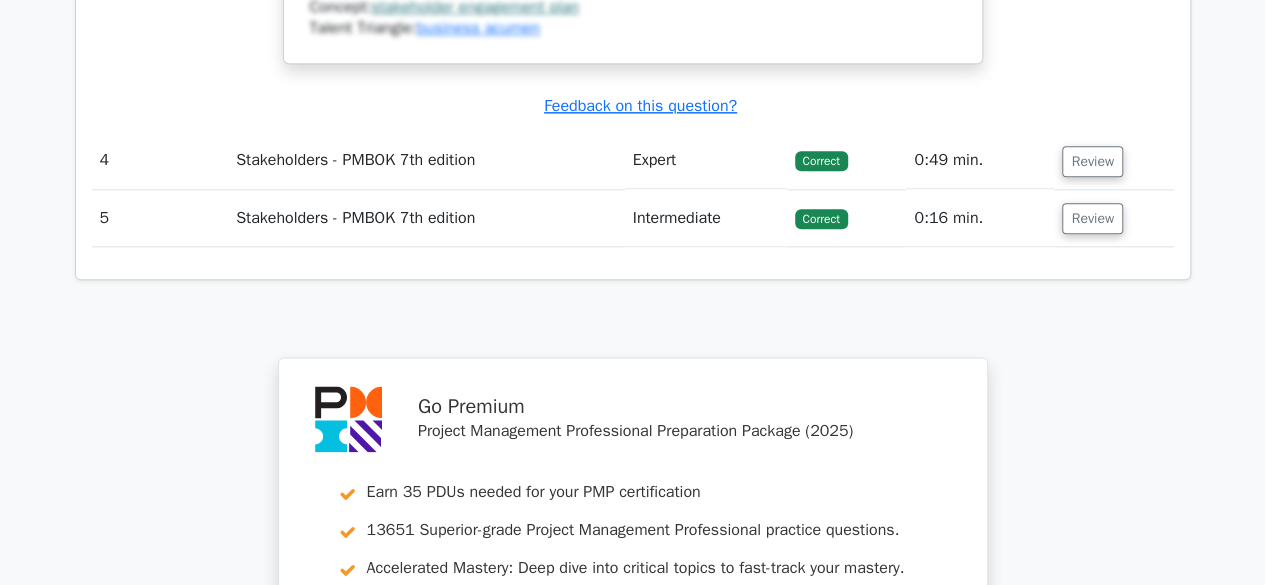 scroll, scrollTop: 4877, scrollLeft: 0, axis: vertical 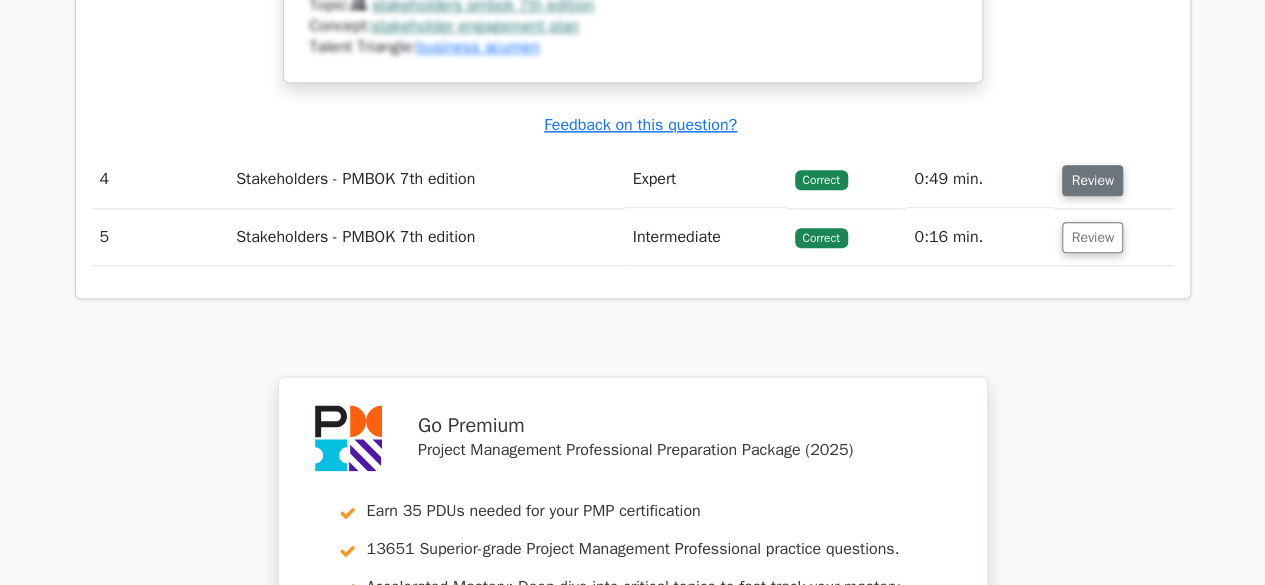 click on "Review" at bounding box center (1092, 180) 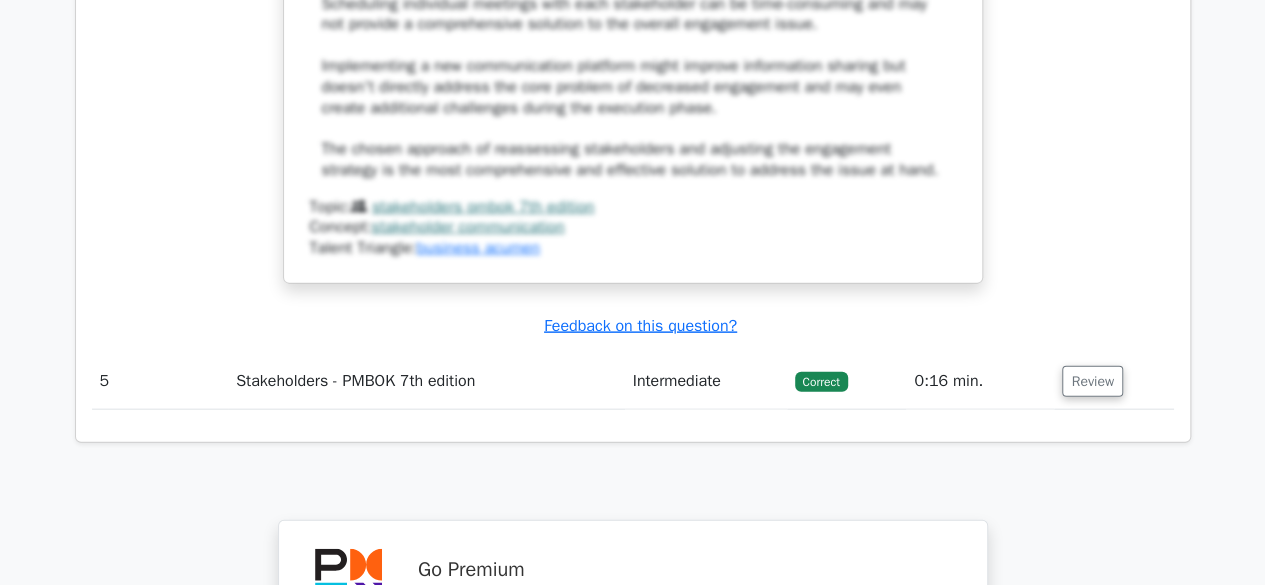 scroll, scrollTop: 5894, scrollLeft: 0, axis: vertical 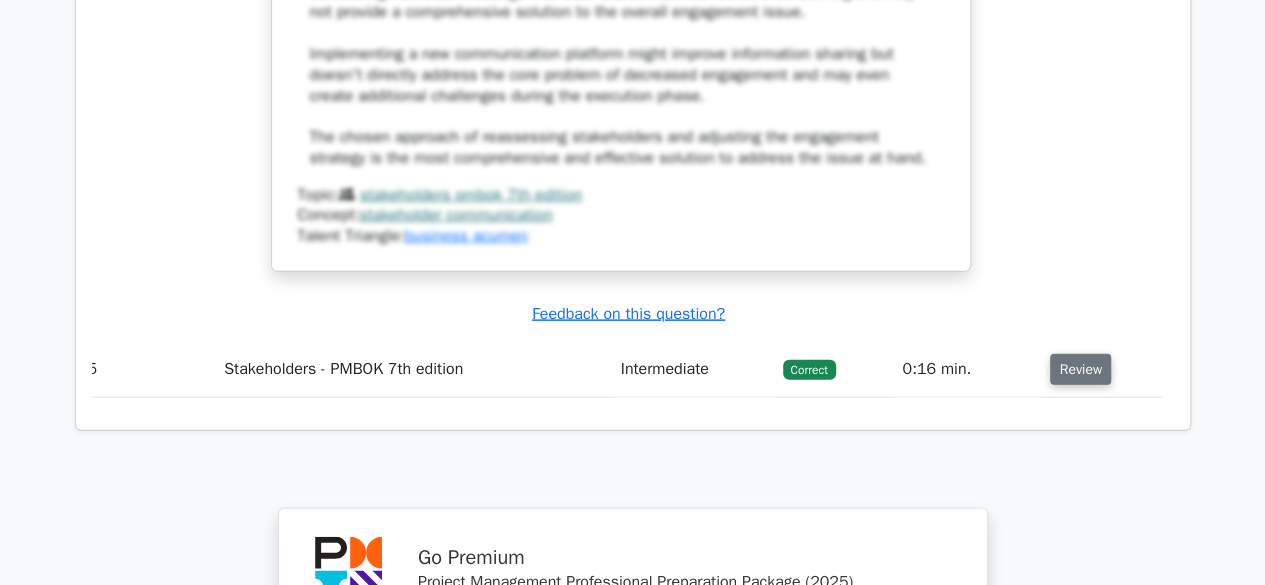click on "Review" at bounding box center (1080, 369) 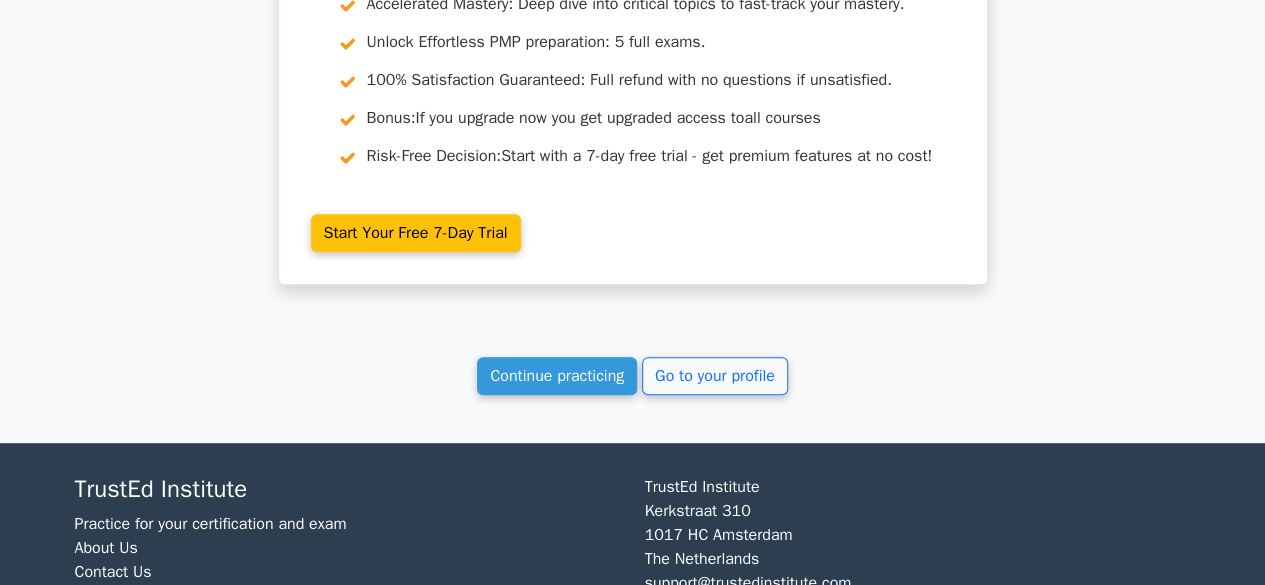 scroll, scrollTop: 7916, scrollLeft: 0, axis: vertical 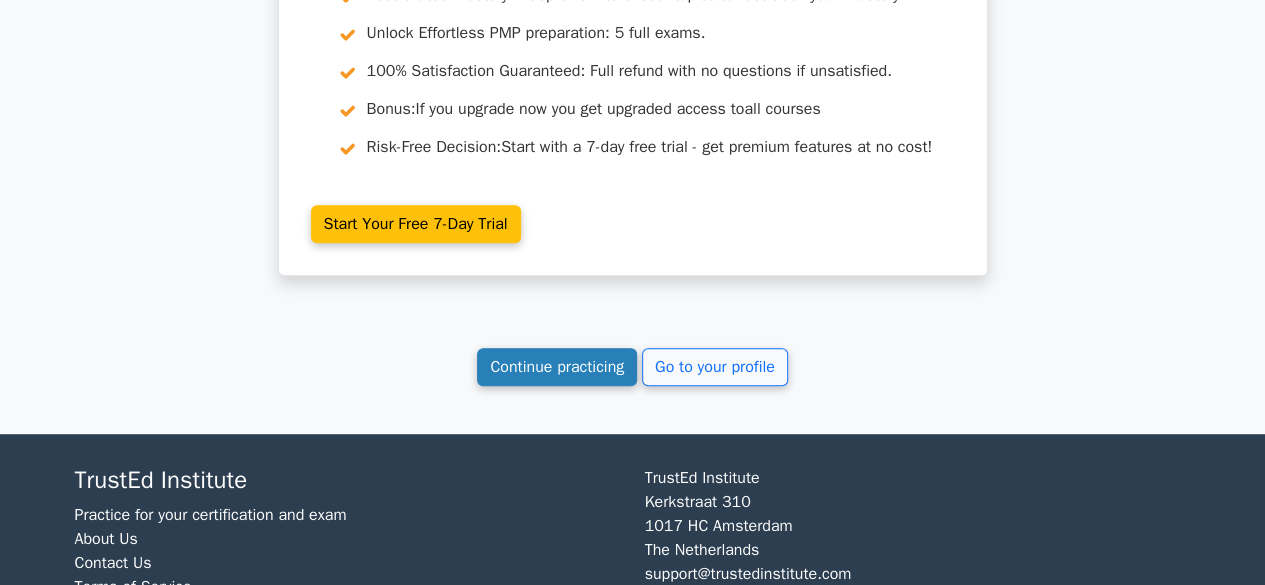 click on "Continue practicing" at bounding box center [557, 367] 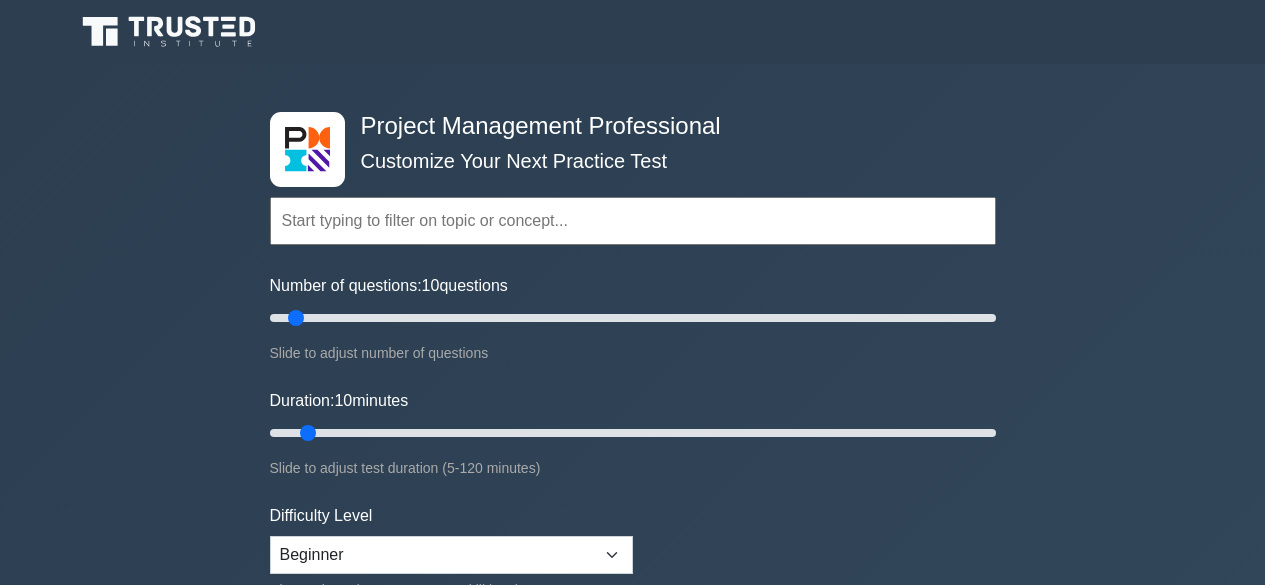 scroll, scrollTop: 0, scrollLeft: 0, axis: both 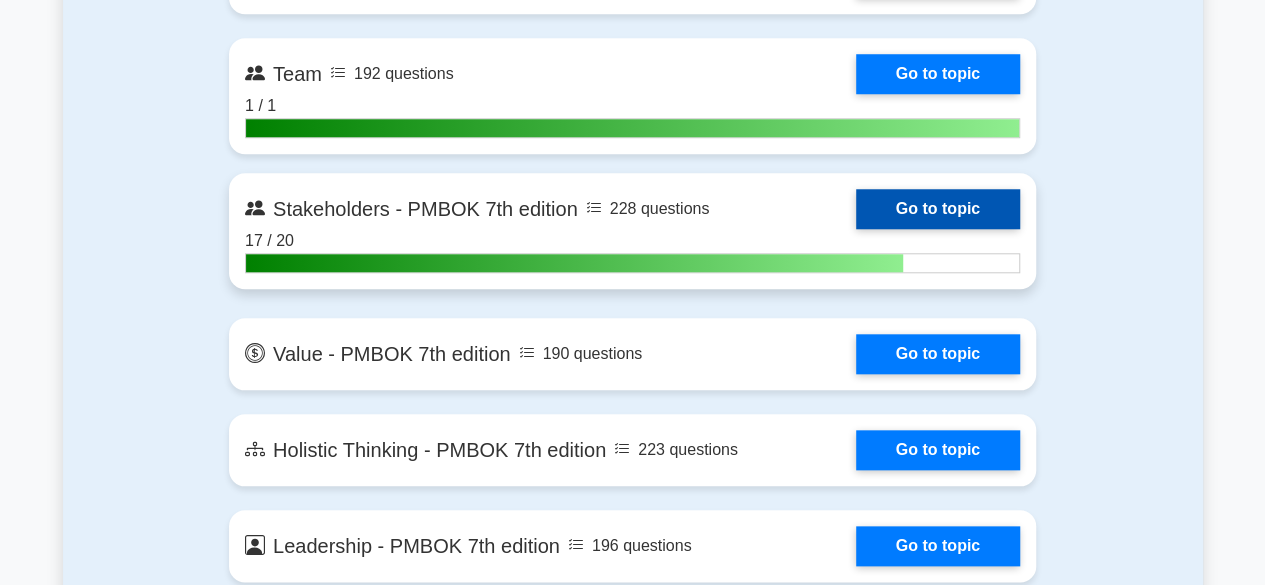click on "Go to topic" at bounding box center [938, 209] 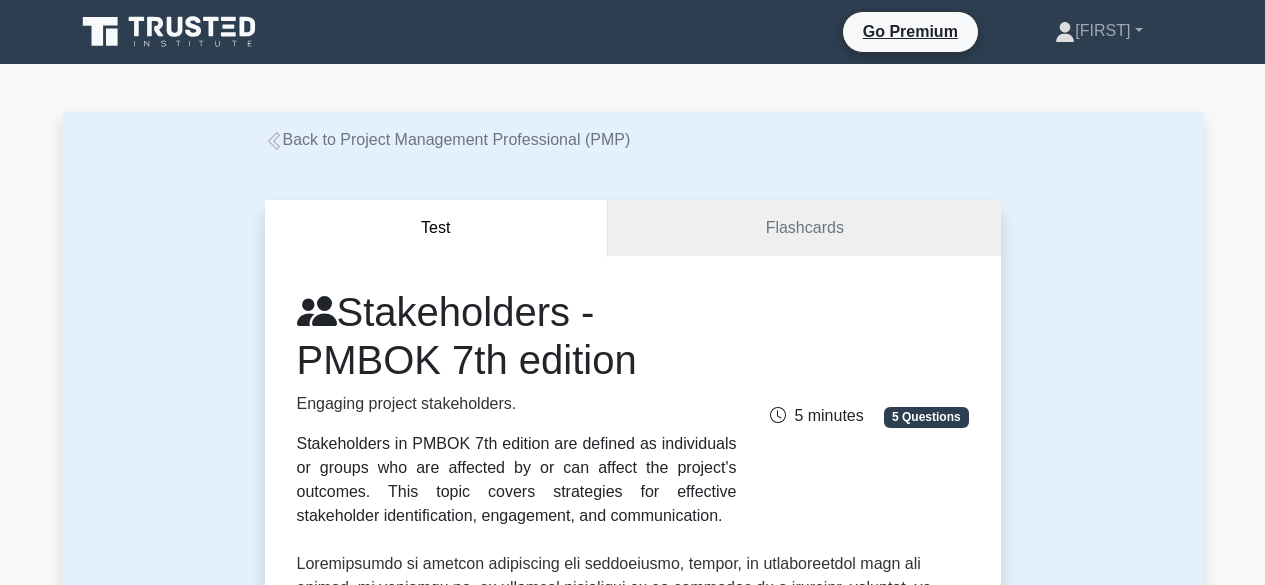 scroll, scrollTop: 0, scrollLeft: 0, axis: both 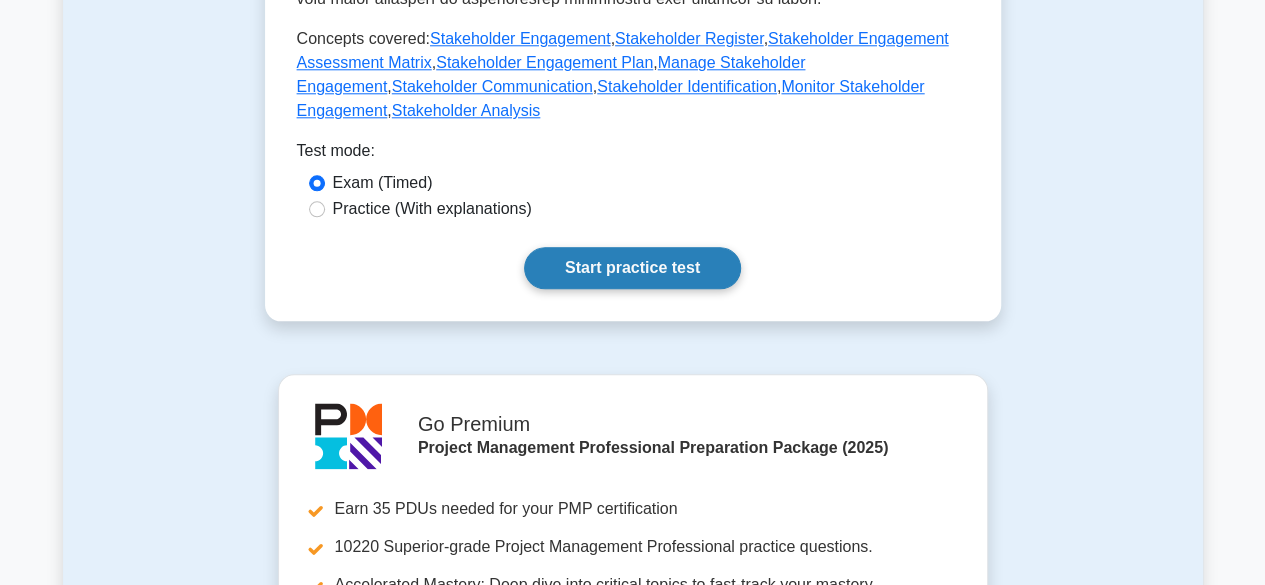 click on "Start practice test" at bounding box center (632, 268) 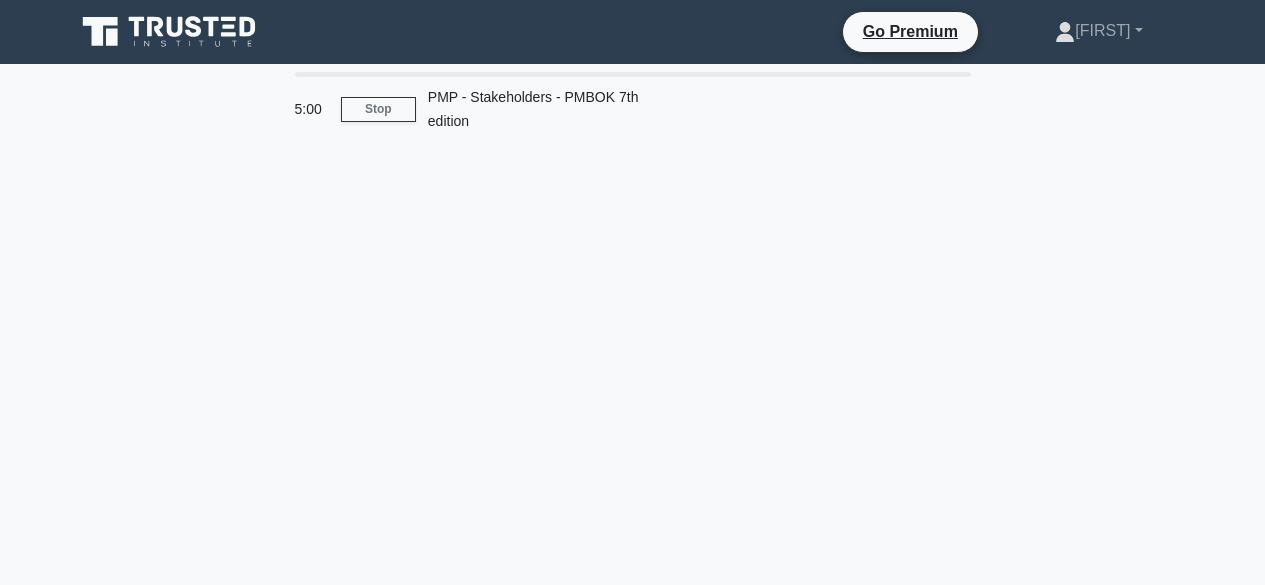 scroll, scrollTop: 0, scrollLeft: 0, axis: both 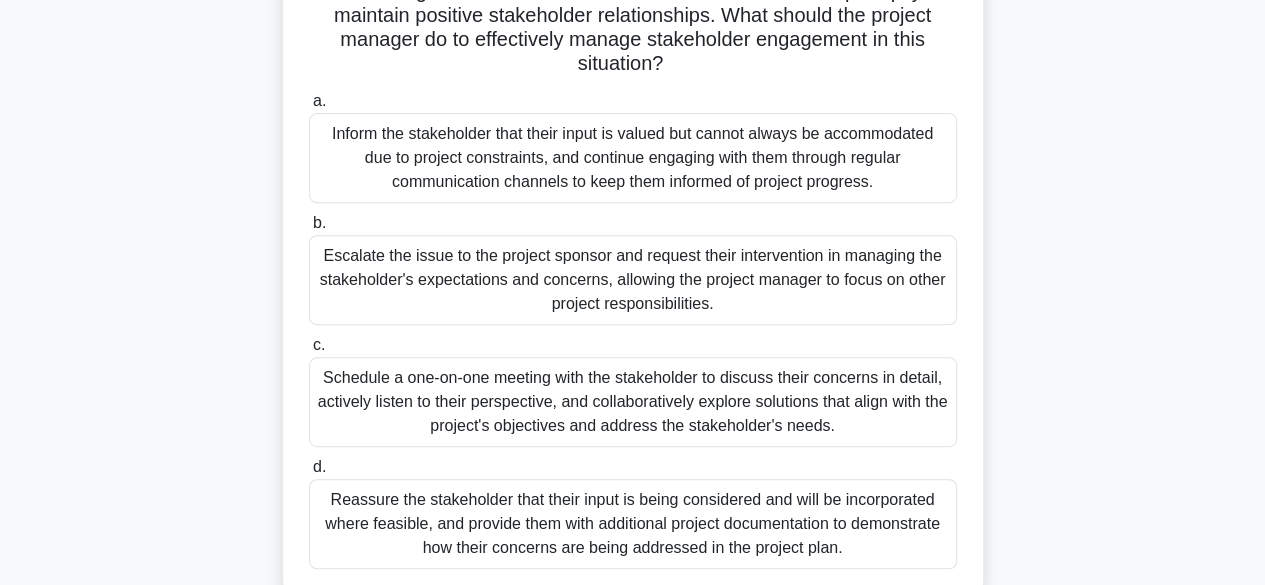 click on "Schedule a one-on-one meeting with the stakeholder to discuss their concerns in detail, actively listen to their perspective, and collaboratively explore solutions that align with the project's objectives and address the stakeholder's needs." at bounding box center (633, 402) 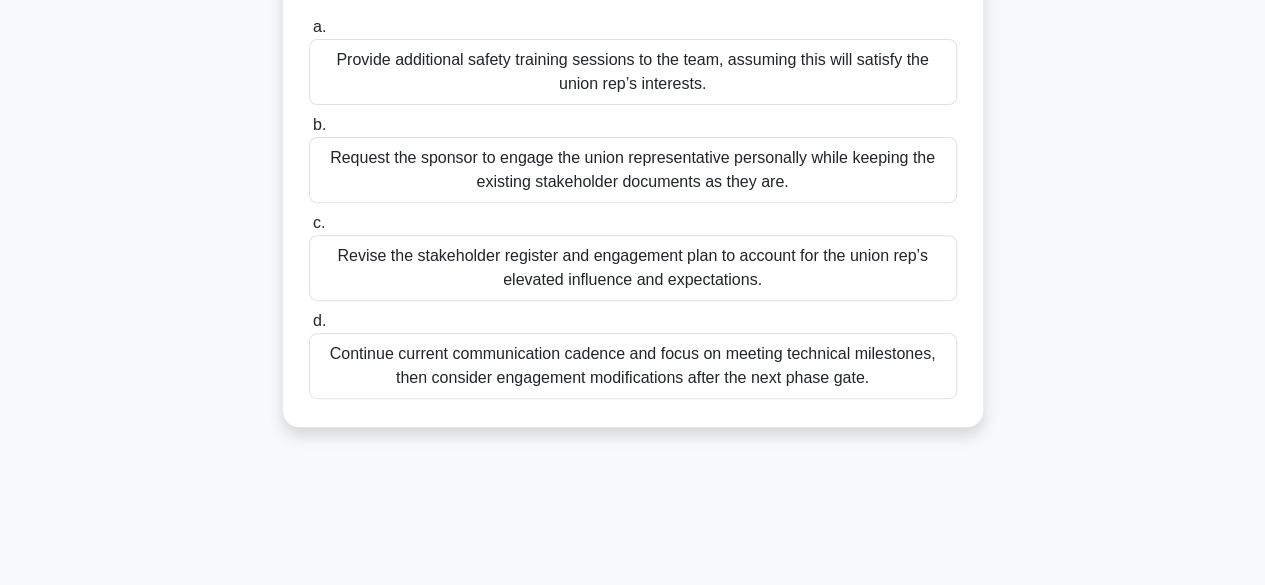 scroll, scrollTop: 318, scrollLeft: 0, axis: vertical 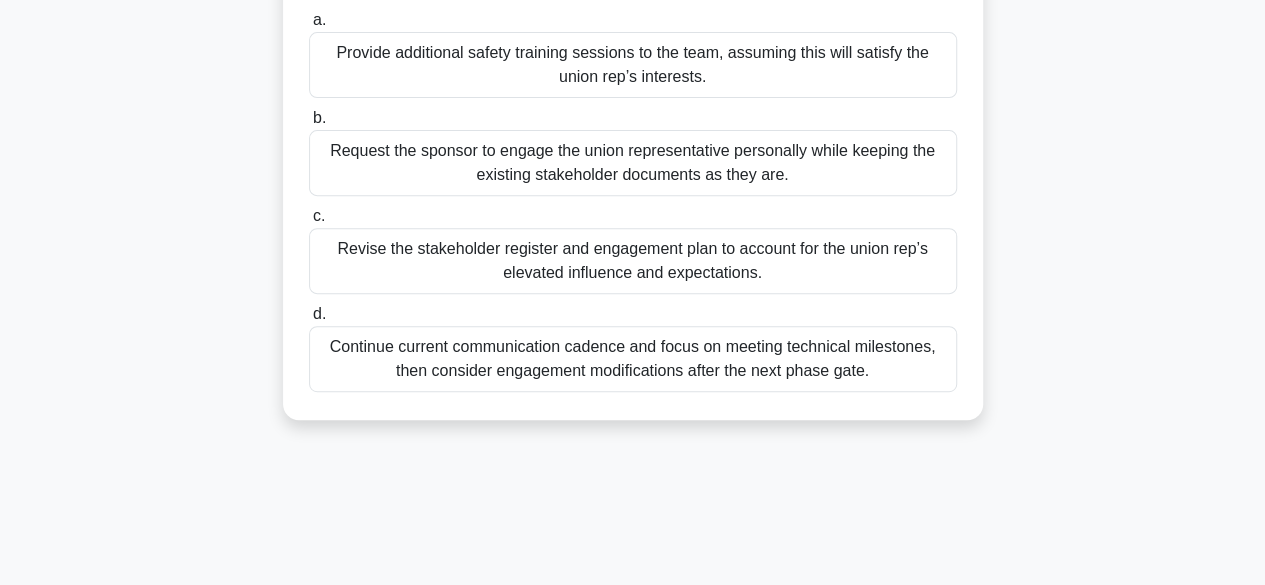 click on "Revise the stakeholder register and engagement plan to account for the union rep’s elevated influence and expectations." at bounding box center (633, 261) 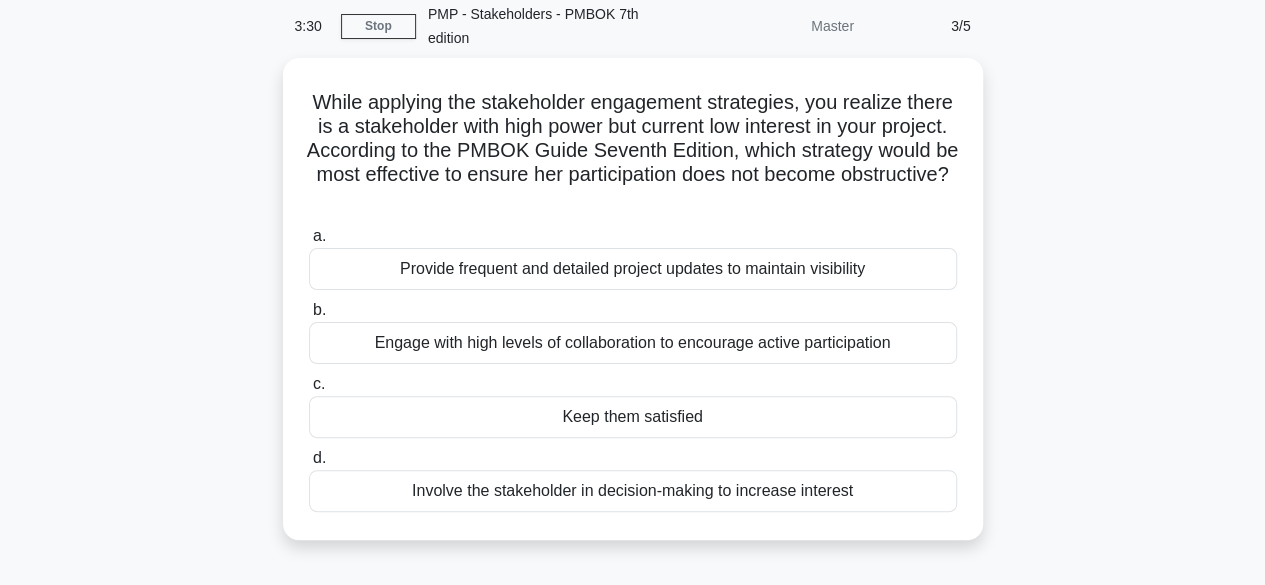 scroll, scrollTop: 86, scrollLeft: 0, axis: vertical 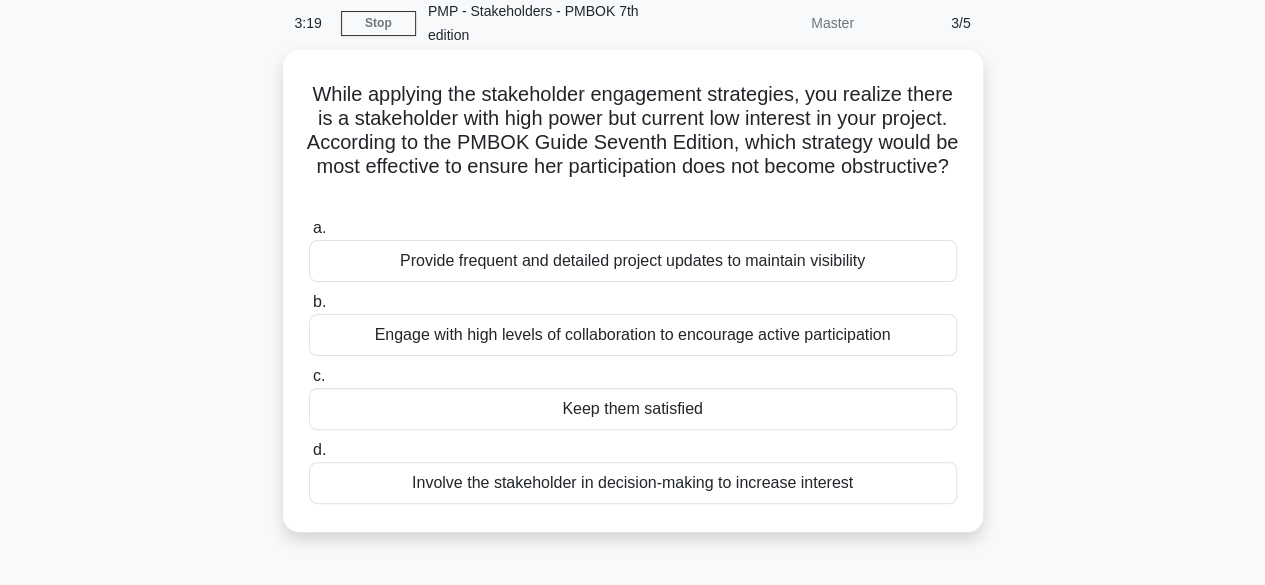 click on "Provide frequent and detailed project updates to maintain visibility" at bounding box center (633, 261) 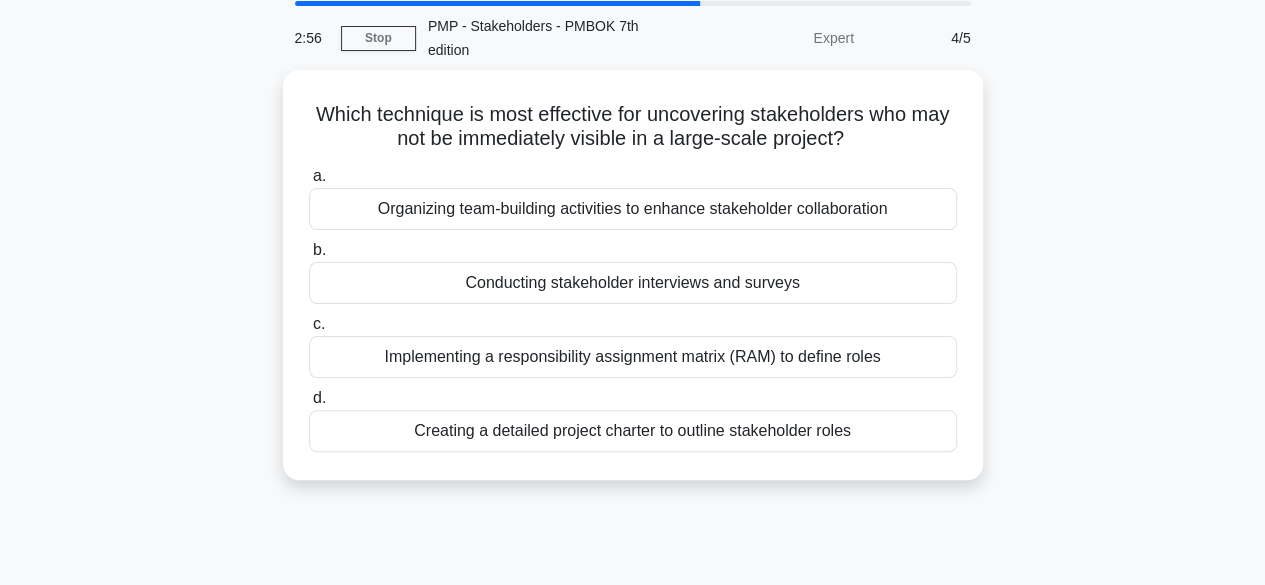 scroll, scrollTop: 72, scrollLeft: 0, axis: vertical 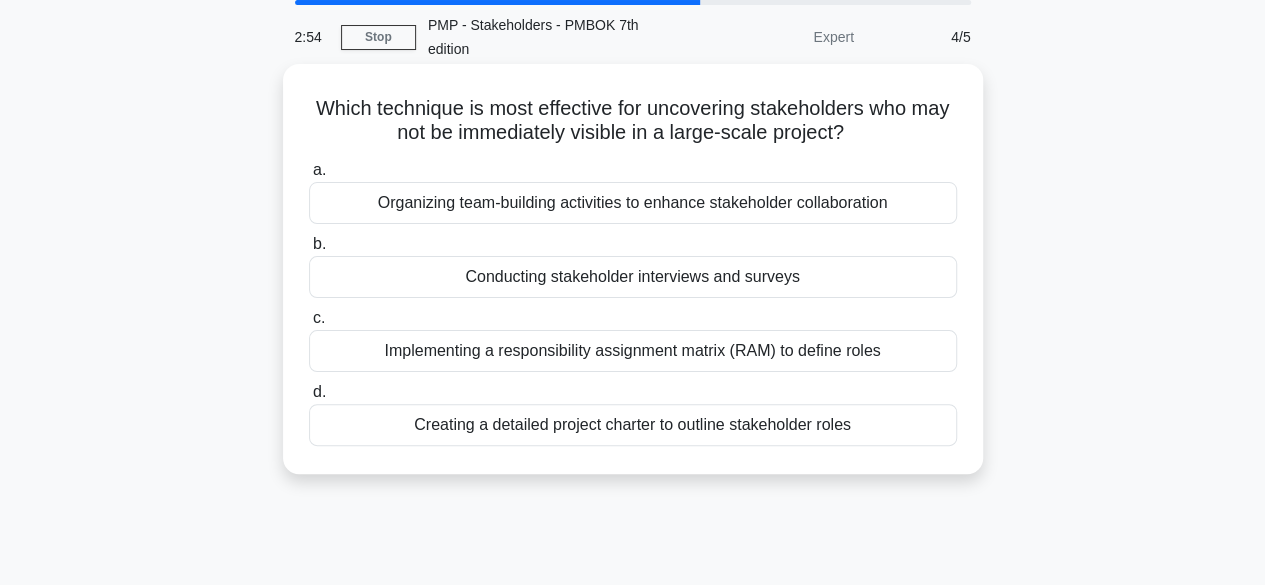 click on "Conducting stakeholder interviews and surveys" at bounding box center [633, 277] 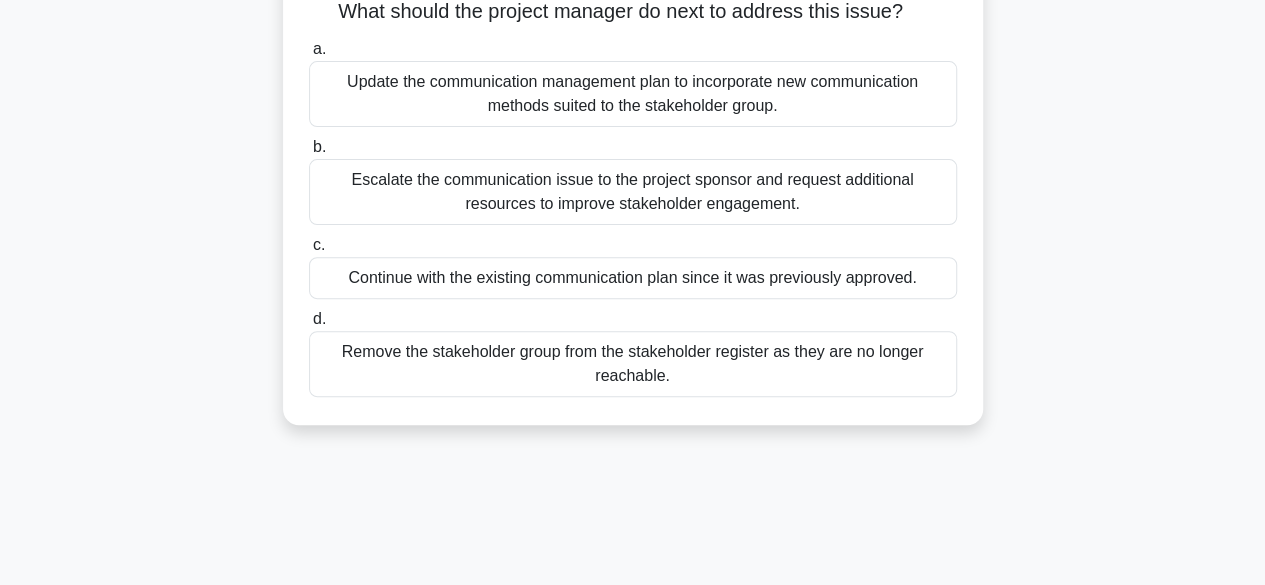 scroll, scrollTop: 248, scrollLeft: 0, axis: vertical 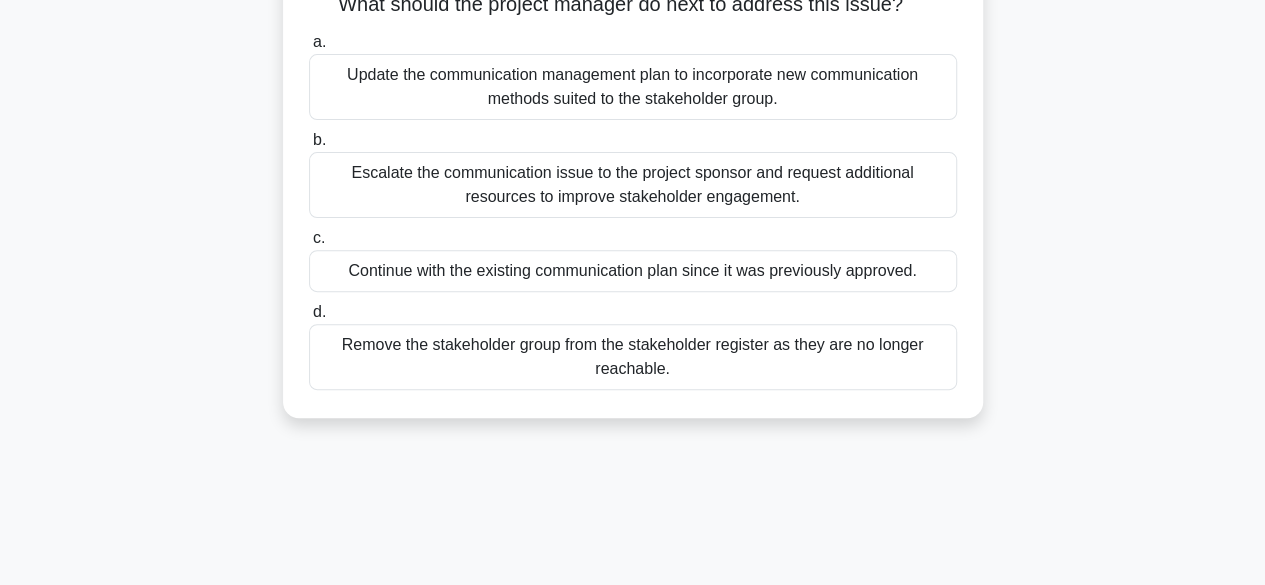 click on "Update the communication management plan to incorporate new communication methods suited to the stakeholder group." at bounding box center [633, 87] 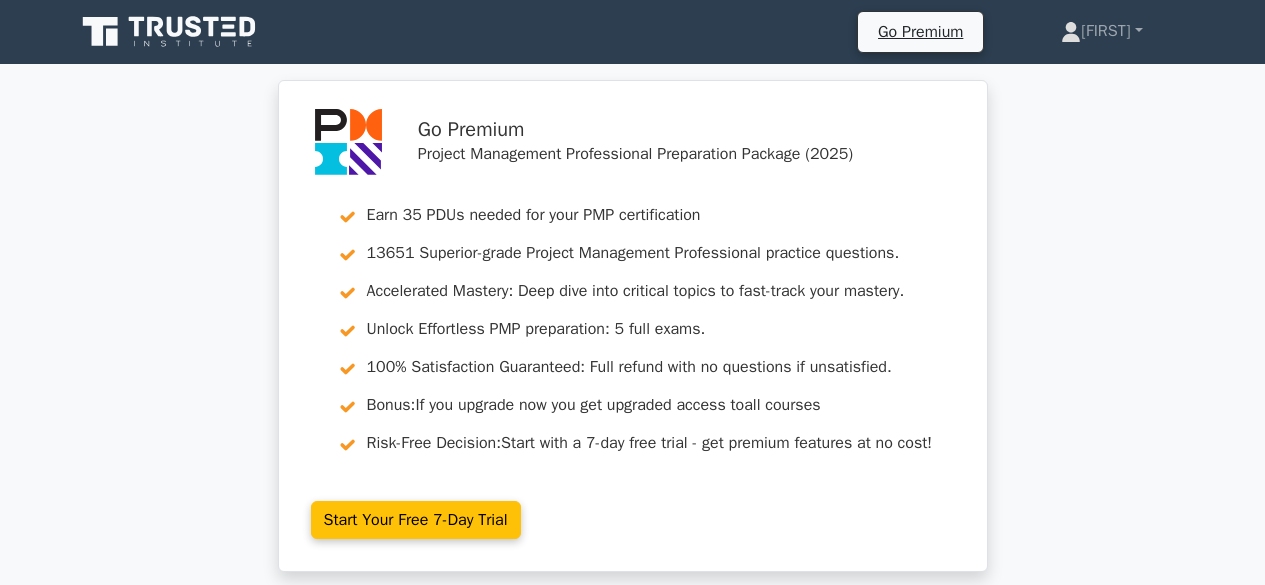 scroll, scrollTop: 194, scrollLeft: 0, axis: vertical 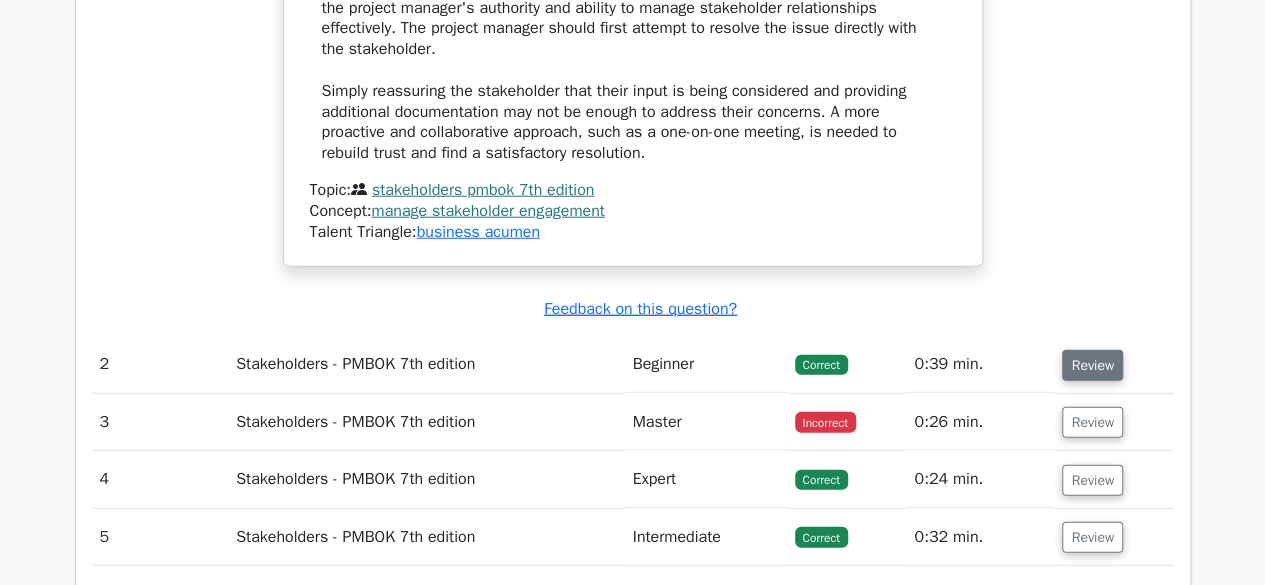 click on "Review" at bounding box center [1092, 365] 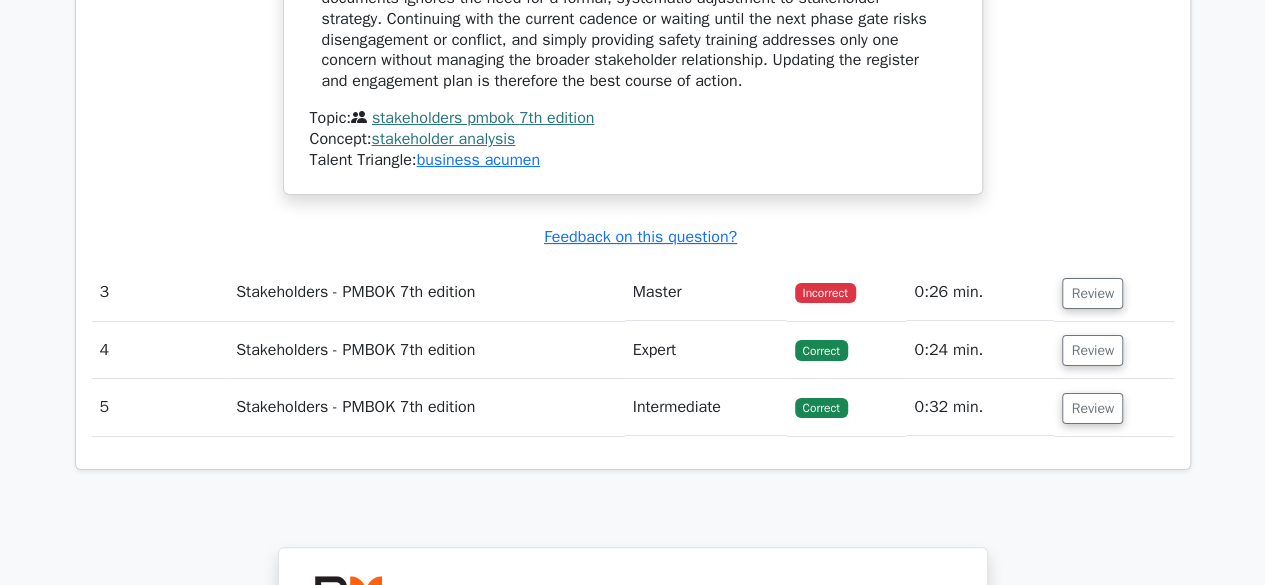 scroll, scrollTop: 3804, scrollLeft: 0, axis: vertical 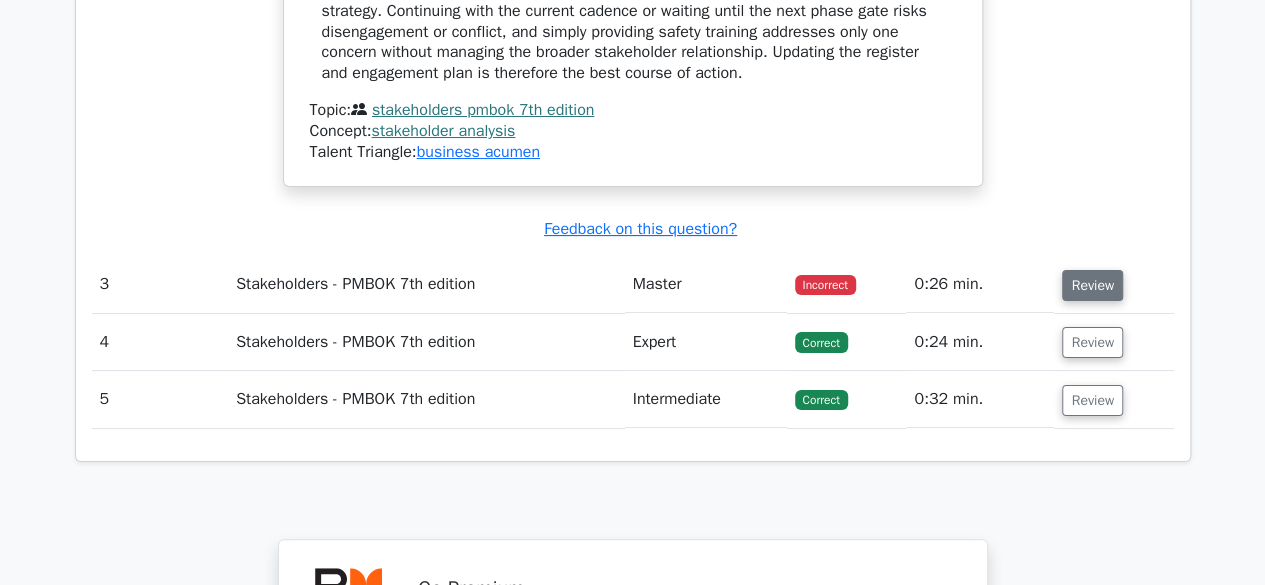 click on "Review" at bounding box center [1092, 285] 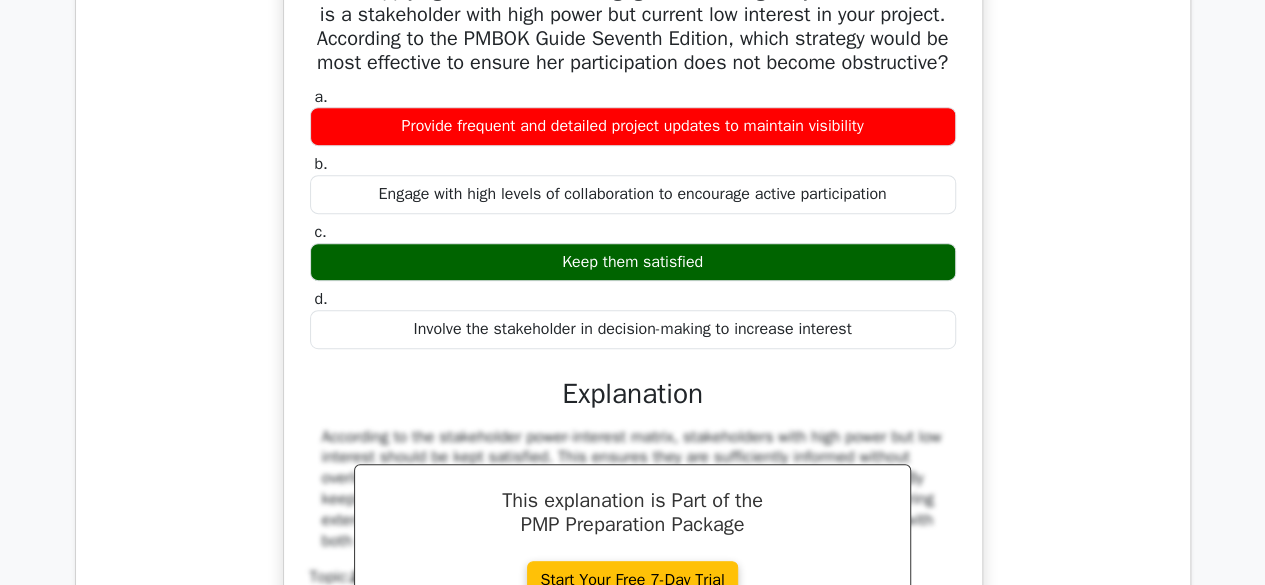 scroll, scrollTop: 4172, scrollLeft: 0, axis: vertical 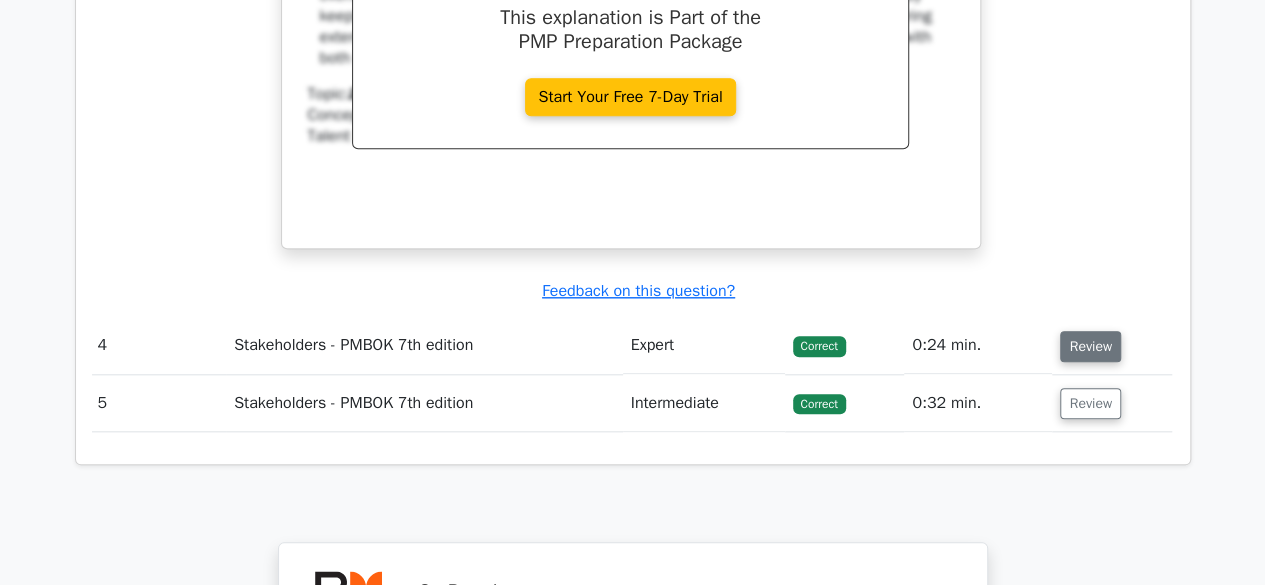 click on "Review" at bounding box center [1090, 346] 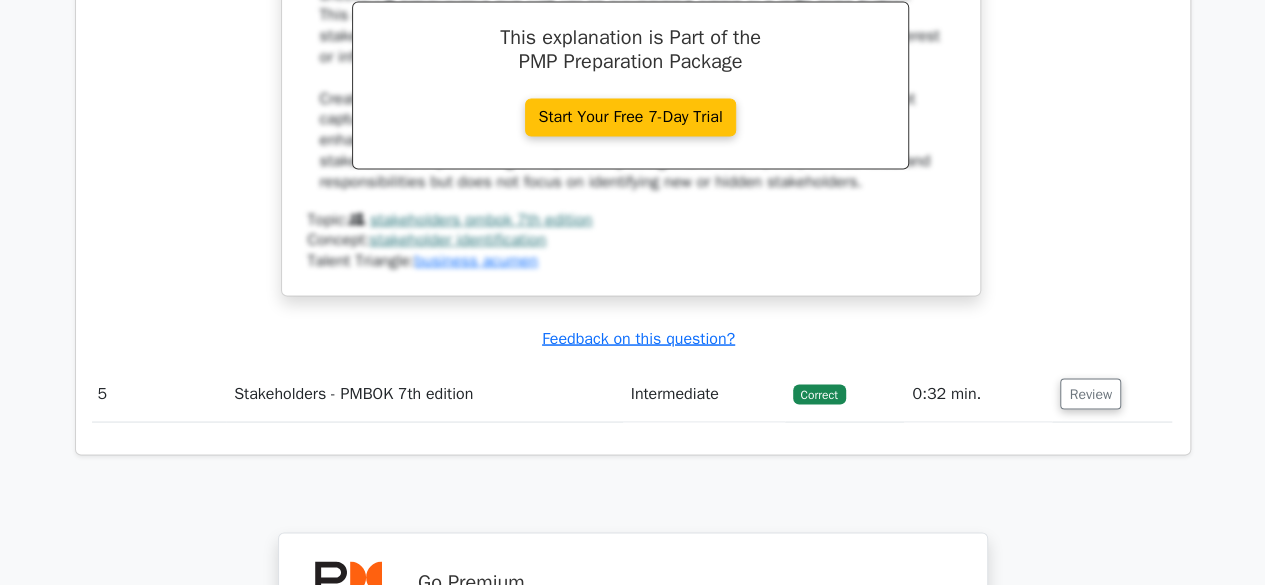 scroll, scrollTop: 5500, scrollLeft: 0, axis: vertical 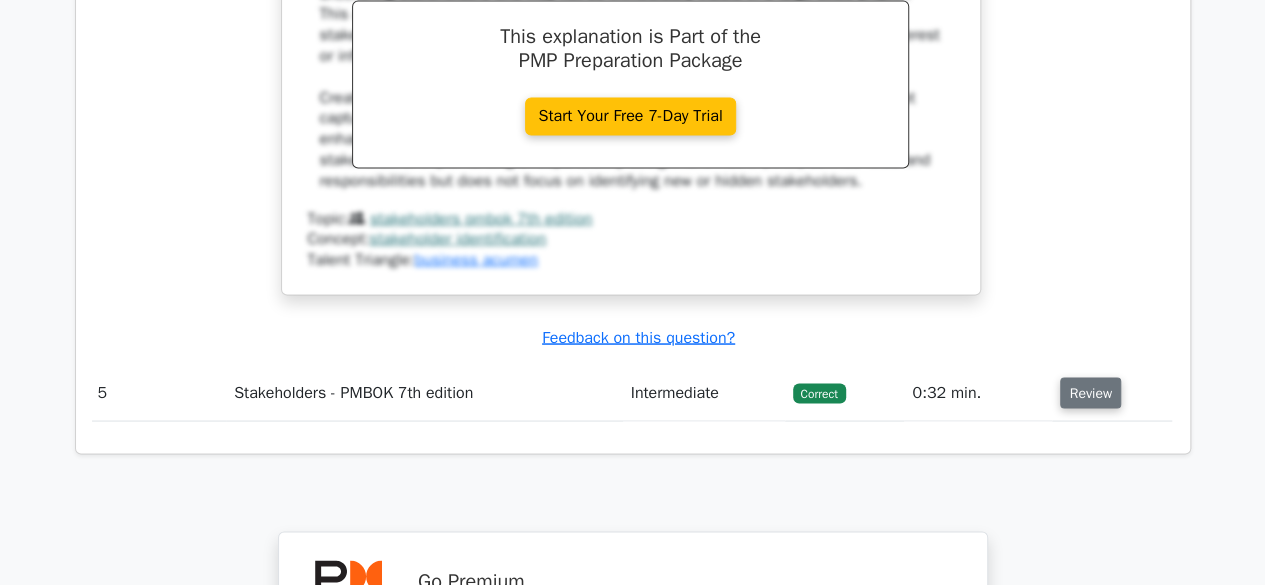 click on "Review" at bounding box center (1090, 392) 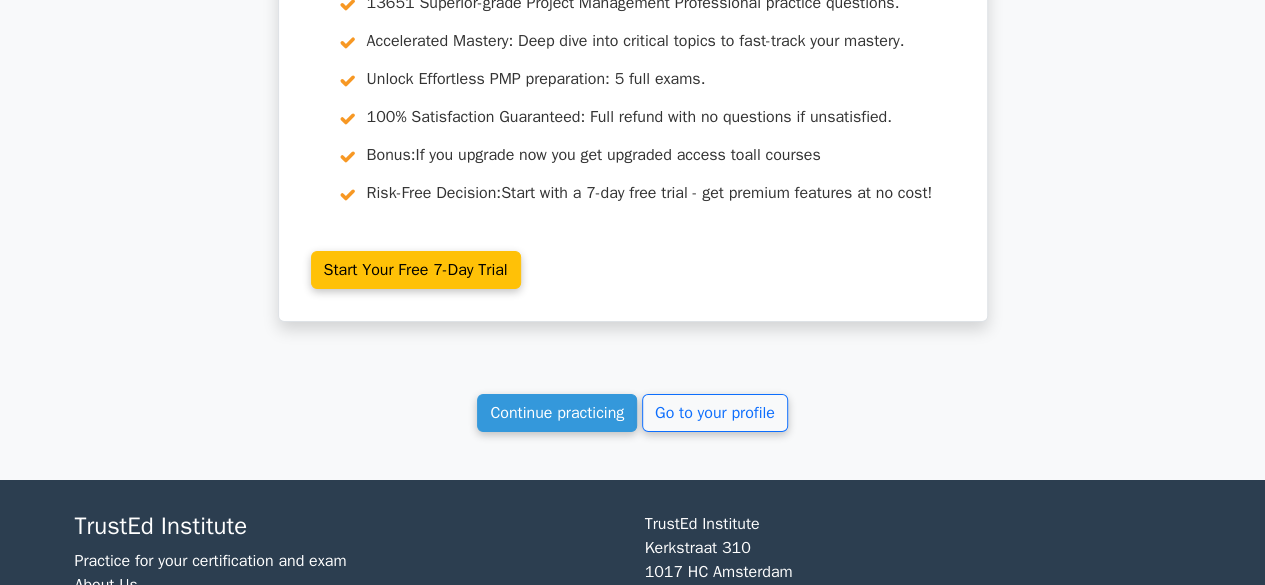 scroll, scrollTop: 7106, scrollLeft: 0, axis: vertical 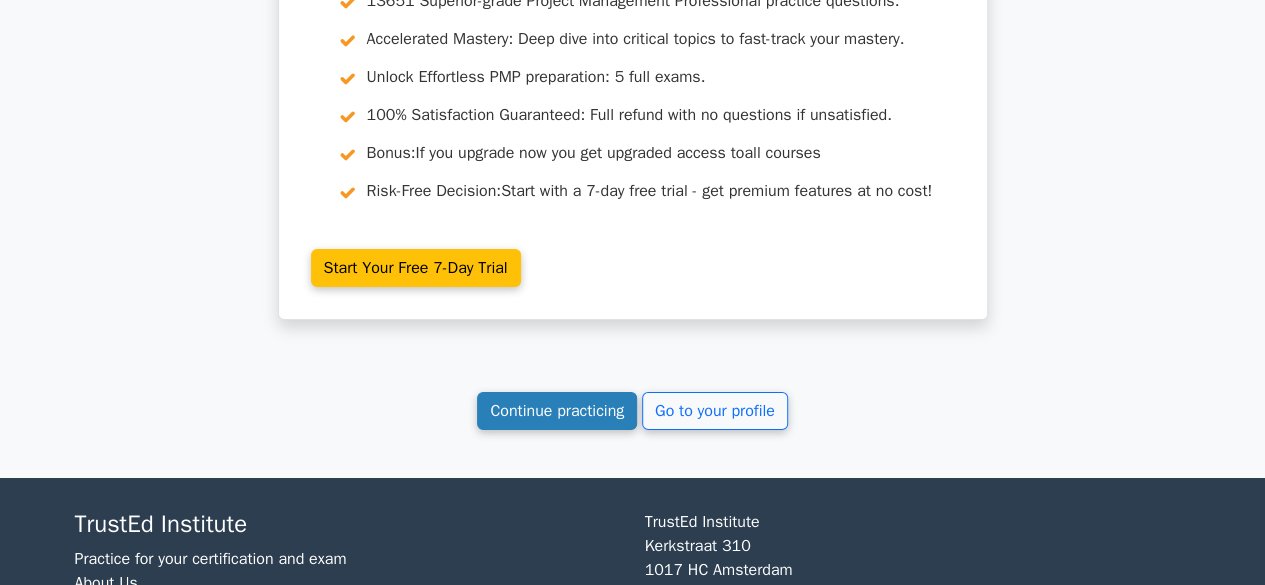 click on "Continue practicing" at bounding box center [557, 411] 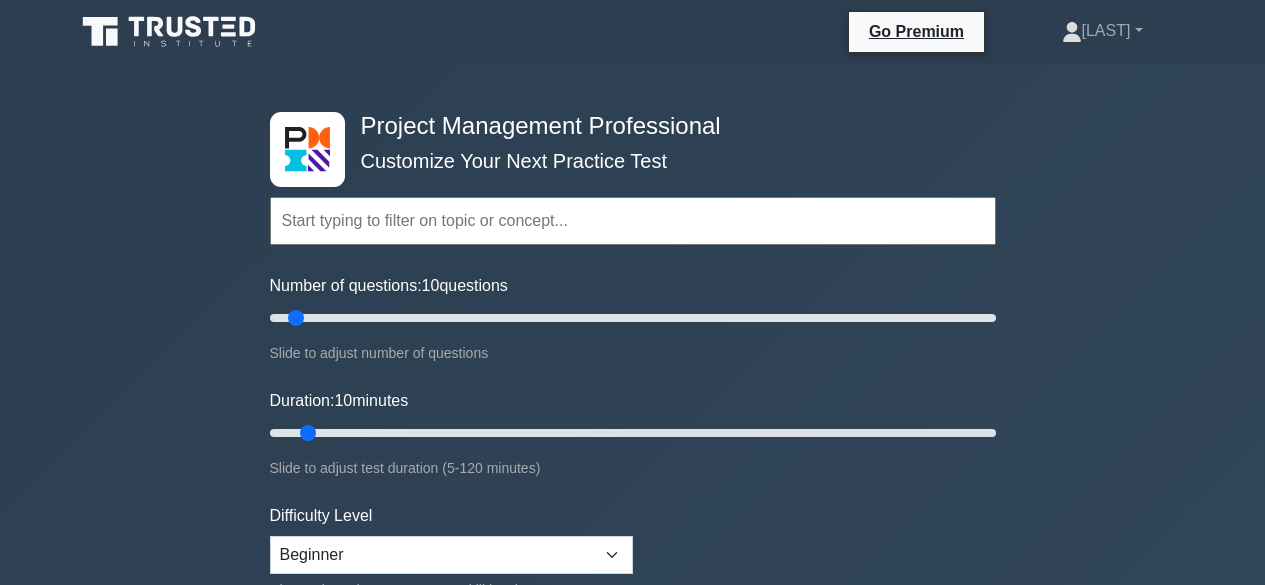 scroll, scrollTop: 181, scrollLeft: 0, axis: vertical 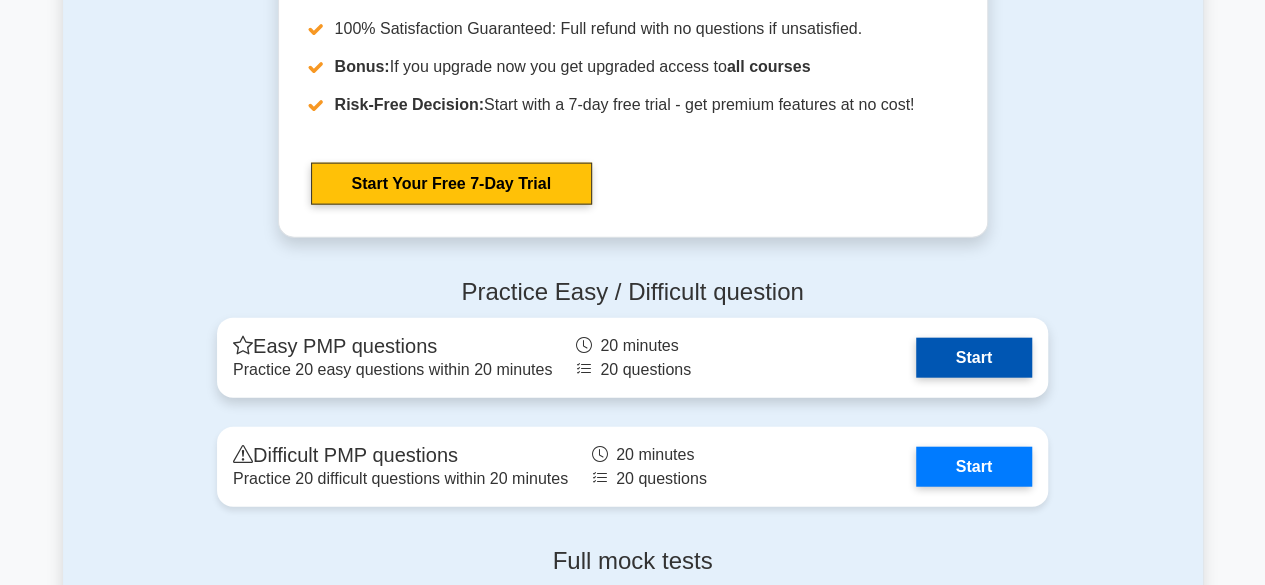 click on "Start" at bounding box center [974, 358] 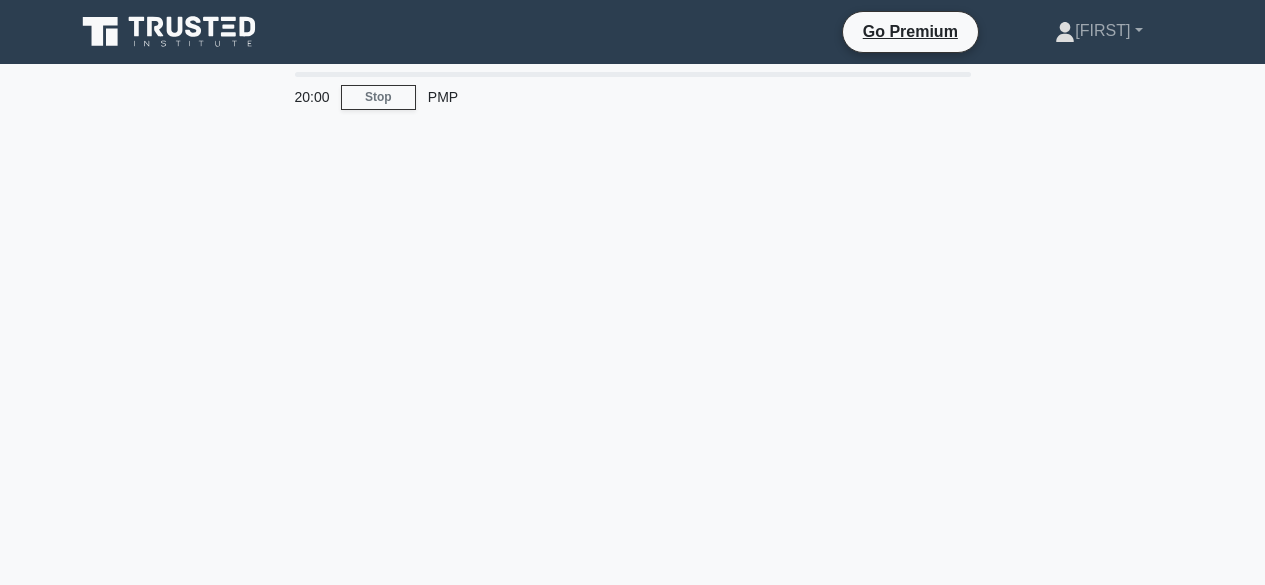 scroll, scrollTop: 0, scrollLeft: 0, axis: both 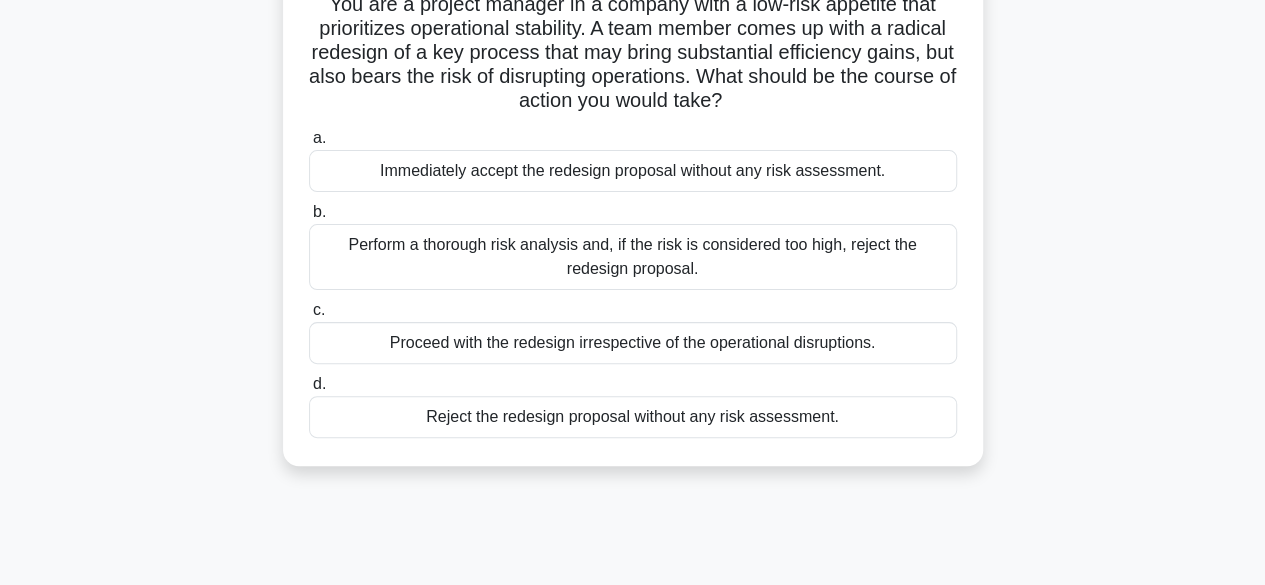 click on "Perform a thorough risk analysis and, if the risk is considered too high, reject the redesign proposal." at bounding box center (633, 257) 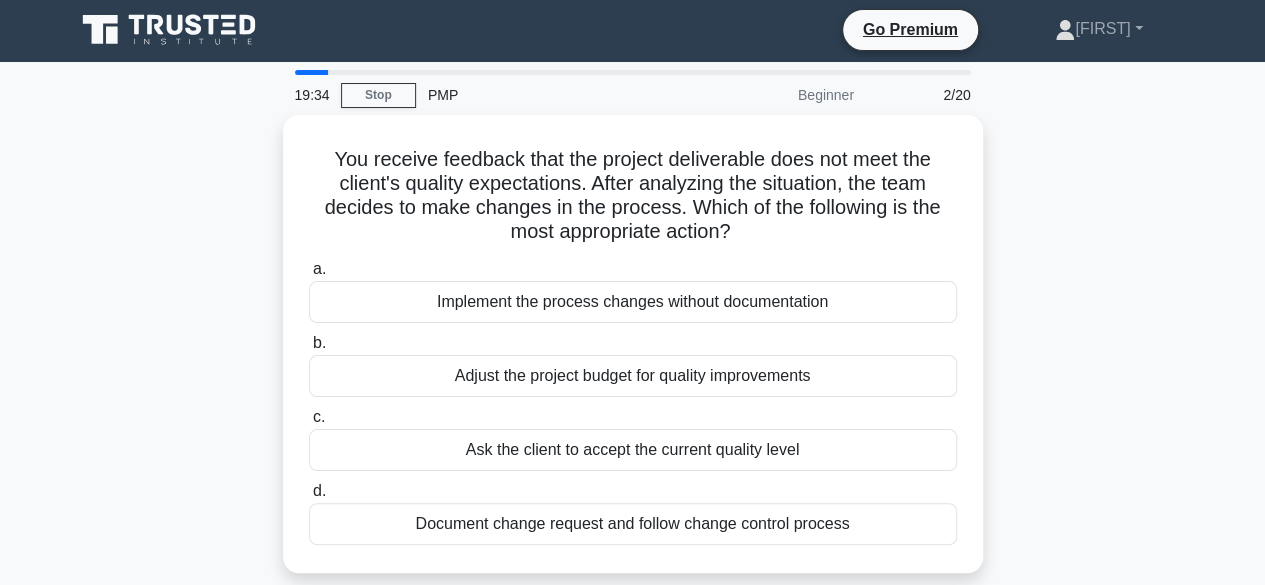 scroll, scrollTop: 0, scrollLeft: 0, axis: both 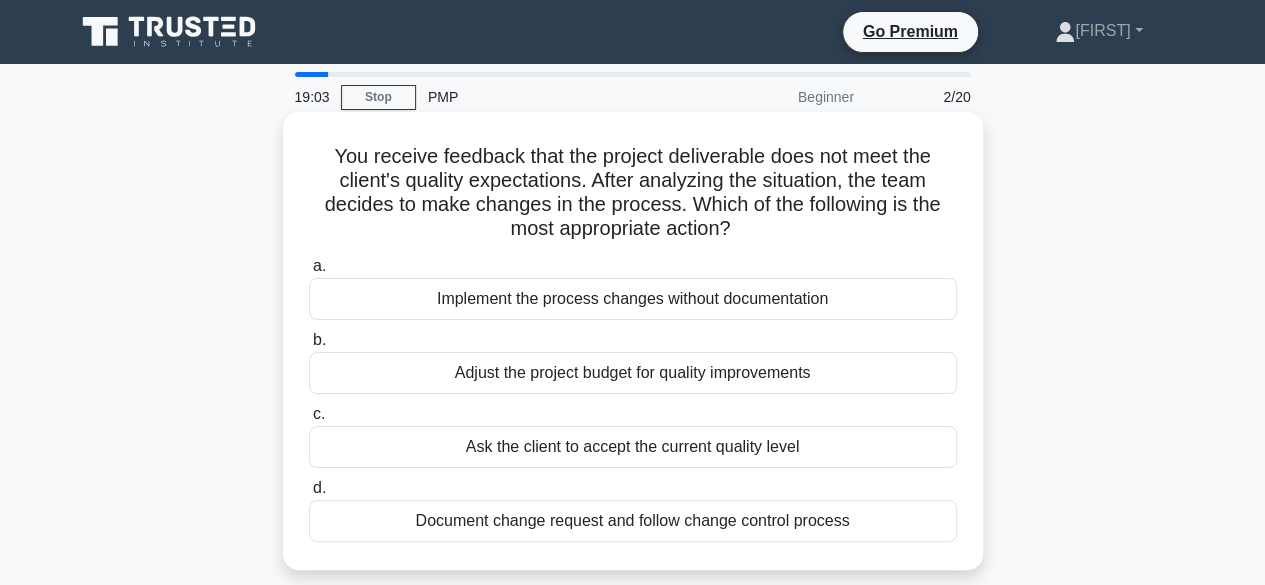 click on "Document change request and follow change control process" at bounding box center (633, 521) 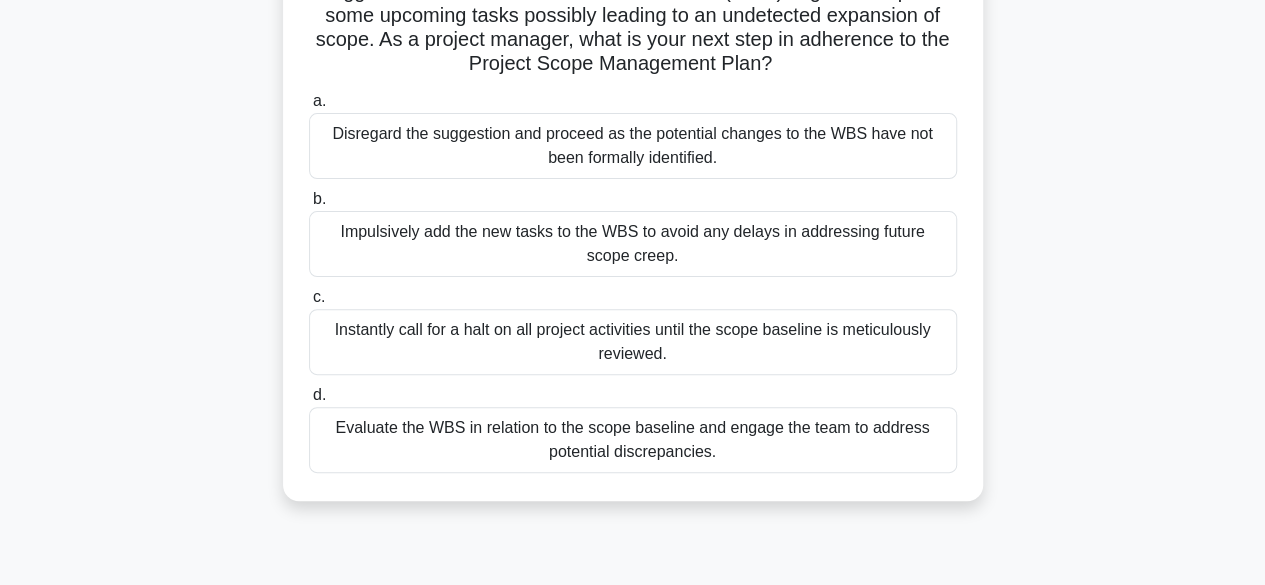 scroll, scrollTop: 199, scrollLeft: 0, axis: vertical 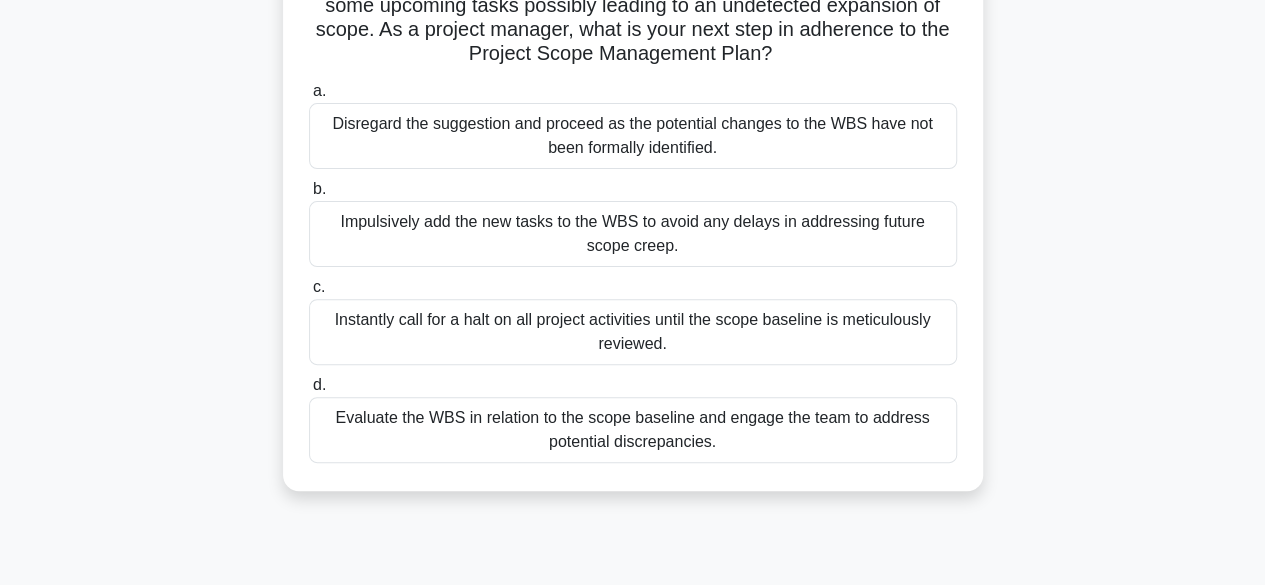 click on "Evaluate the WBS in relation to the scope baseline and engage the team to address potential discrepancies." at bounding box center [633, 430] 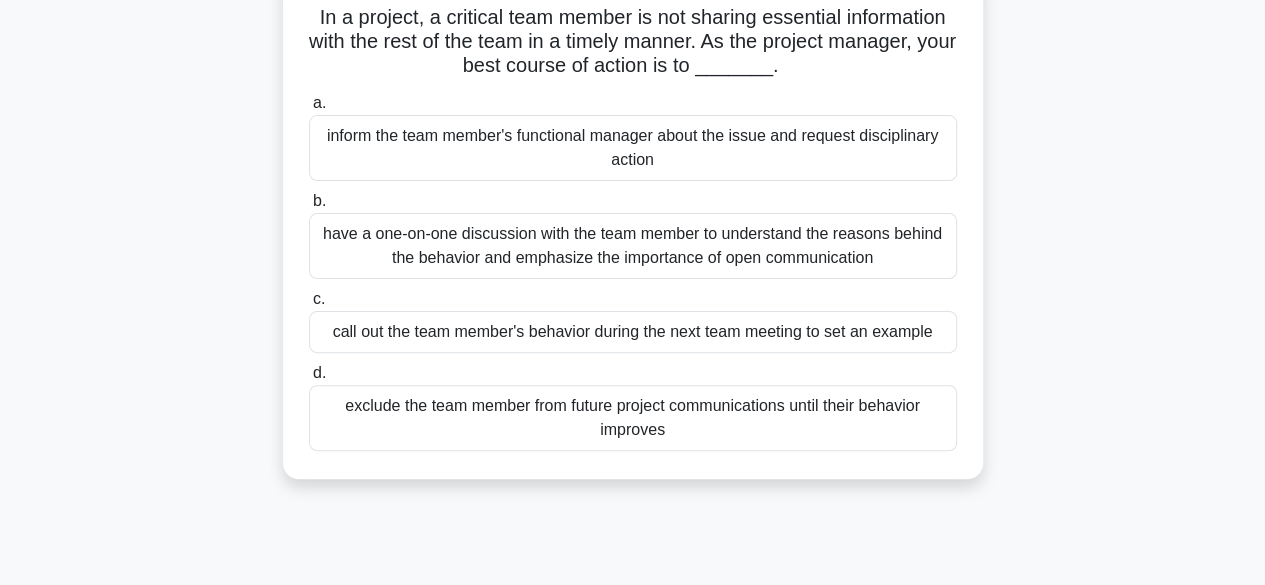 scroll, scrollTop: 144, scrollLeft: 0, axis: vertical 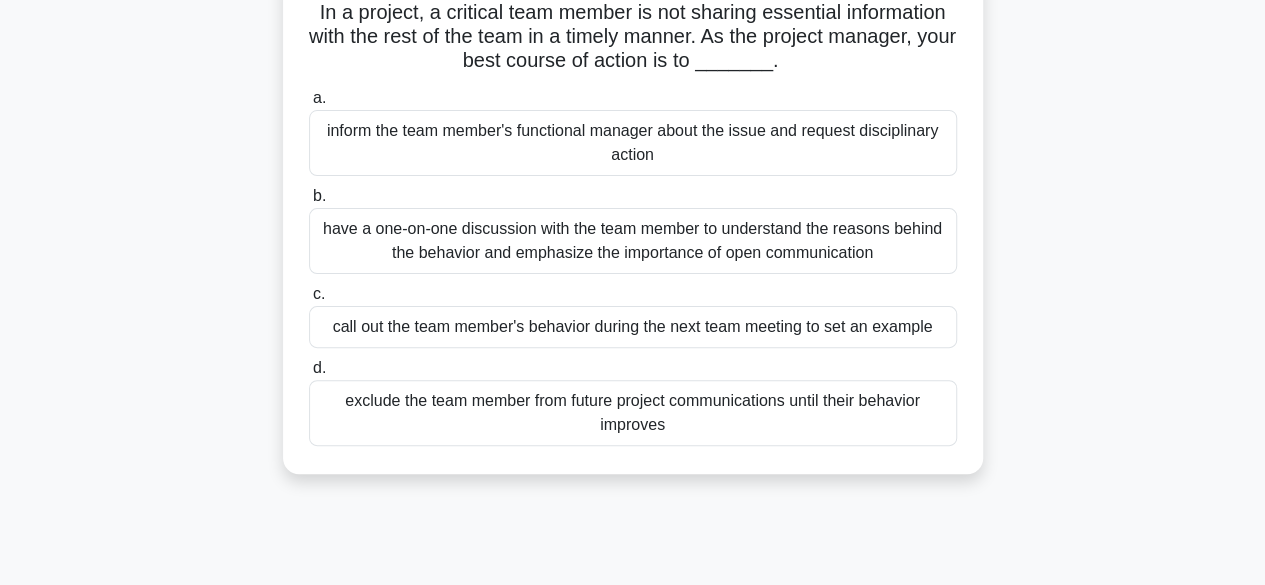 click on "have a one-on-one discussion with the team member to understand the reasons behind the behavior and emphasize the importance of open communication" at bounding box center [633, 241] 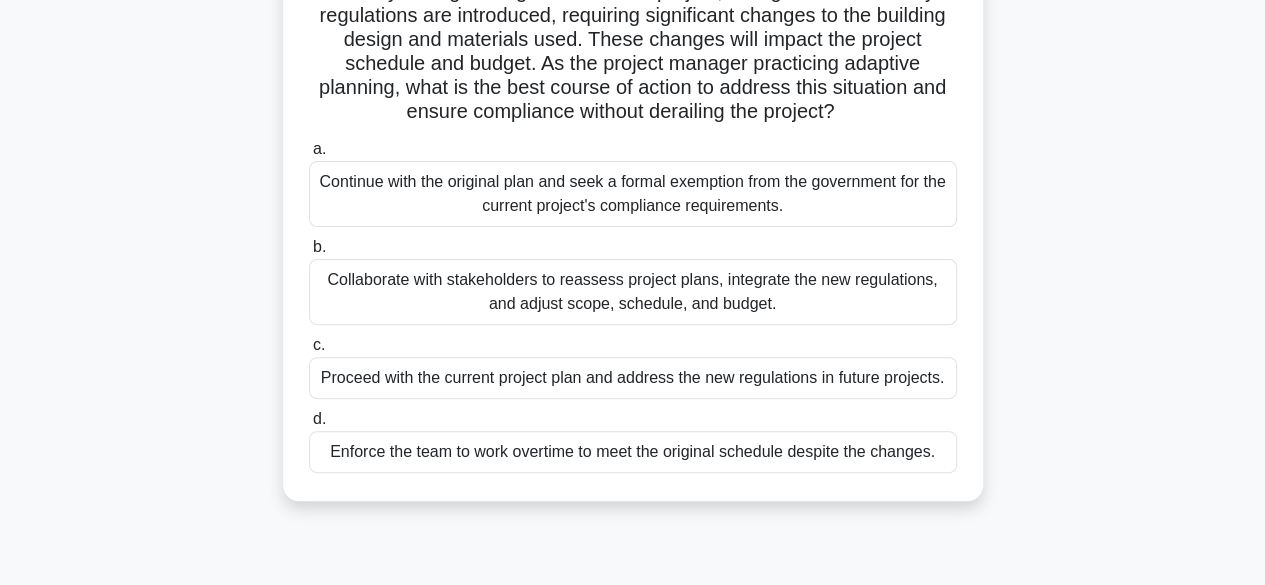 scroll, scrollTop: 172, scrollLeft: 0, axis: vertical 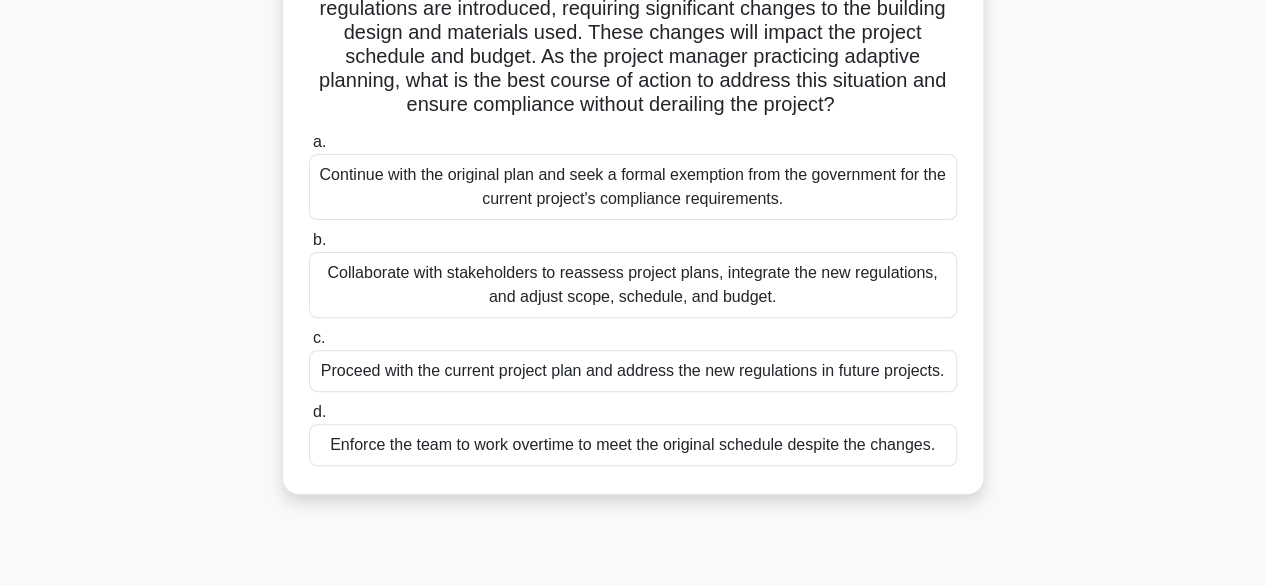 click on "Collaborate with stakeholders to reassess project plans, integrate the new regulations, and adjust scope, schedule, and budget." at bounding box center [633, 285] 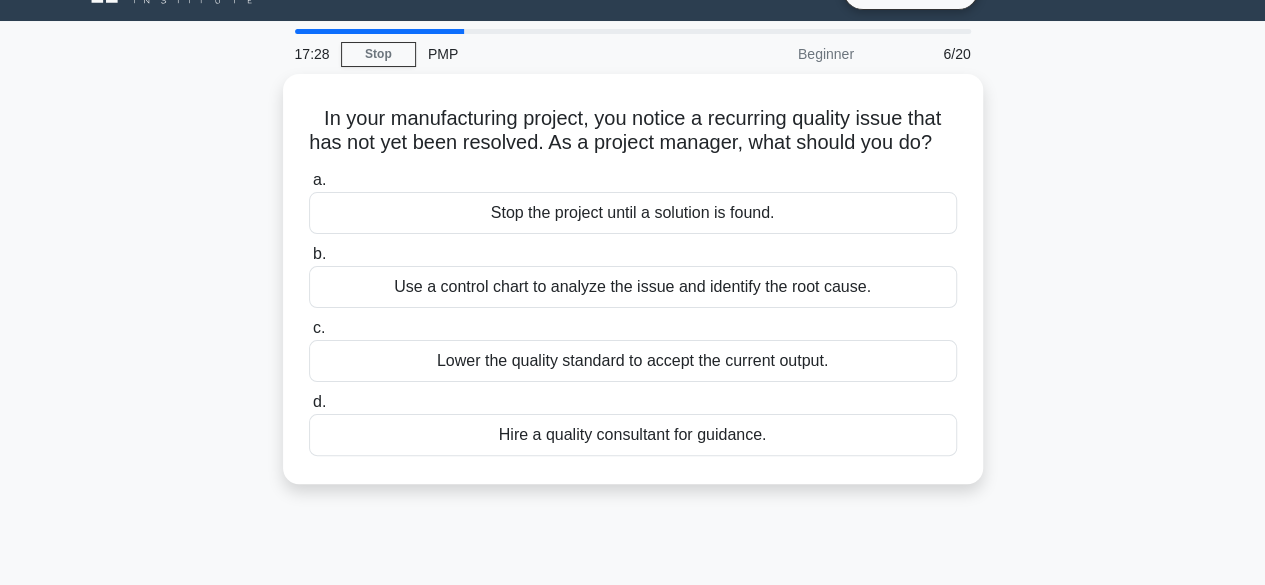 scroll, scrollTop: 0, scrollLeft: 0, axis: both 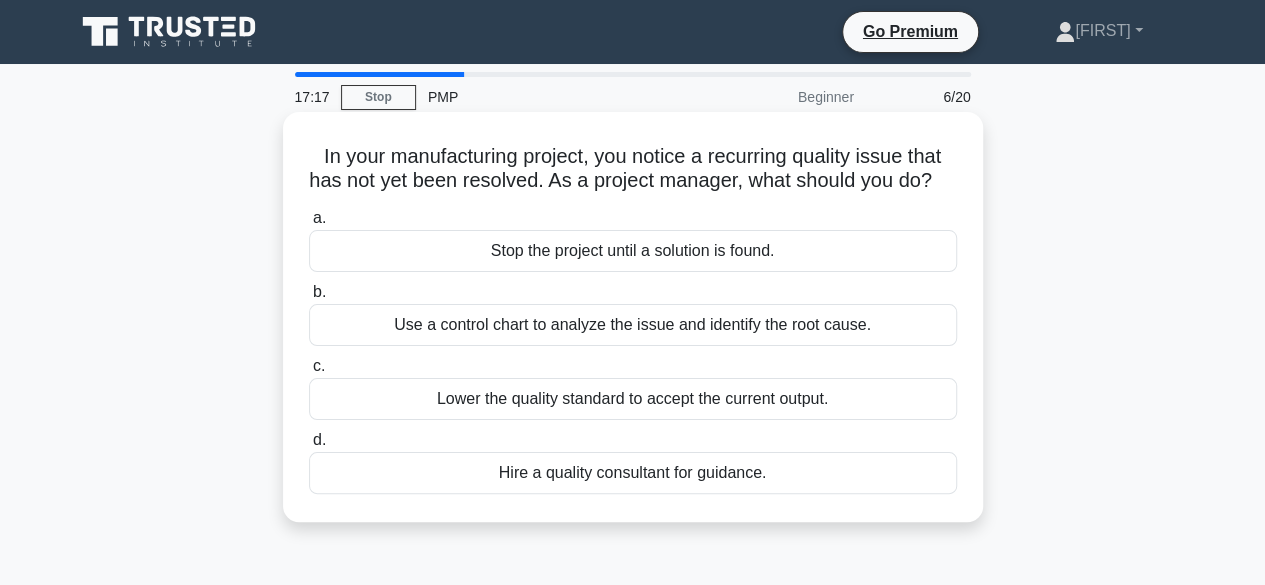 click on "Use a control chart to analyze the issue and identify the root cause." at bounding box center (633, 325) 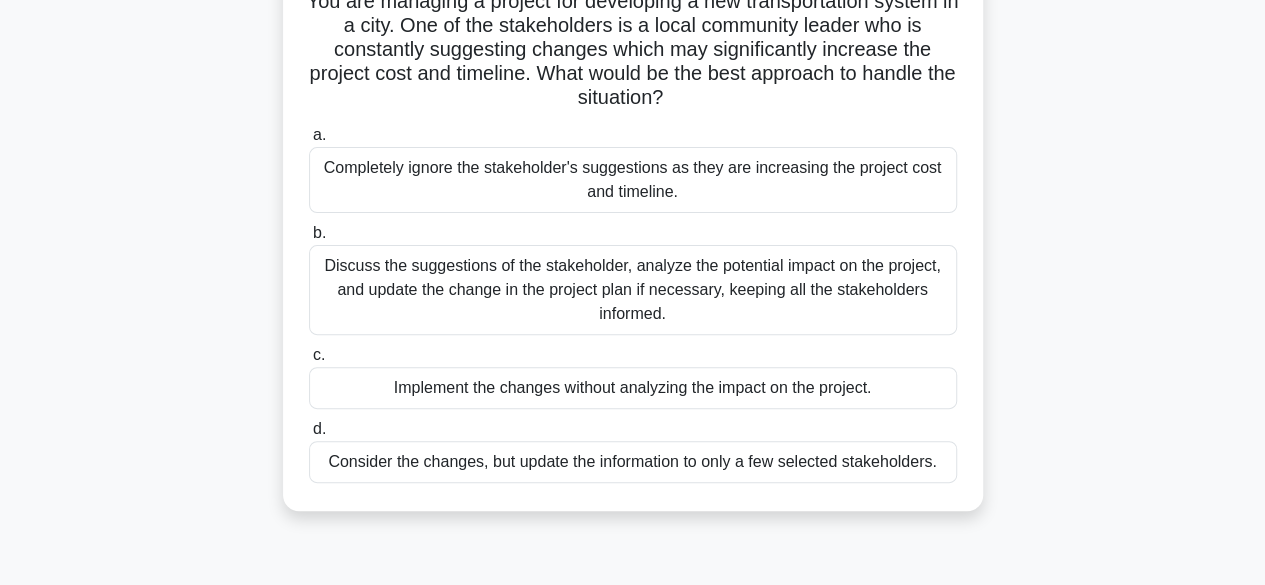 scroll, scrollTop: 162, scrollLeft: 0, axis: vertical 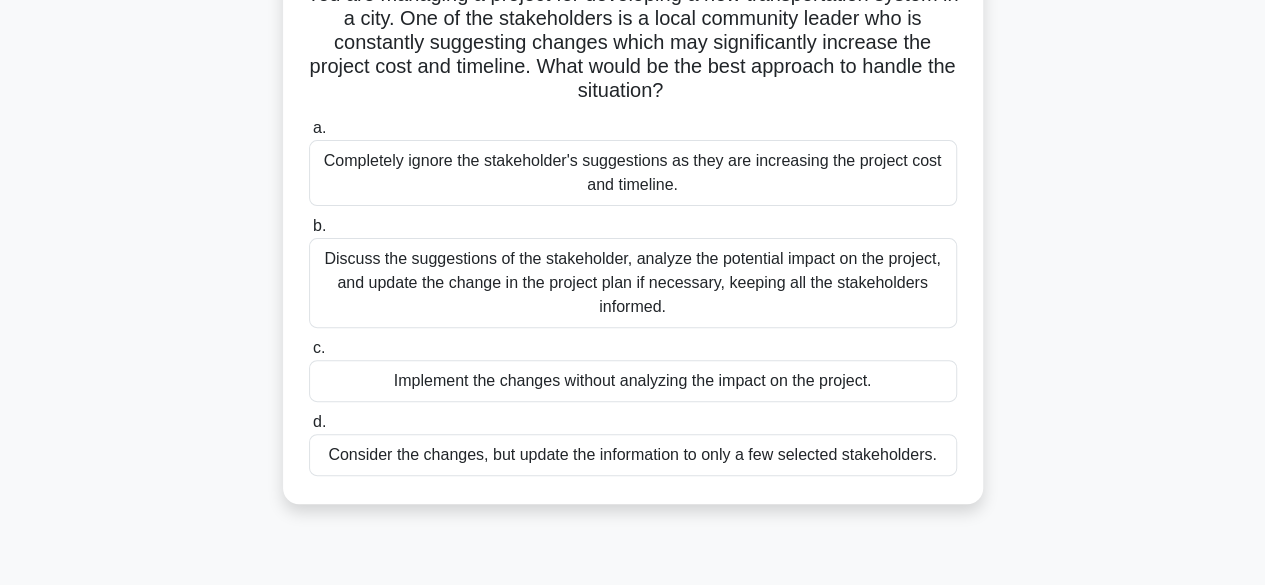 click on "Discuss the suggestions of the stakeholder, analyze the potential impact on the project, and update the change in the project plan if necessary, keeping all the stakeholders informed." at bounding box center [633, 283] 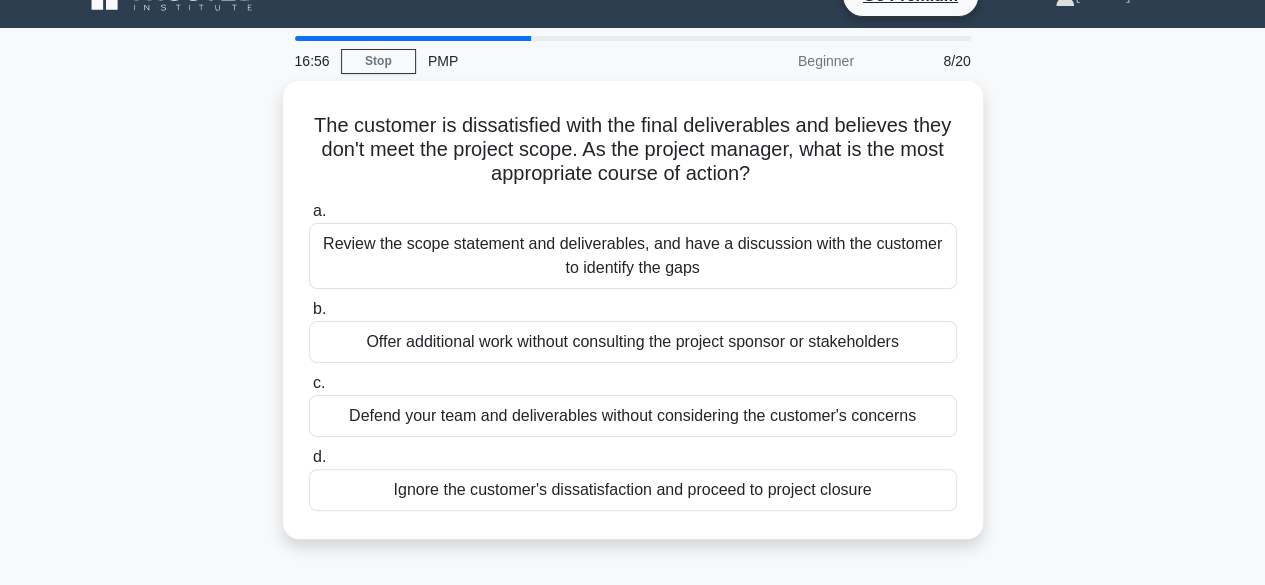 scroll, scrollTop: 0, scrollLeft: 0, axis: both 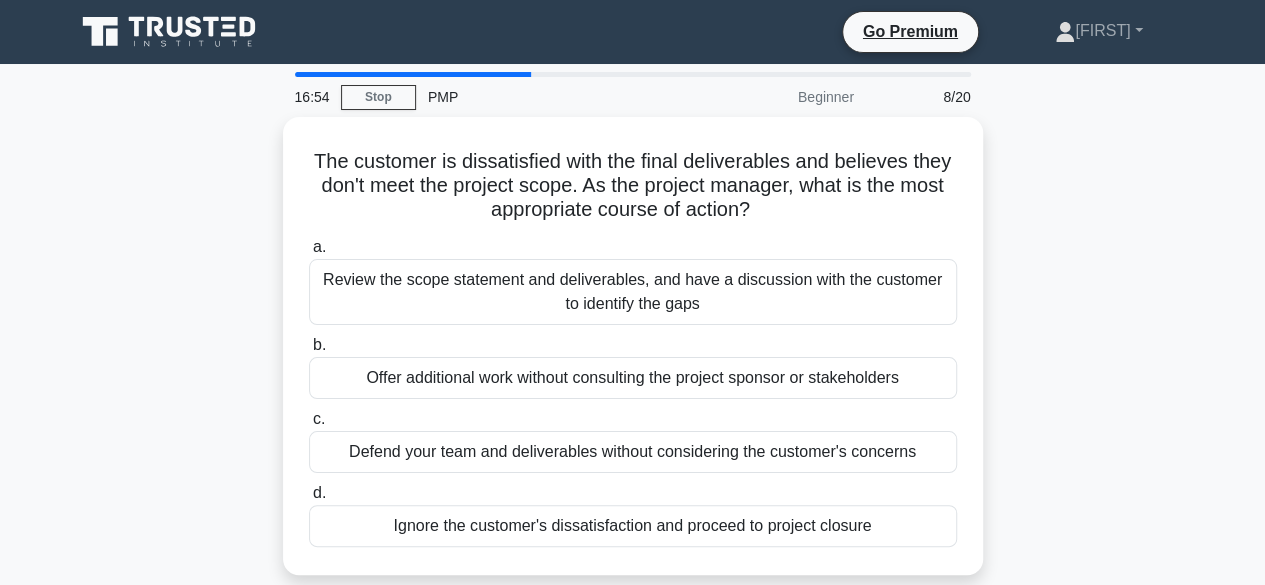 click on "The customer is dissatisfied with the final deliverables and believes they don't meet the project scope. As the project manager, what is the most appropriate course of action?
.spinner_0XTQ{transform-origin:center;animation:spinner_y6GP .75s linear infinite}@keyframes spinner_y6GP{100%{transform:rotate(360deg)}}
a.
b.
c. d." at bounding box center (633, 358) 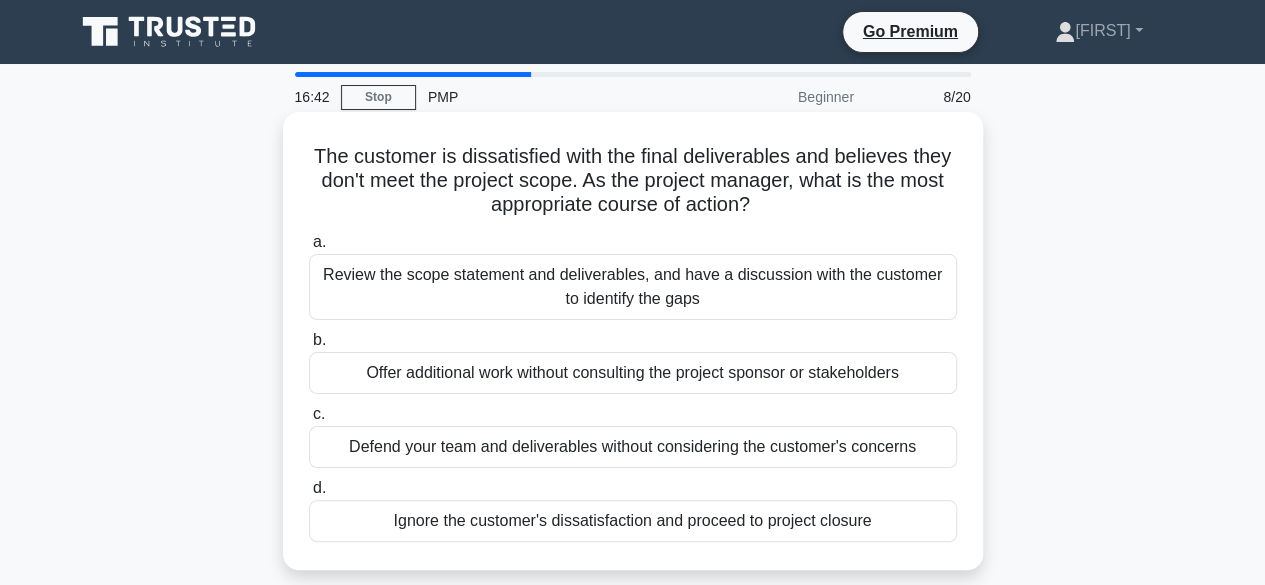 click on "Review the scope statement and deliverables, and have a discussion with the customer to identify the gaps" at bounding box center [633, 287] 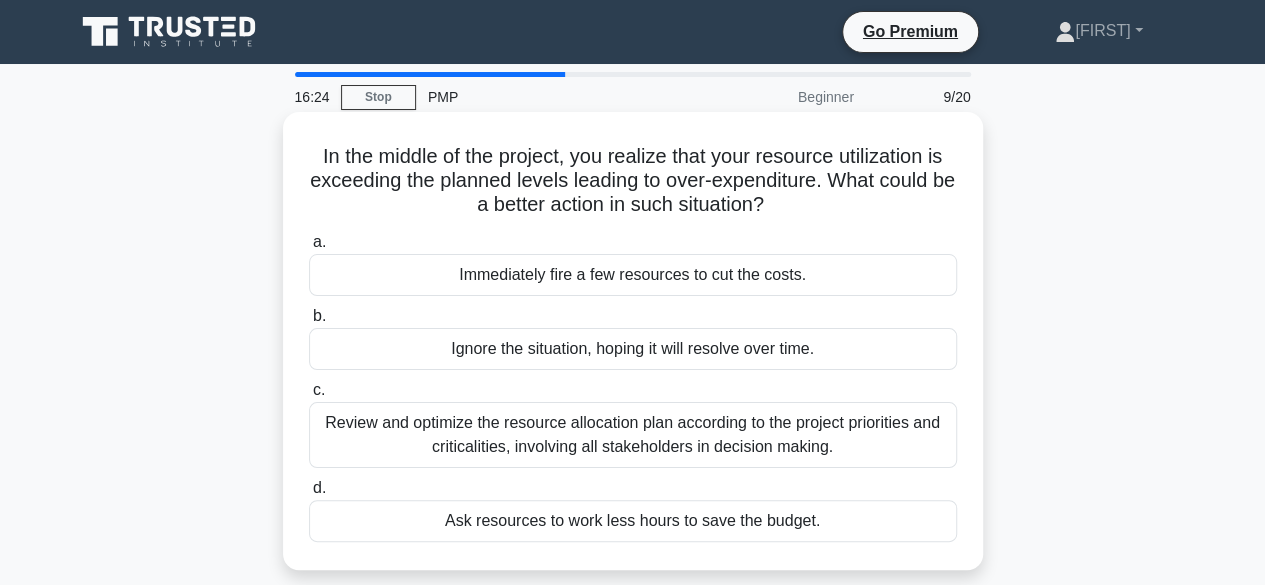 click on "Review and optimize the resource allocation plan according to the project priorities and criticalities, involving all stakeholders in decision making." at bounding box center (633, 435) 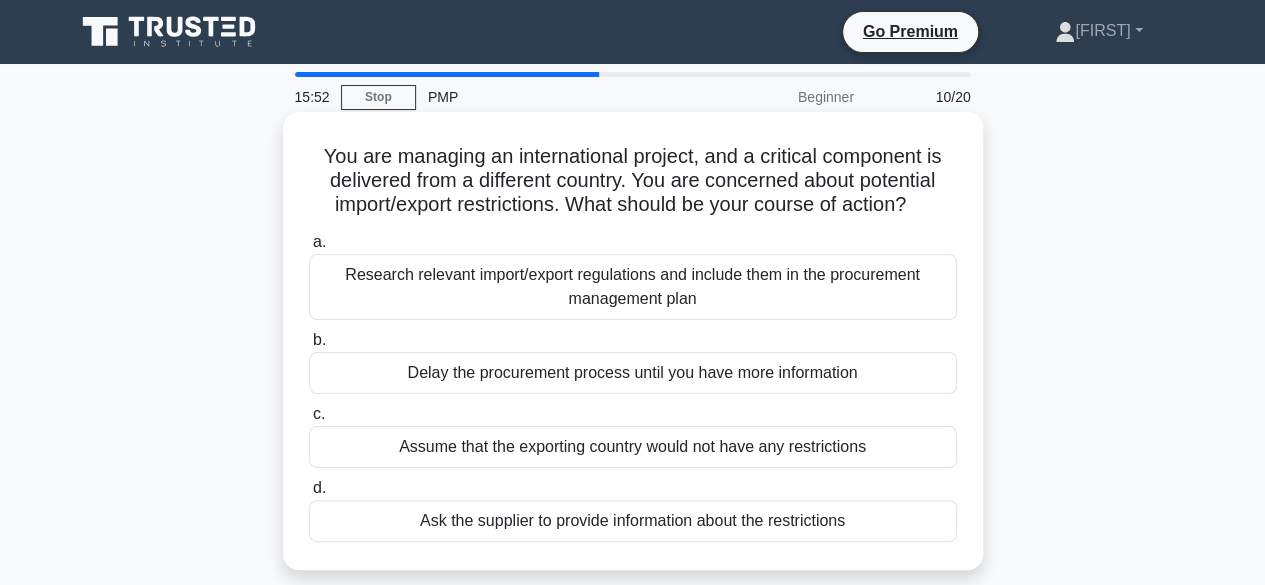 click on "Research relevant import/export regulations and include them in the procurement management plan" at bounding box center [633, 287] 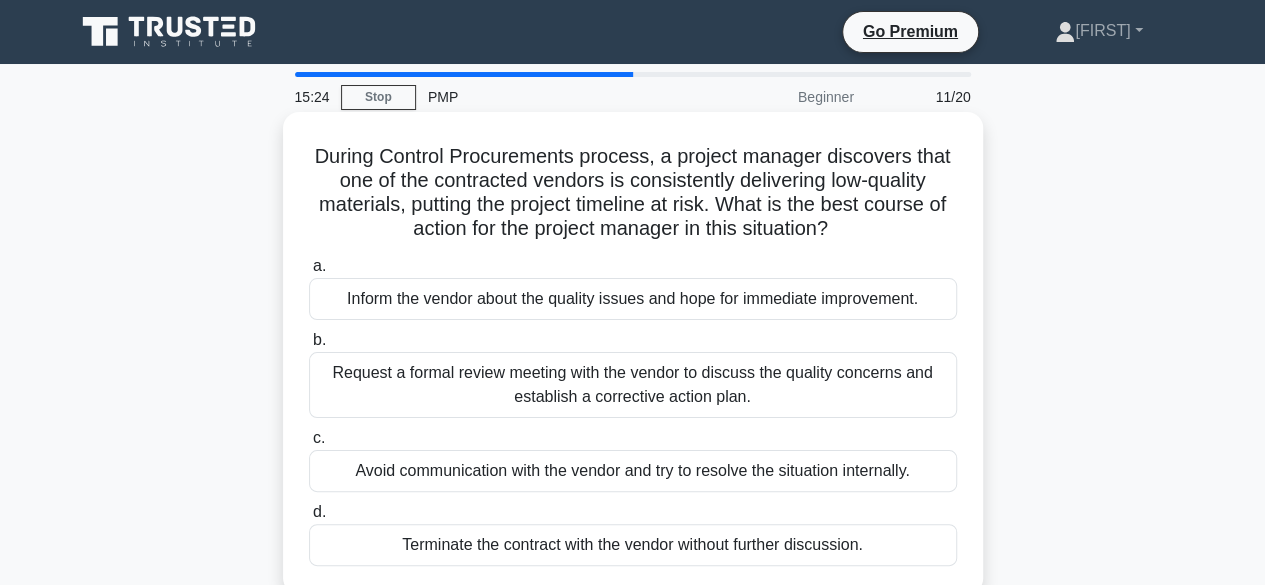 click on "Request a formal review meeting with the vendor to discuss the quality concerns and establish a corrective action plan." at bounding box center [633, 385] 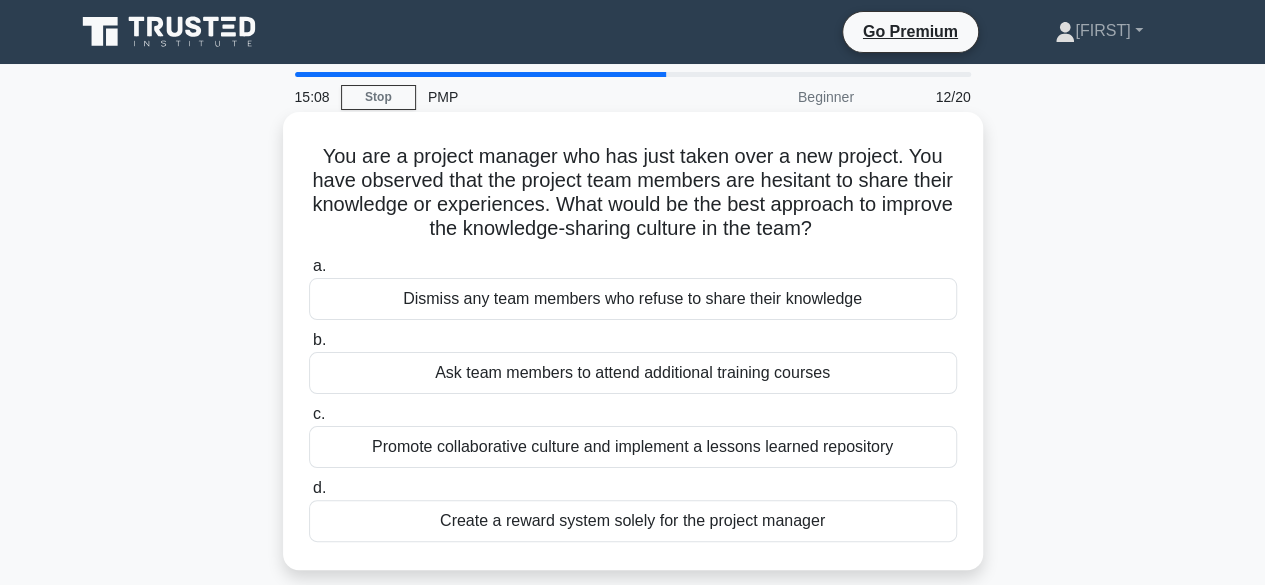 click on "Promote collaborative culture and implement a lessons learned repository" at bounding box center (633, 447) 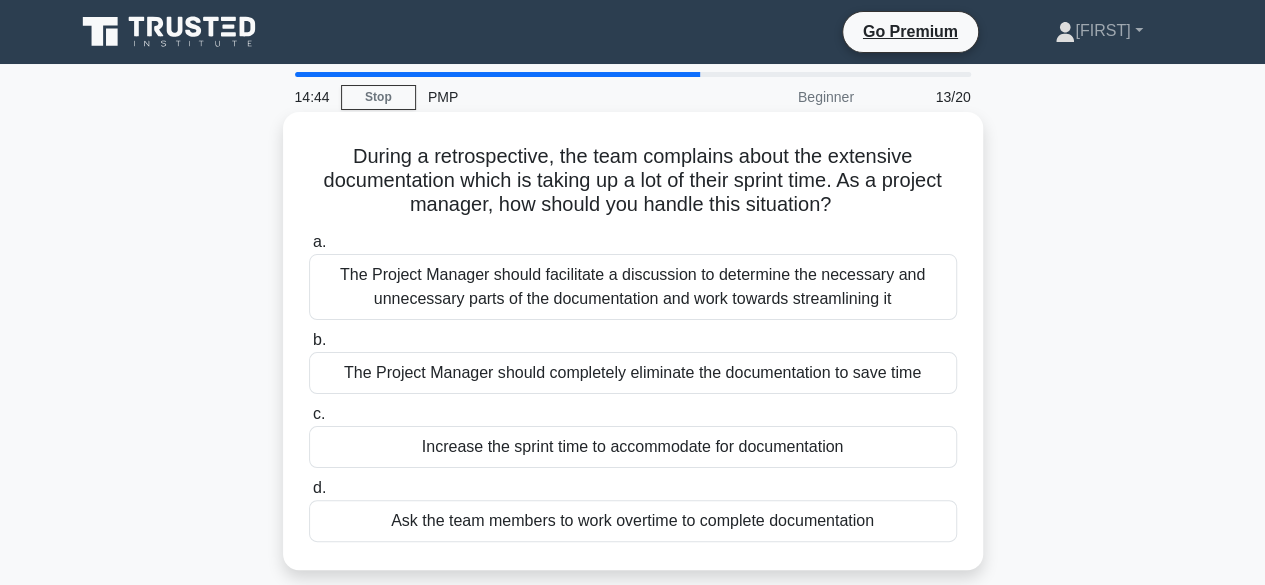 click on "The Project Manager should facilitate a discussion to determine the necessary and unnecessary parts of the documentation and work towards streamlining it" at bounding box center (633, 287) 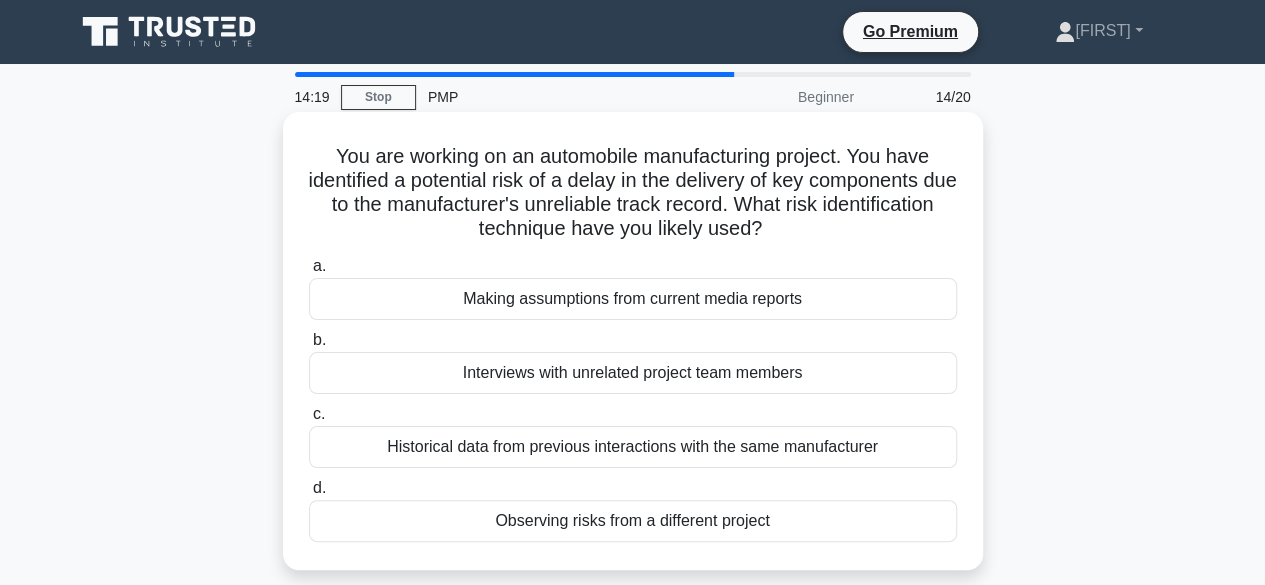 click on "Historical data from previous interactions with the same manufacturer" at bounding box center [633, 447] 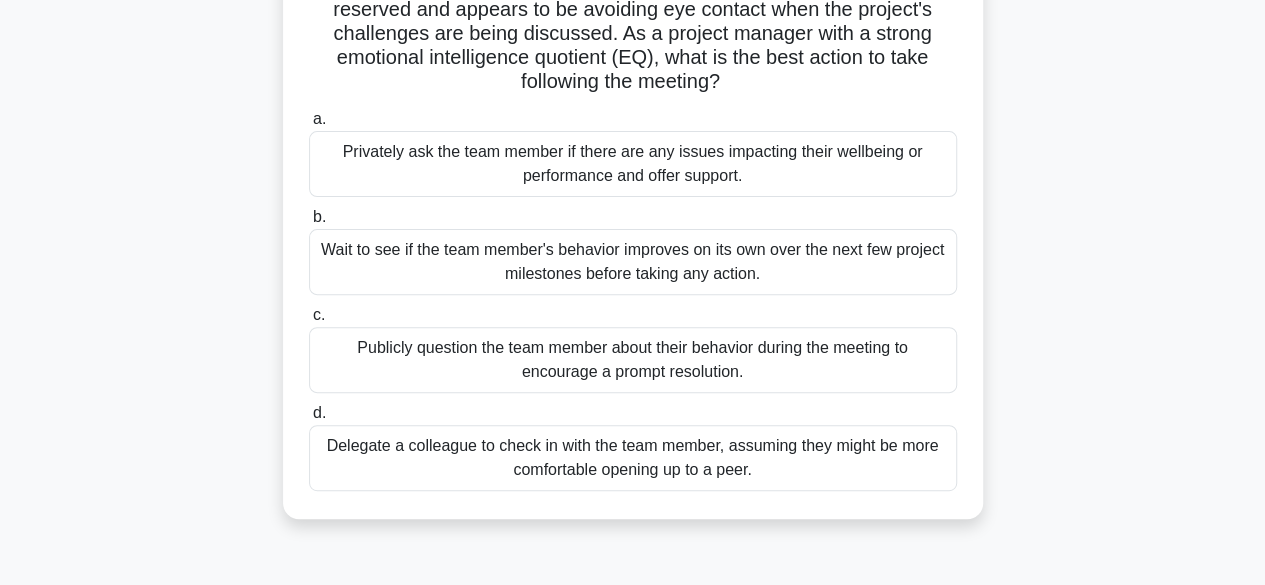 scroll, scrollTop: 202, scrollLeft: 0, axis: vertical 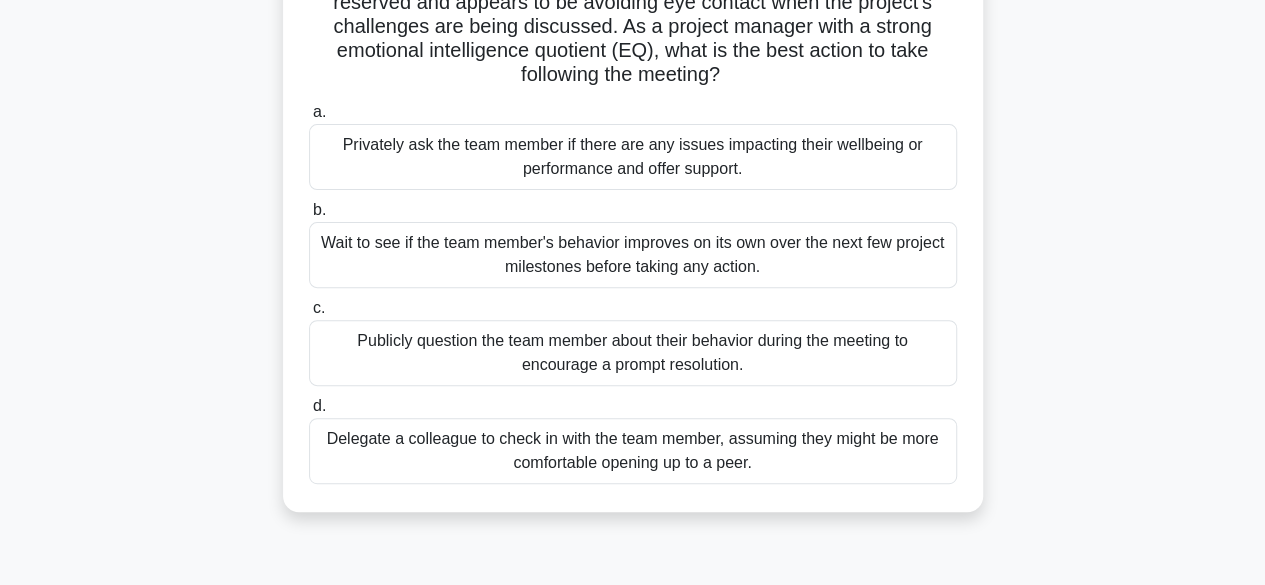 click on "Privately ask the team member if there are any issues impacting their wellbeing or performance and offer support." at bounding box center (633, 157) 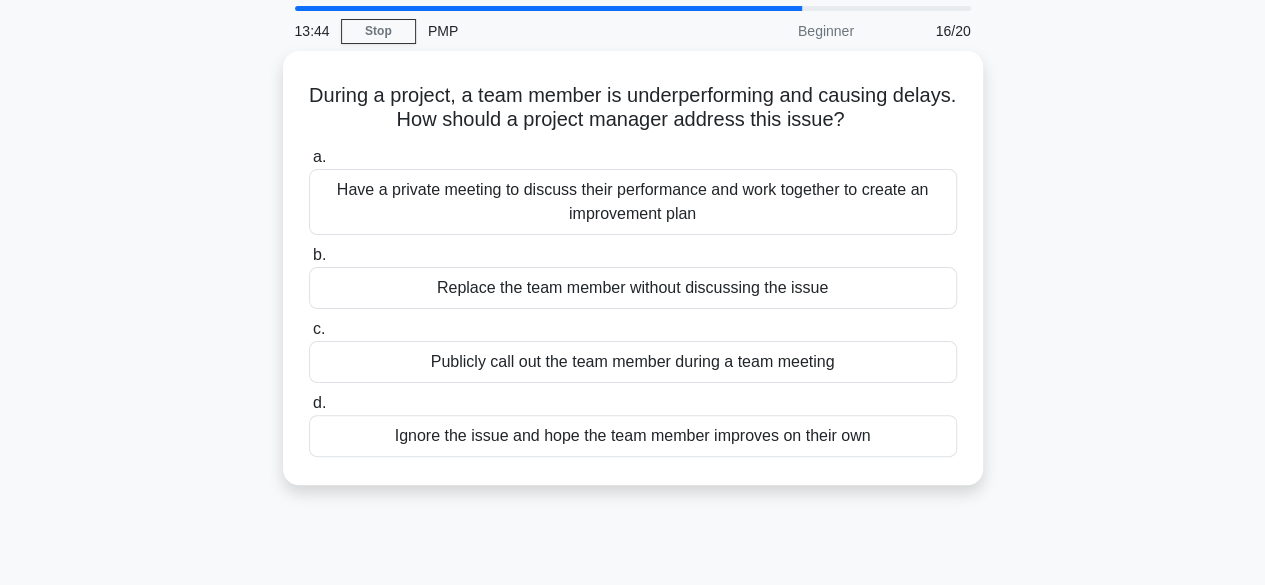 scroll, scrollTop: 0, scrollLeft: 0, axis: both 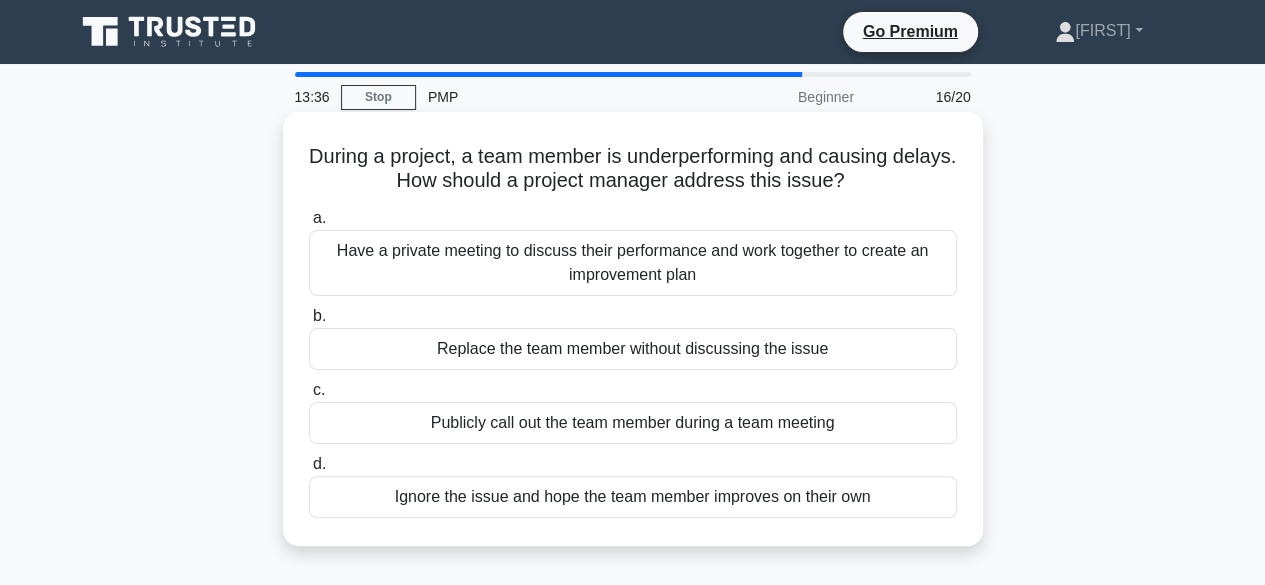 click on "Have a private meeting to discuss their performance and work together to create an improvement plan" at bounding box center [633, 263] 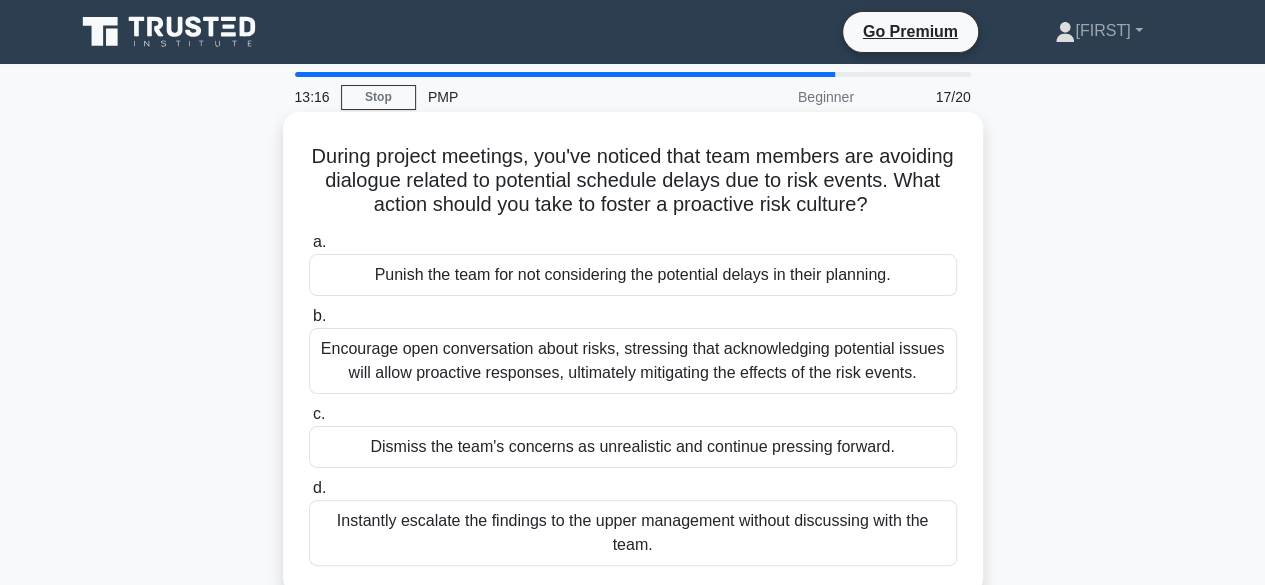 click on "Encourage open conversation about risks, stressing that acknowledging potential issues will allow proactive responses, ultimately mitigating the effects of the risk events." at bounding box center [633, 361] 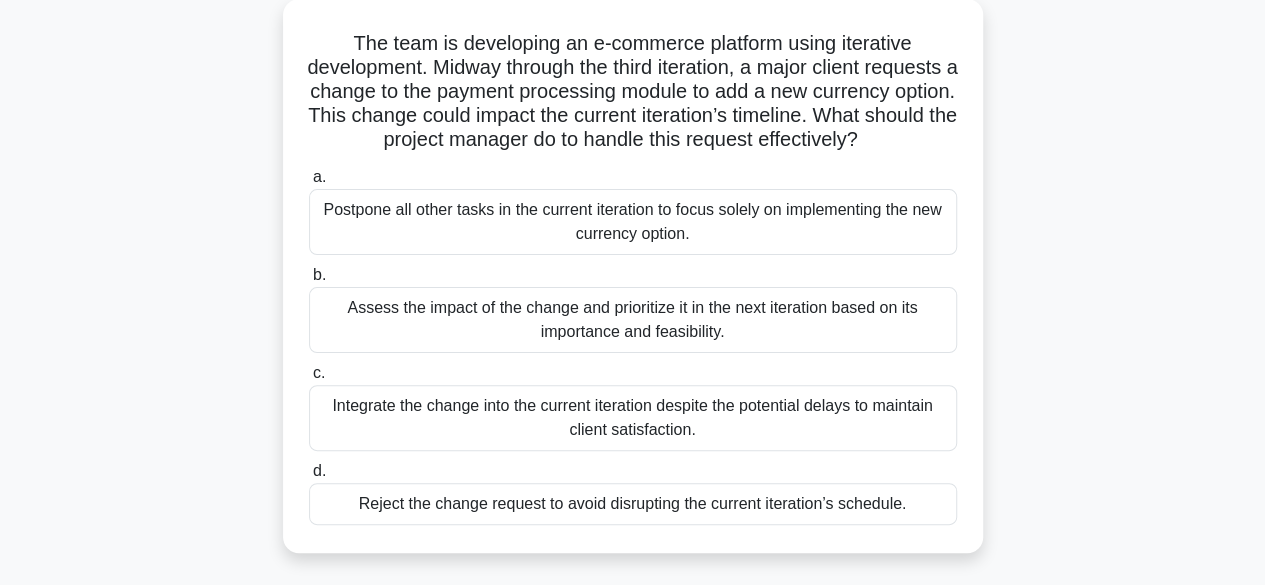 scroll, scrollTop: 119, scrollLeft: 0, axis: vertical 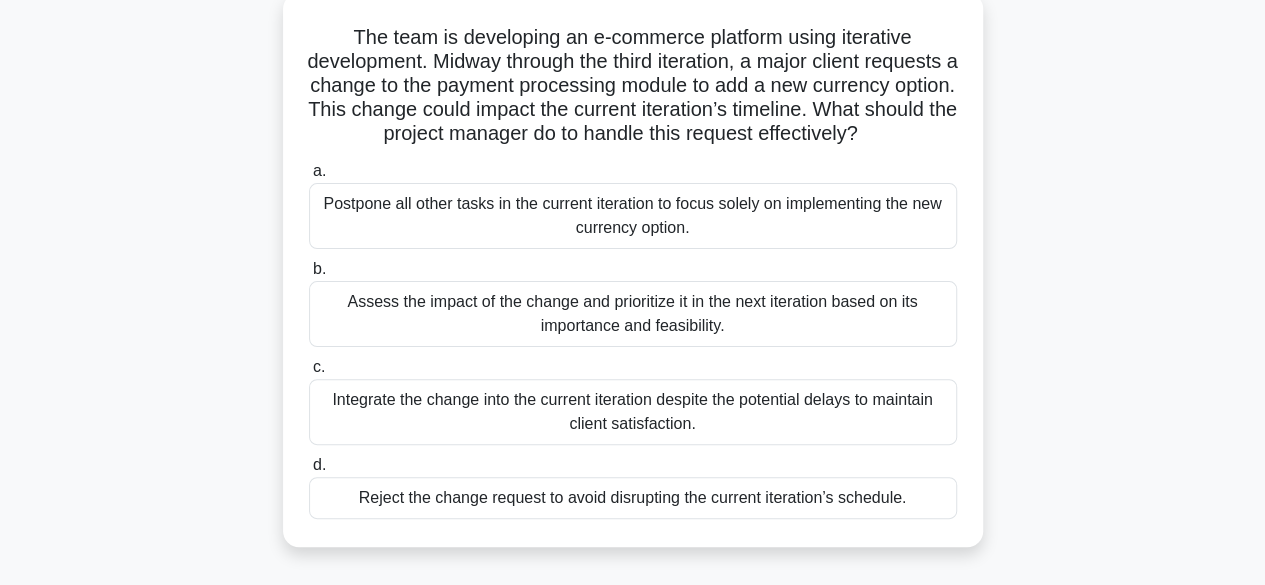 click on "Assess the impact of the change and prioritize it in the next iteration based on its importance and feasibility." at bounding box center (633, 314) 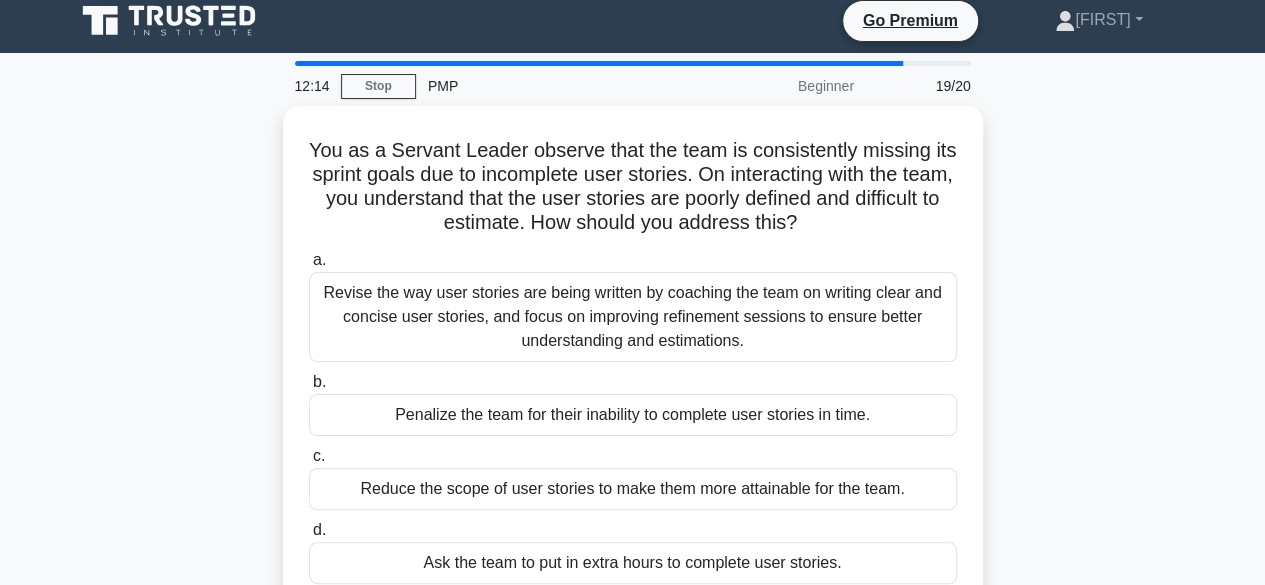 scroll, scrollTop: 0, scrollLeft: 0, axis: both 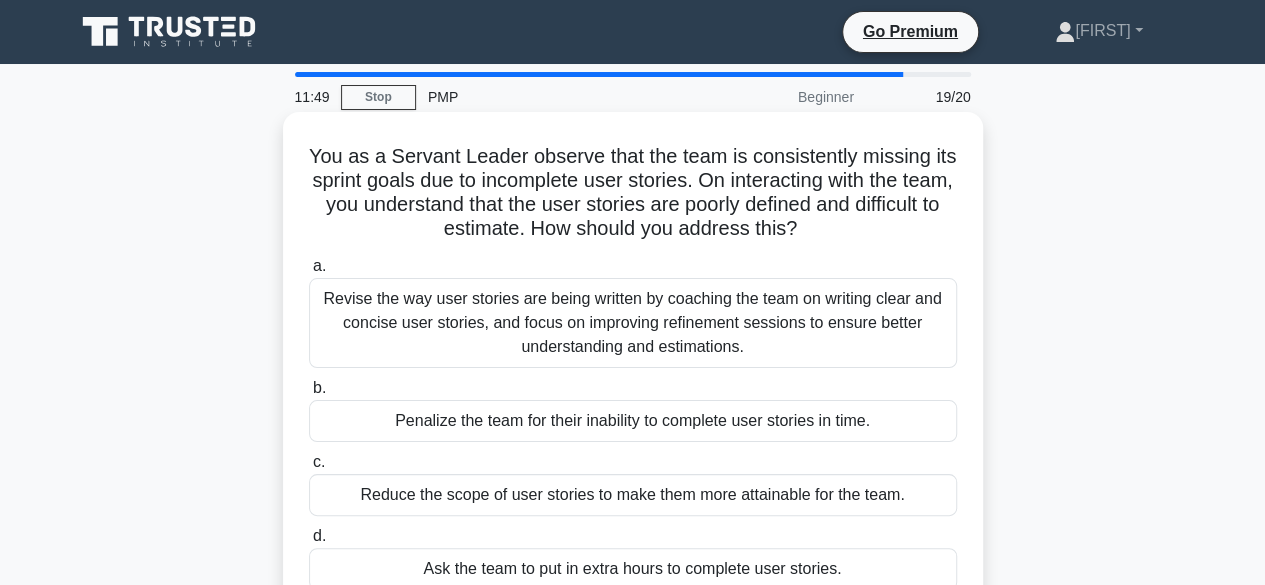 click on "Revise the way user stories are being written by coaching the team on writing clear and concise user stories, and focus on improving refinement sessions to ensure better understanding and estimations." at bounding box center (633, 323) 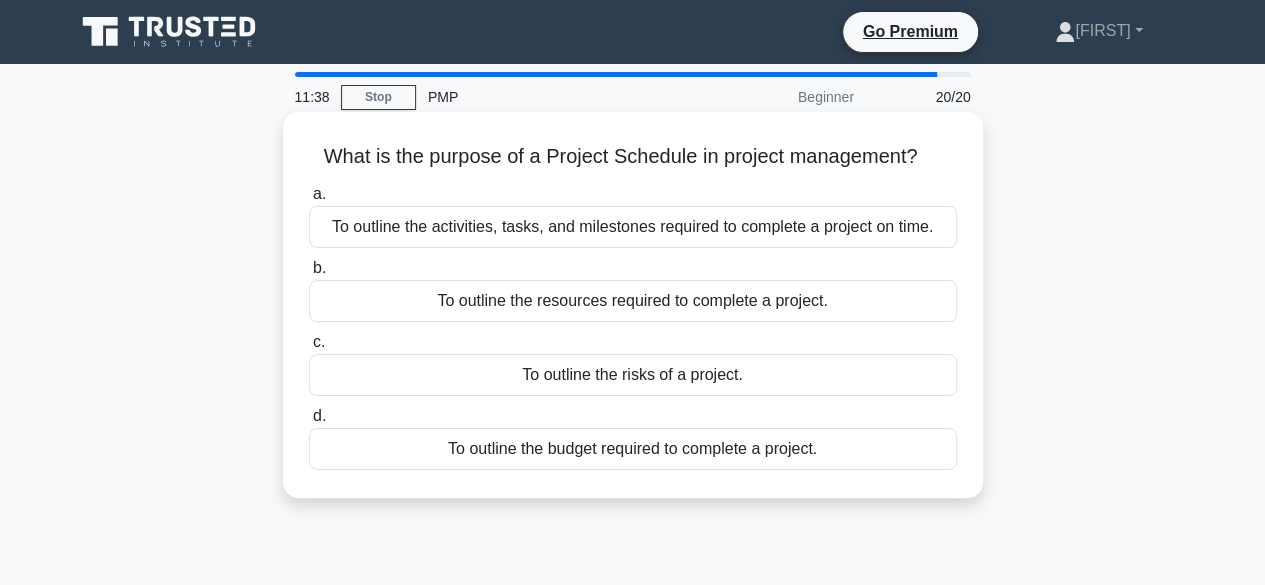 click on "To outline the activities, tasks, and milestones required to complete a project on time." at bounding box center [633, 227] 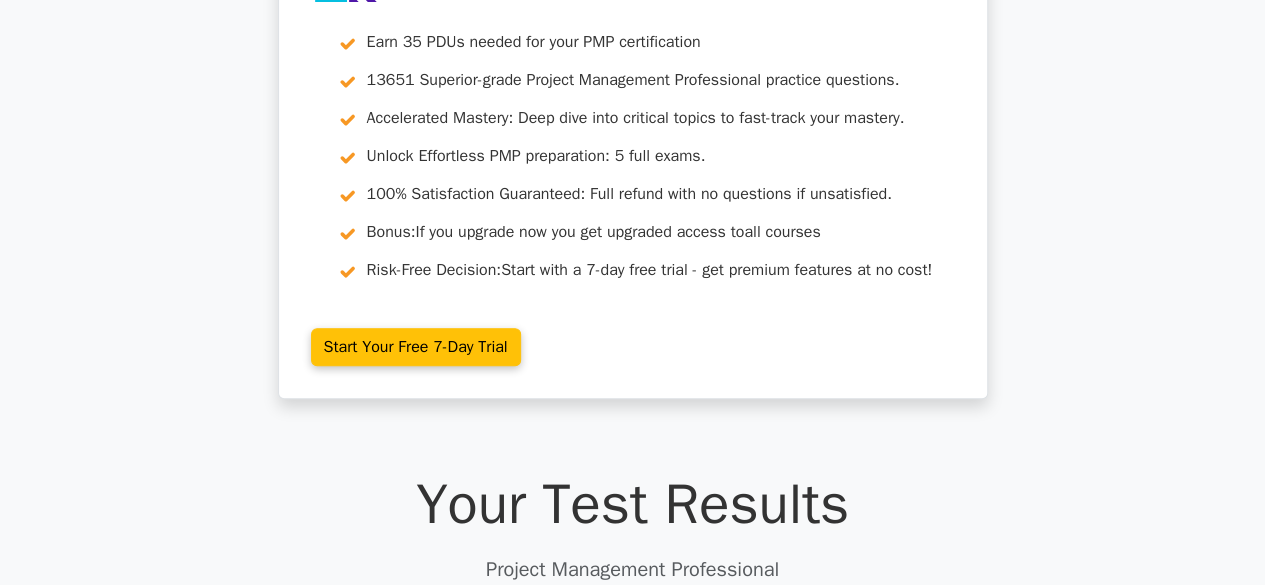 scroll, scrollTop: 0, scrollLeft: 0, axis: both 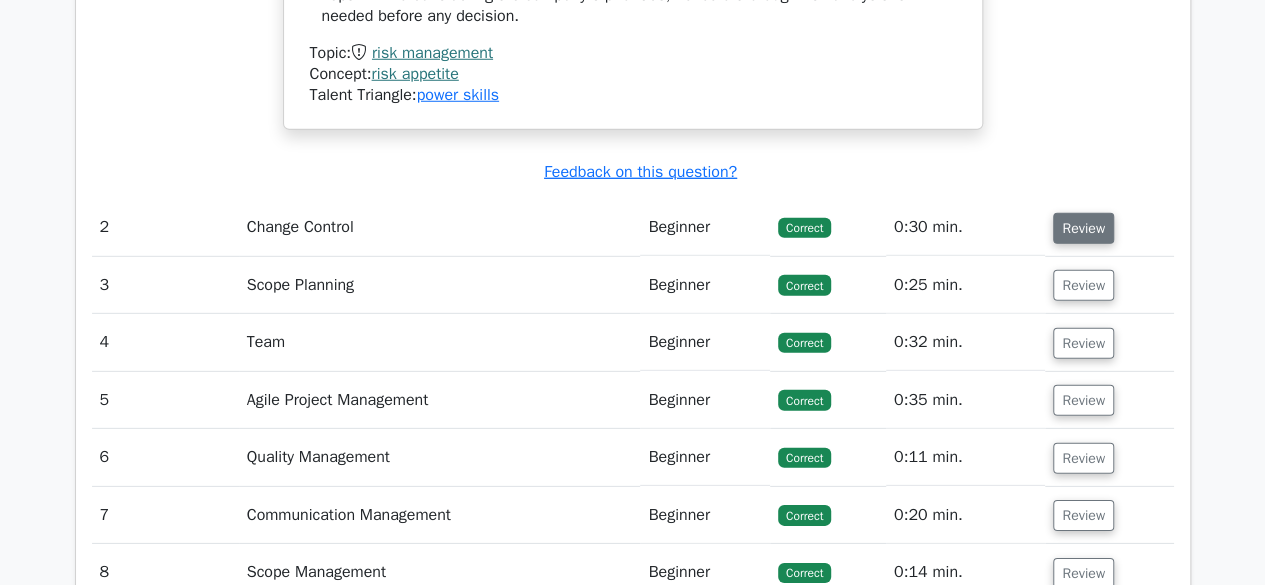 click on "Review" at bounding box center (1083, 228) 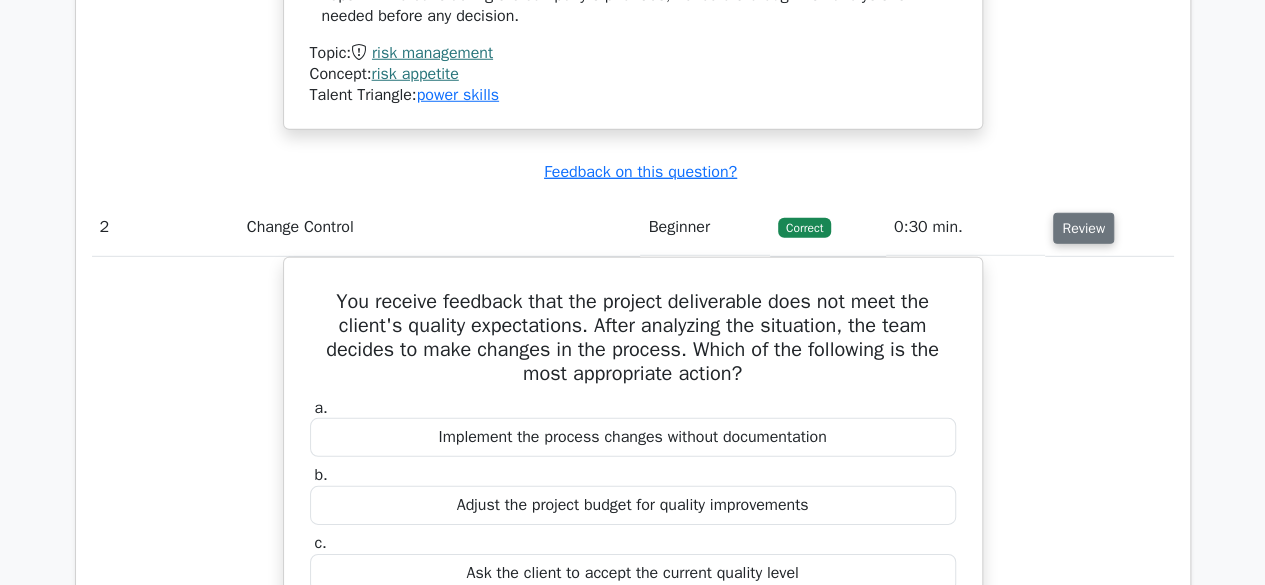 click on "Review" at bounding box center [1083, 228] 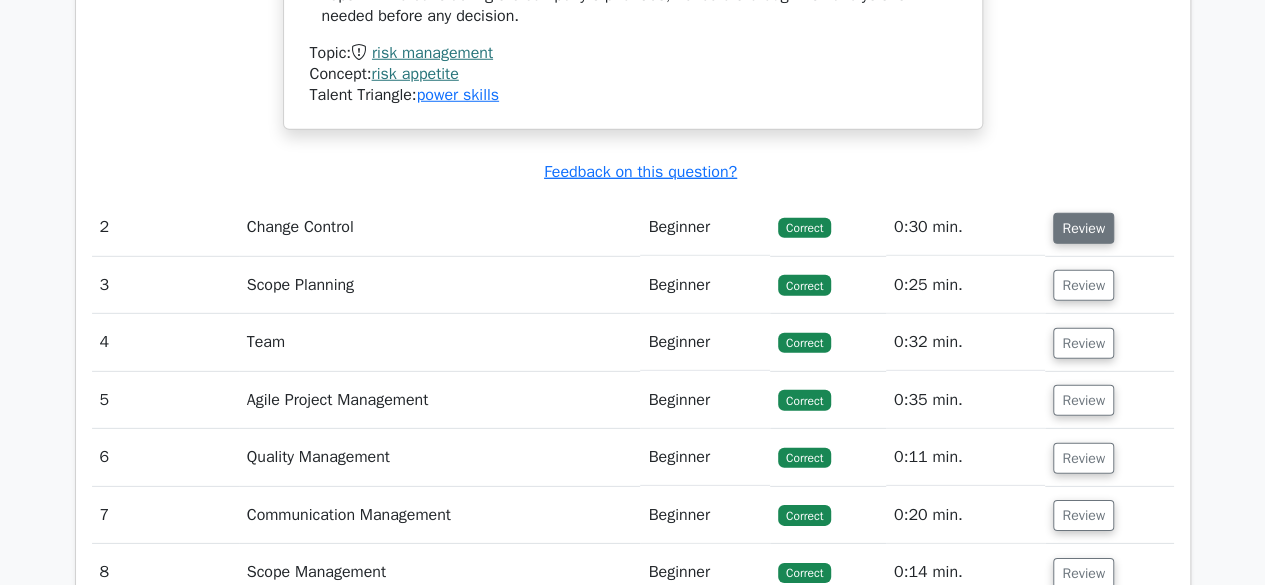 click on "Review" at bounding box center (1083, 228) 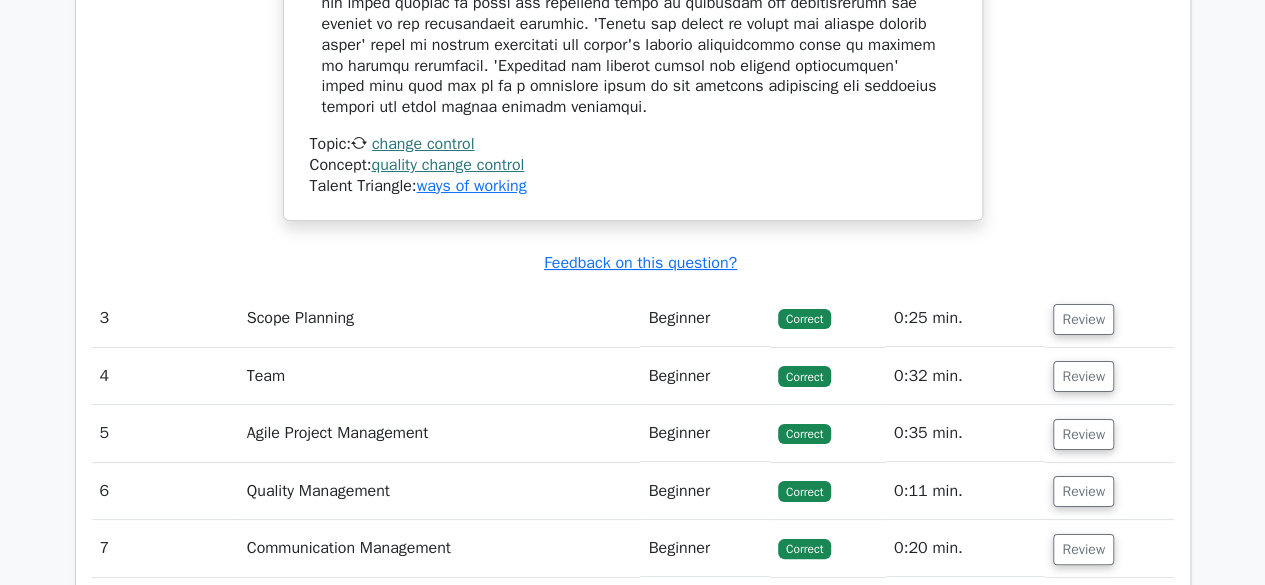 scroll, scrollTop: 3714, scrollLeft: 0, axis: vertical 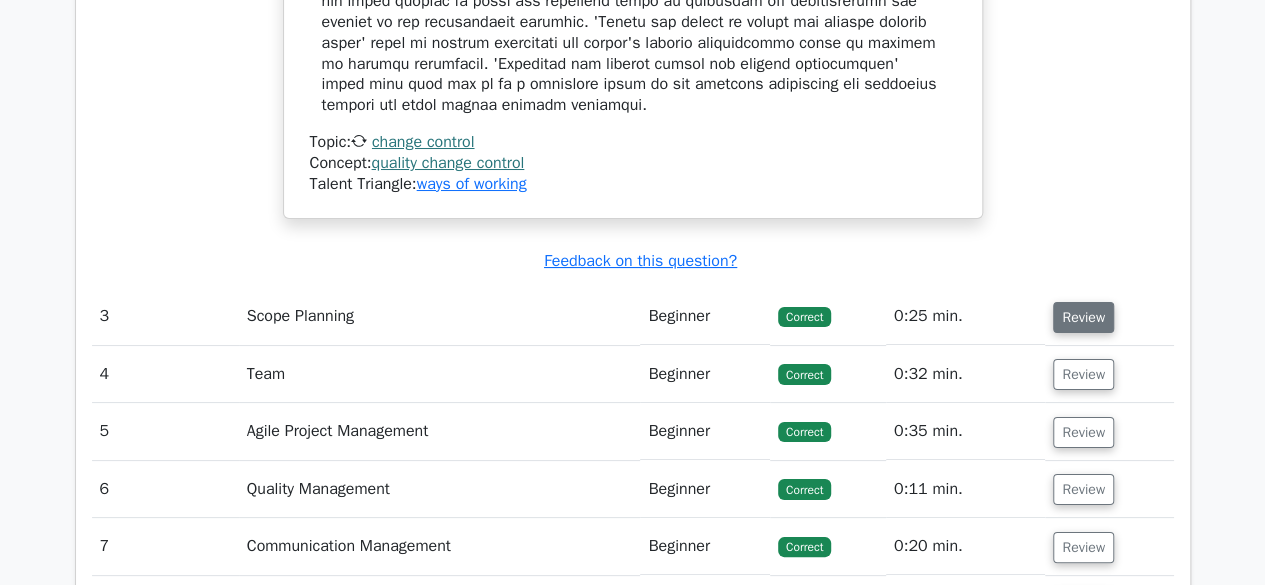 click on "Review" at bounding box center (1083, 317) 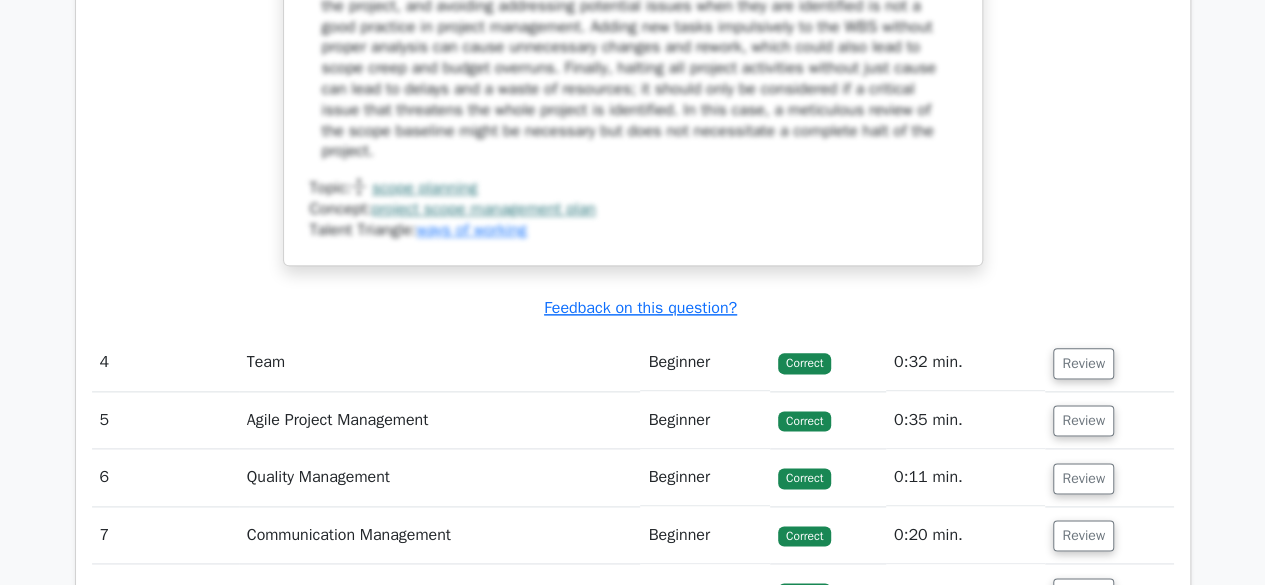 scroll, scrollTop: 4862, scrollLeft: 0, axis: vertical 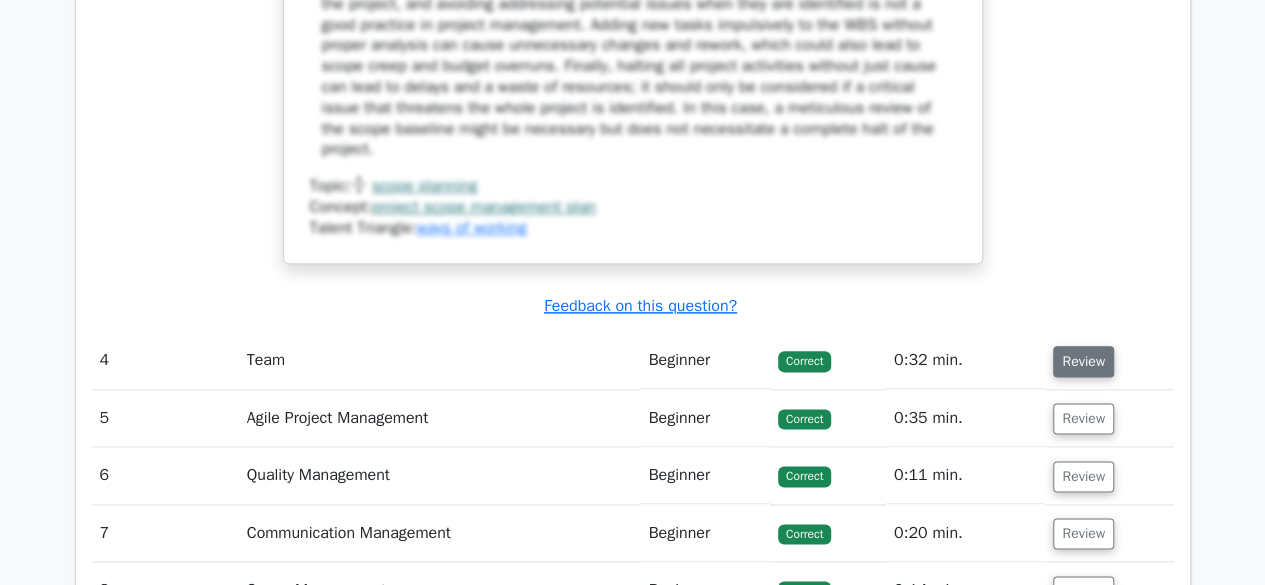 click on "Review" at bounding box center (1083, 361) 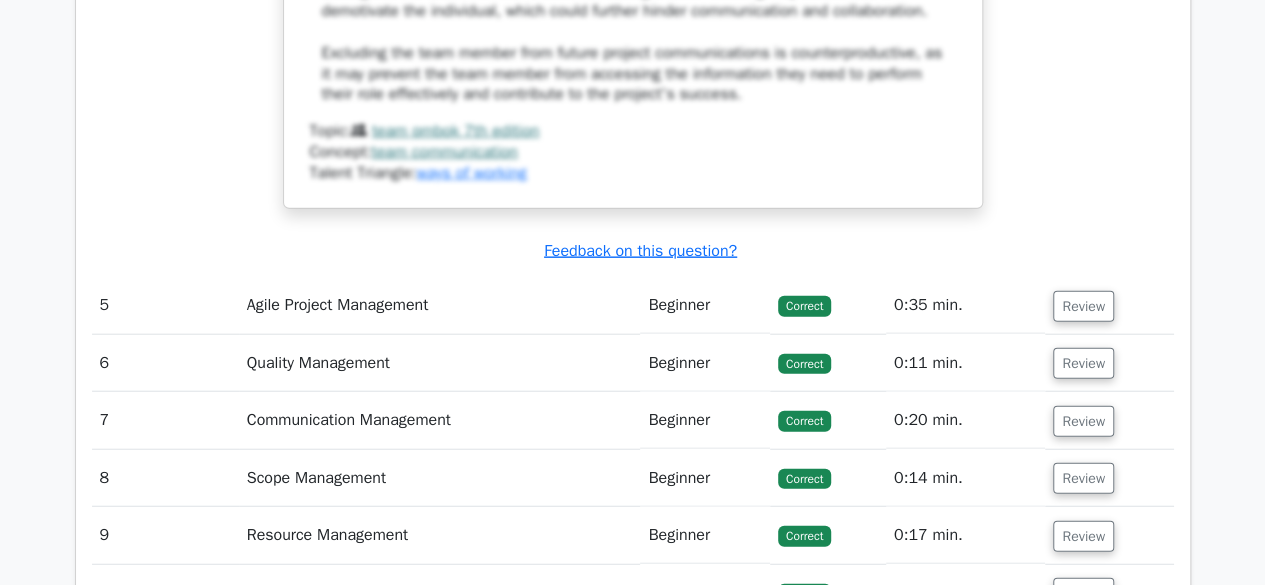 scroll, scrollTop: 6088, scrollLeft: 0, axis: vertical 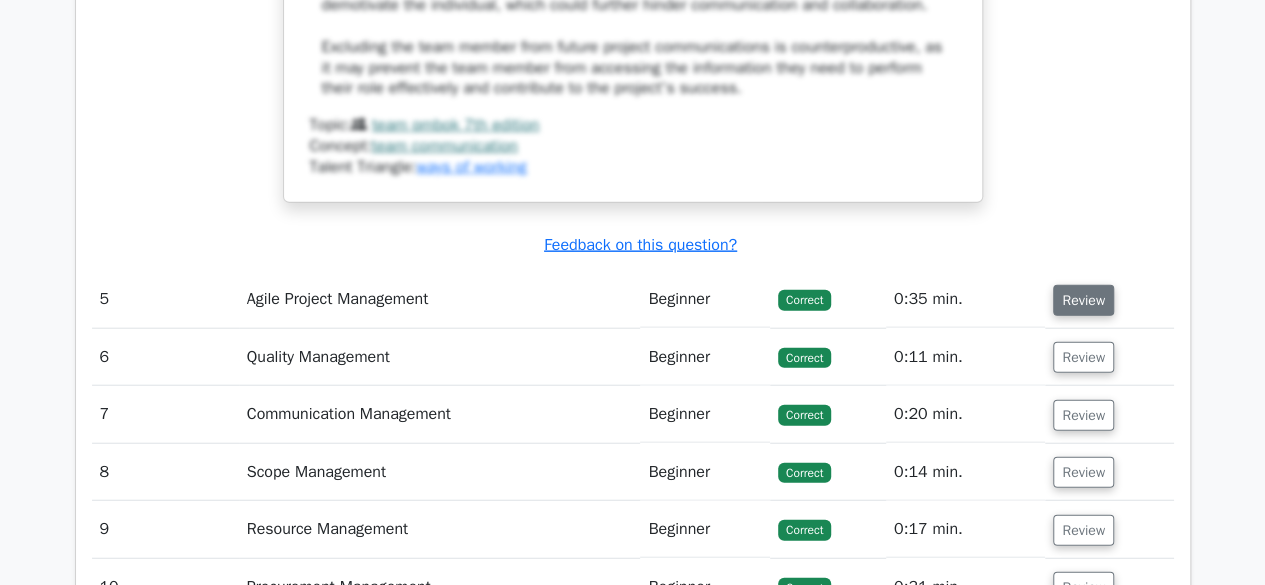 click on "Review" at bounding box center (1083, 300) 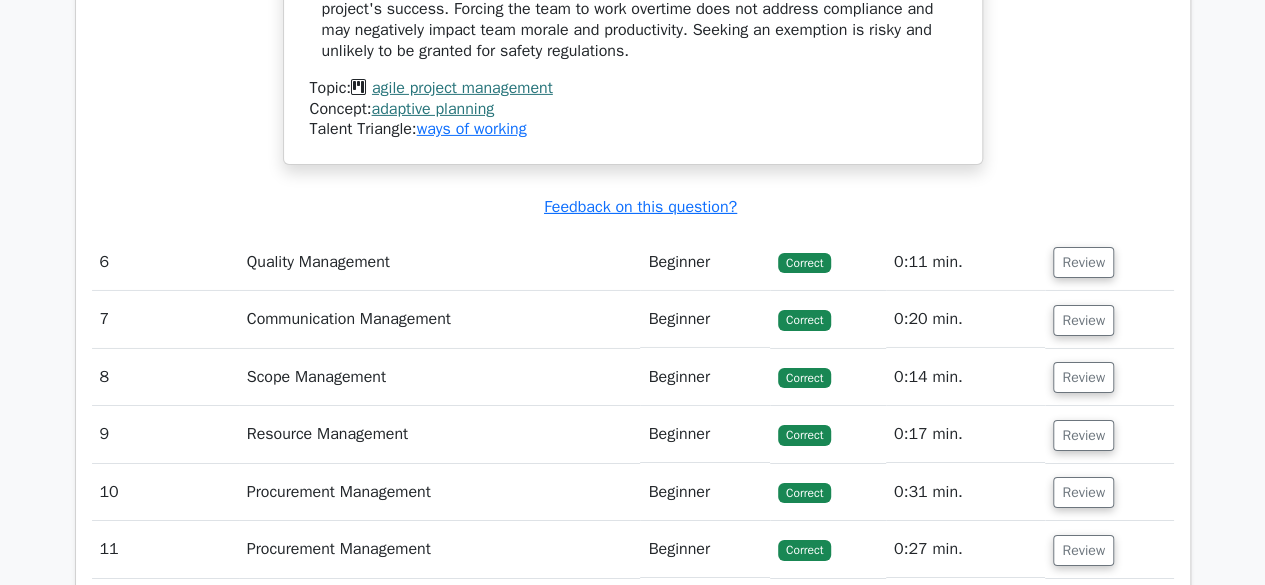 scroll, scrollTop: 7093, scrollLeft: 0, axis: vertical 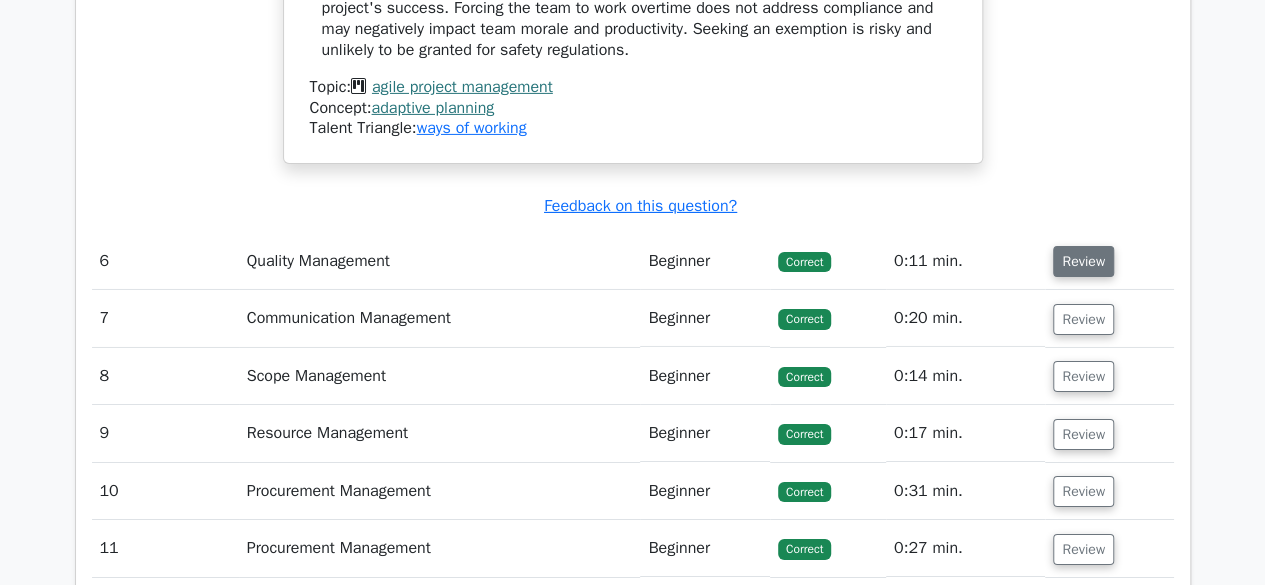 click on "Review" at bounding box center [1083, 261] 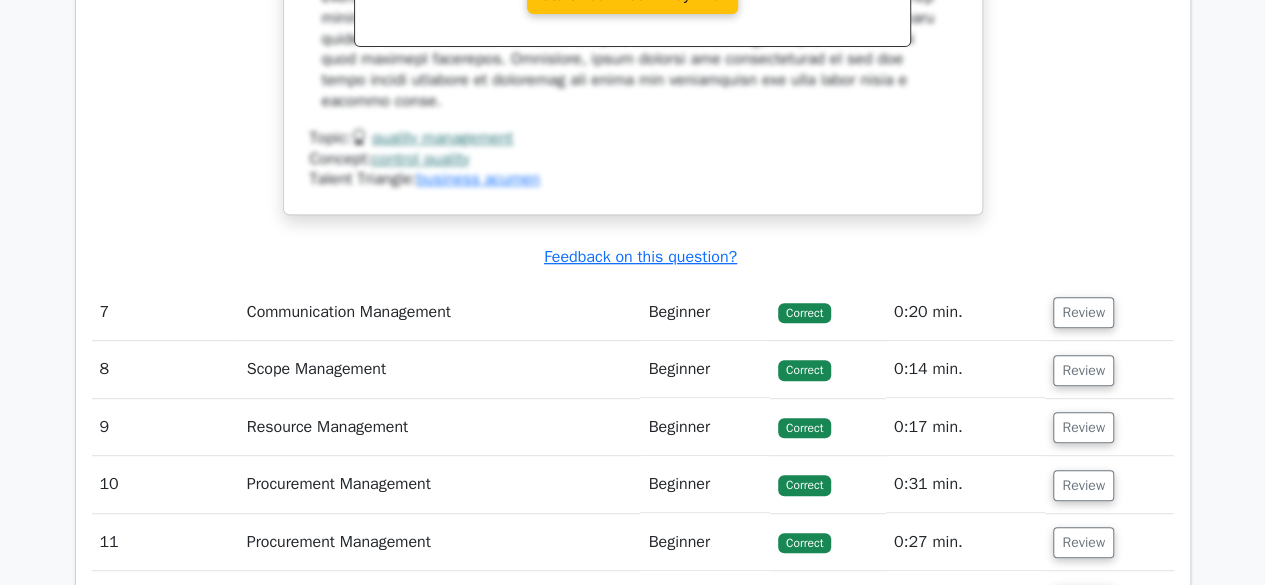 scroll, scrollTop: 7978, scrollLeft: 0, axis: vertical 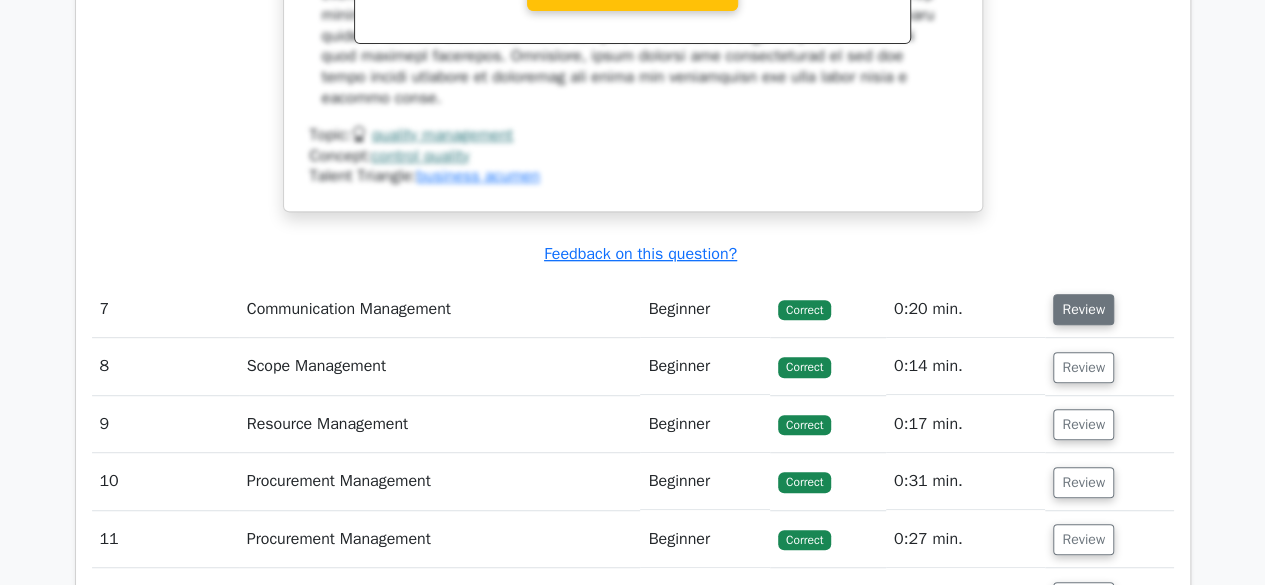 click on "Review" at bounding box center [1083, 309] 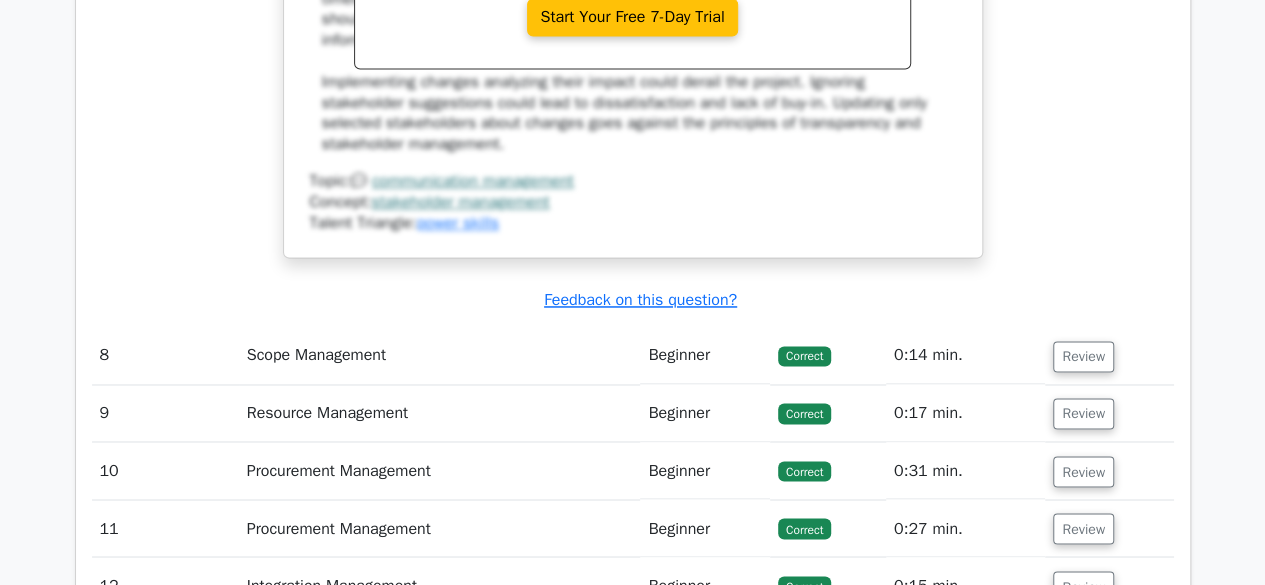 scroll, scrollTop: 9022, scrollLeft: 0, axis: vertical 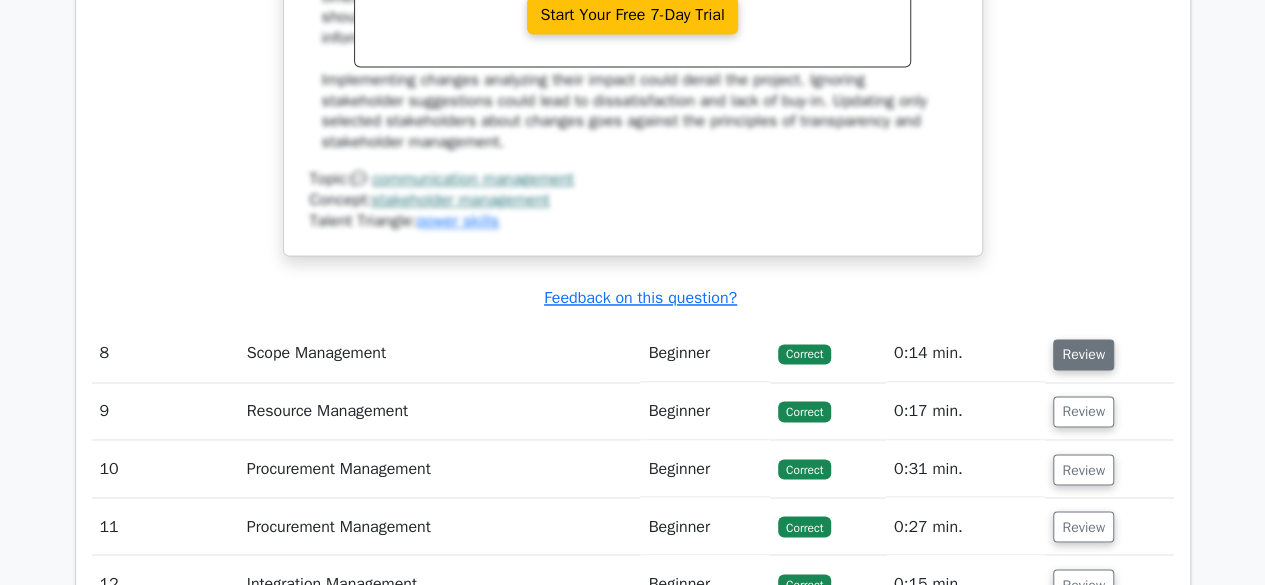 click on "Review" at bounding box center (1083, 354) 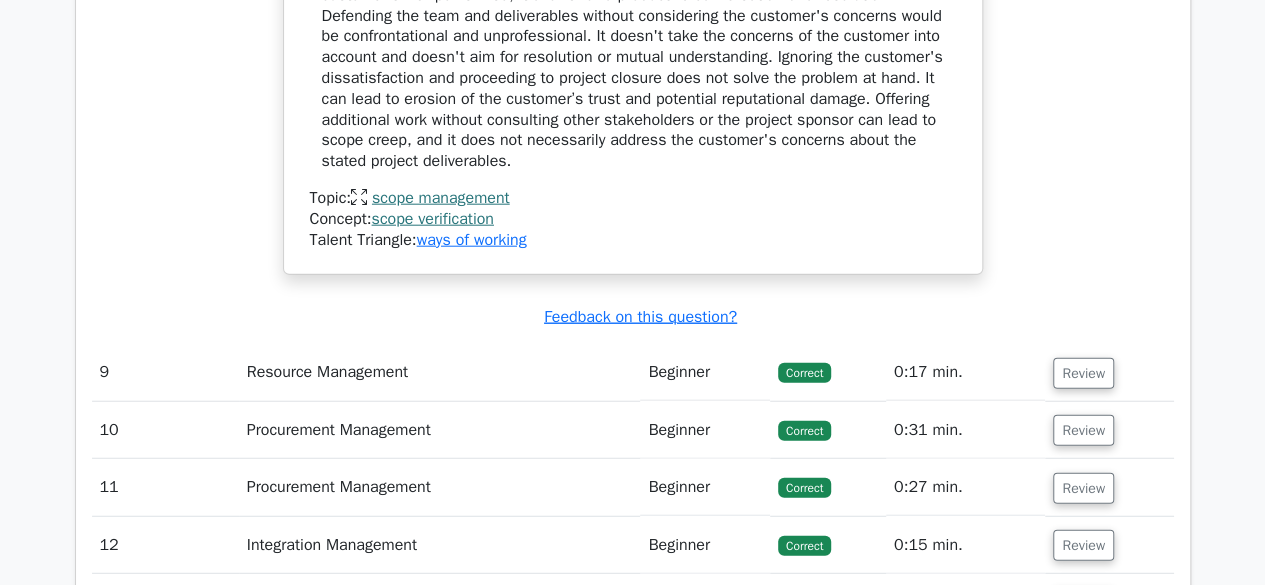 scroll, scrollTop: 9988, scrollLeft: 0, axis: vertical 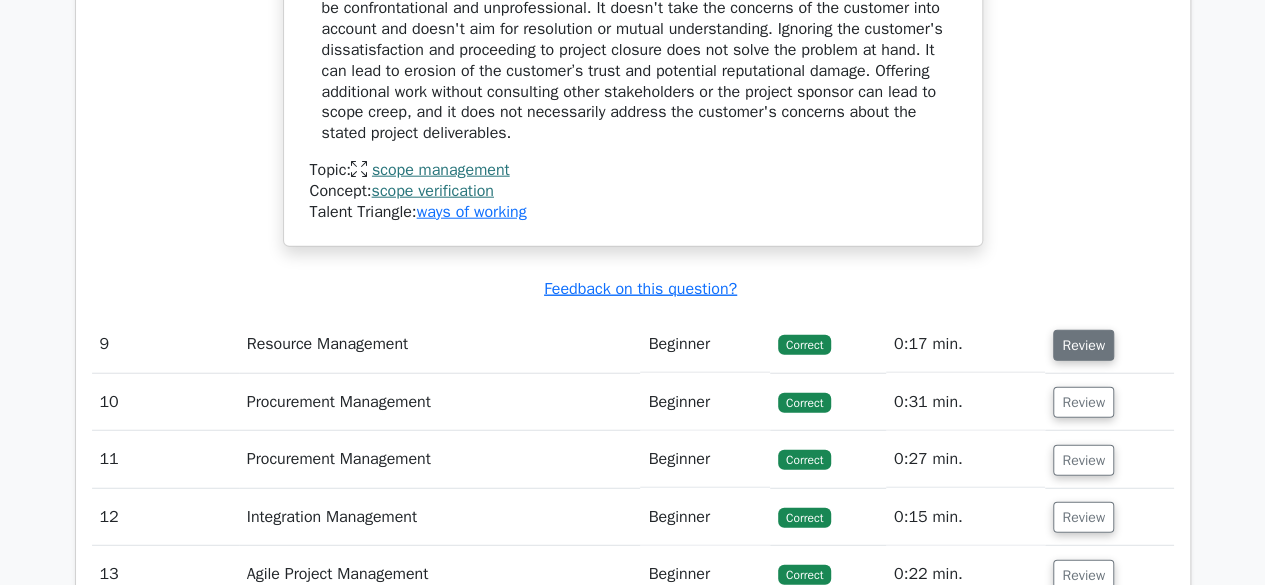 click on "Review" at bounding box center [1083, 345] 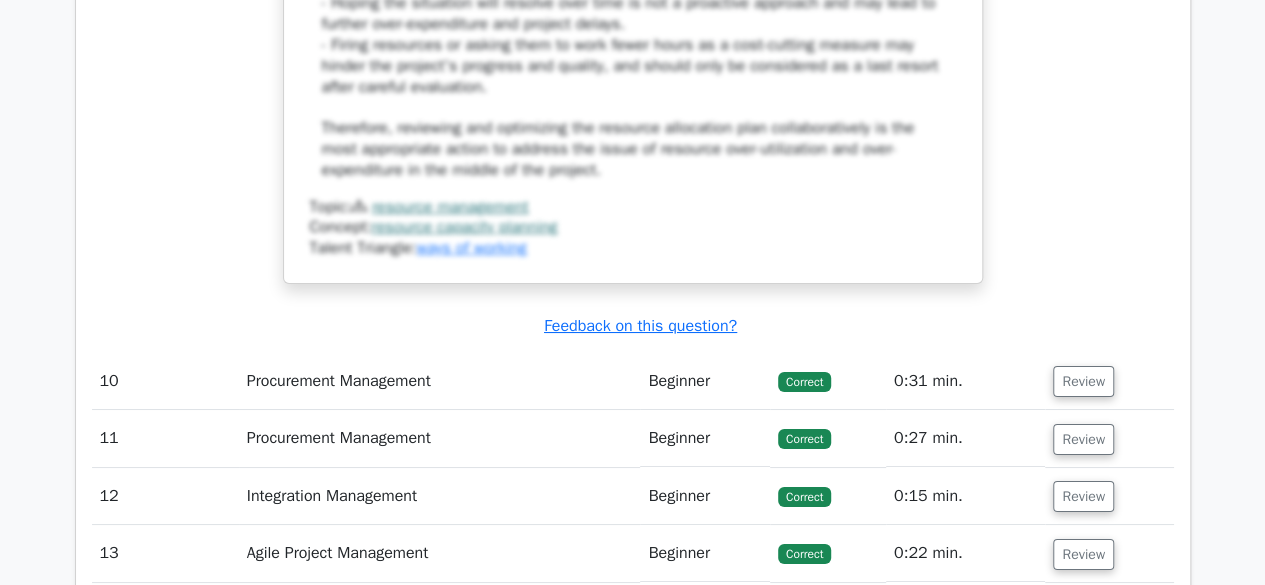 scroll, scrollTop: 11159, scrollLeft: 0, axis: vertical 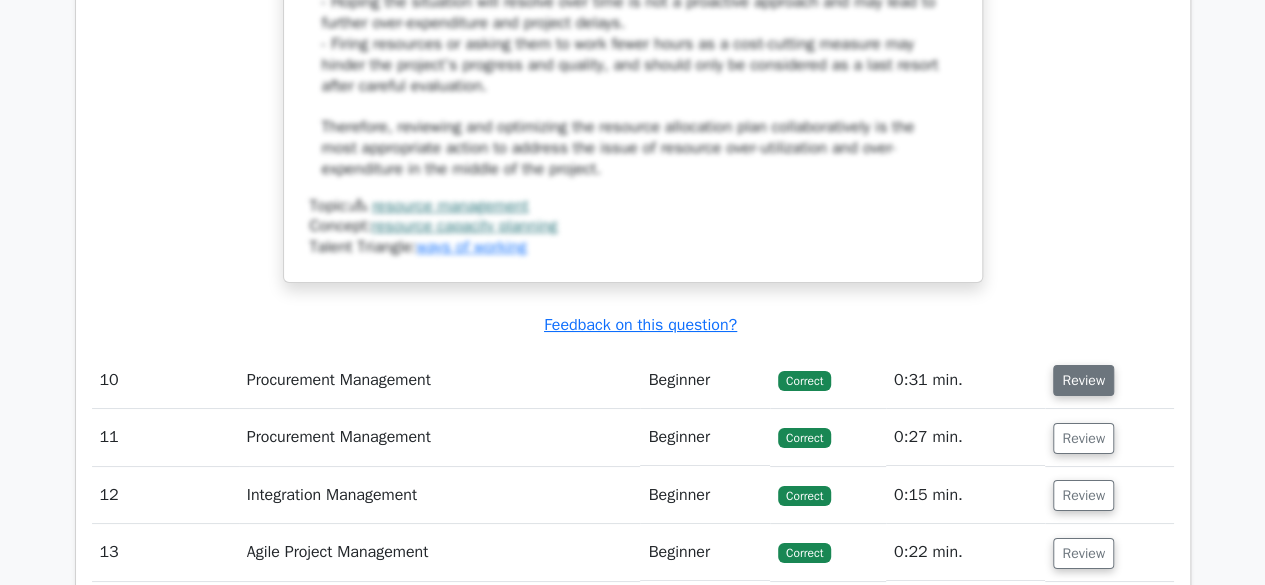click on "Review" at bounding box center [1083, 380] 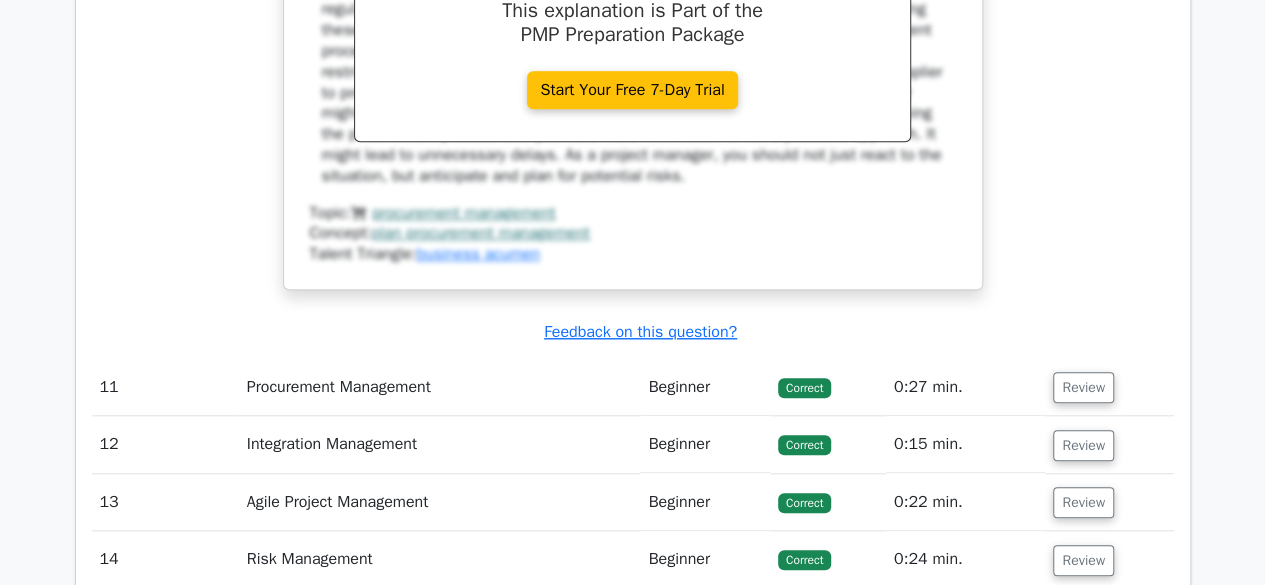 scroll, scrollTop: 12112, scrollLeft: 0, axis: vertical 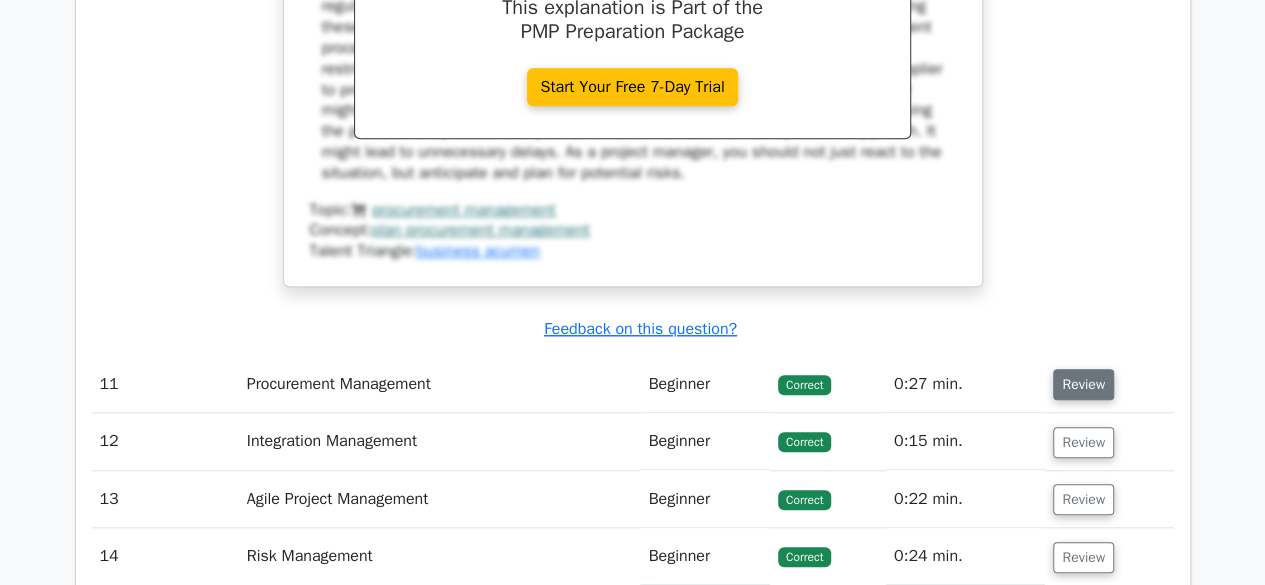 click on "Review" at bounding box center (1083, 384) 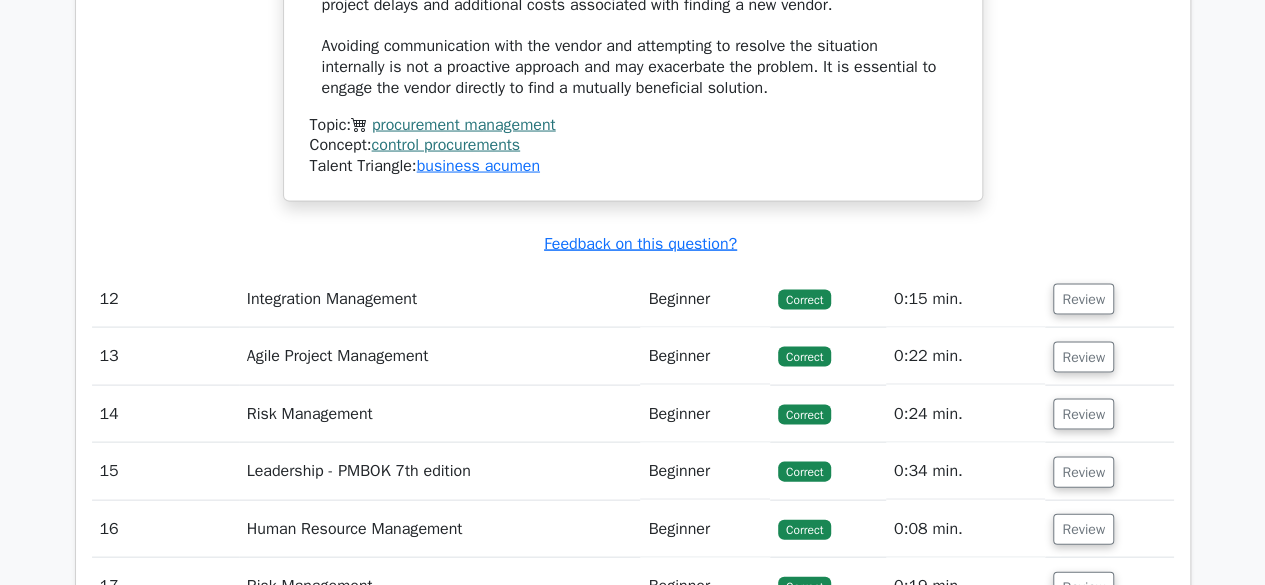 scroll, scrollTop: 13283, scrollLeft: 0, axis: vertical 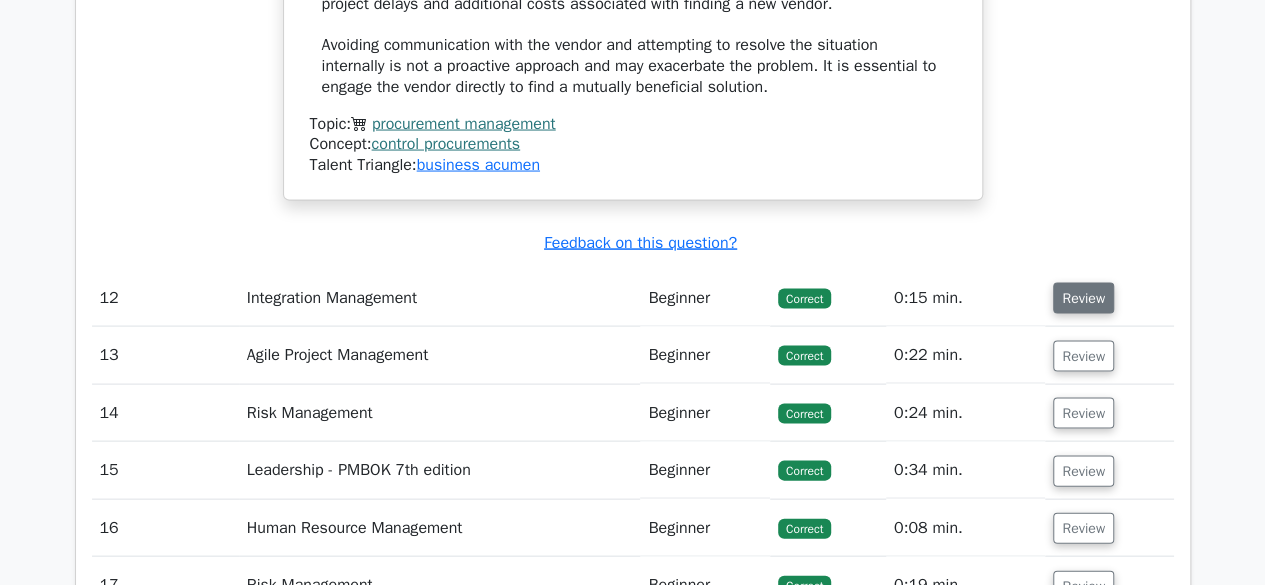 click on "Review" at bounding box center (1083, 298) 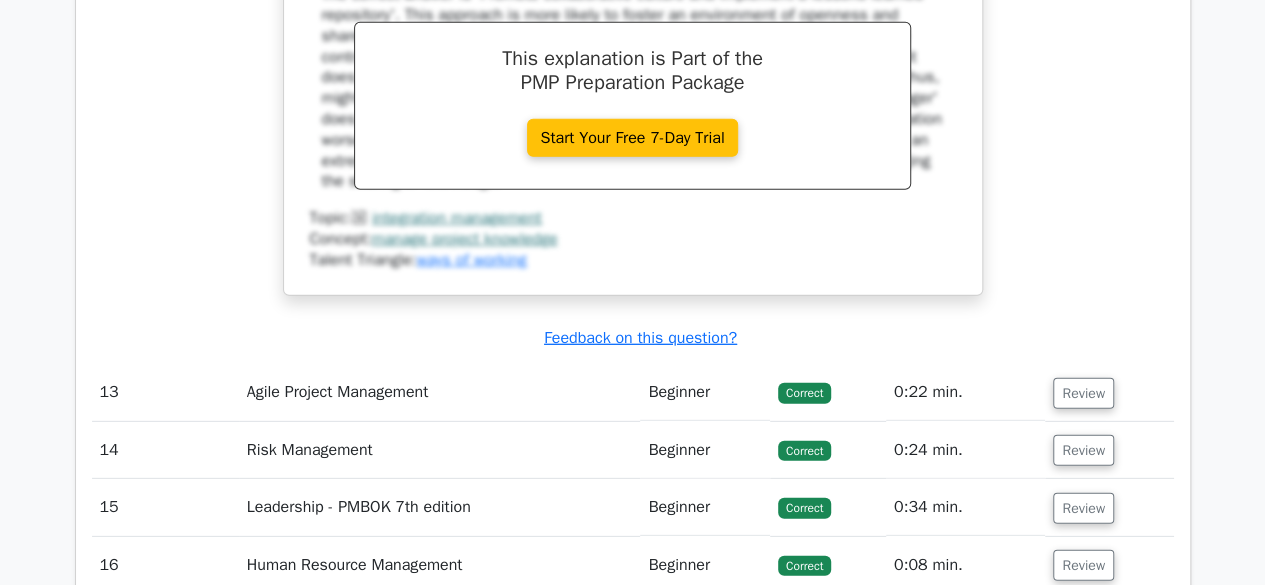 scroll, scrollTop: 14169, scrollLeft: 0, axis: vertical 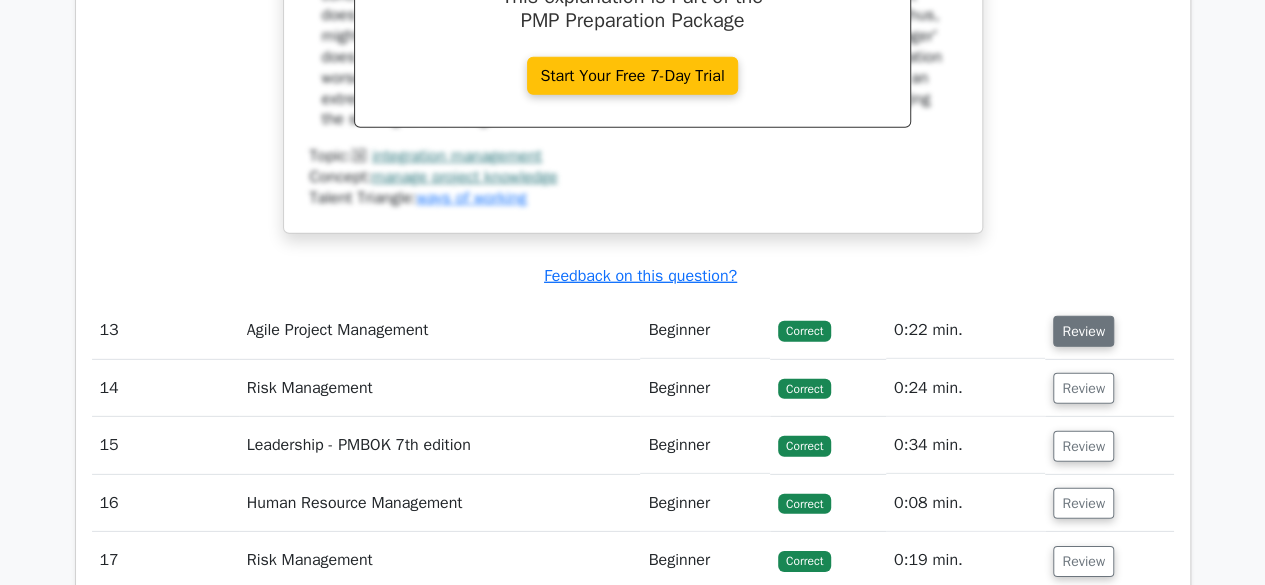 click on "Review" at bounding box center (1083, 331) 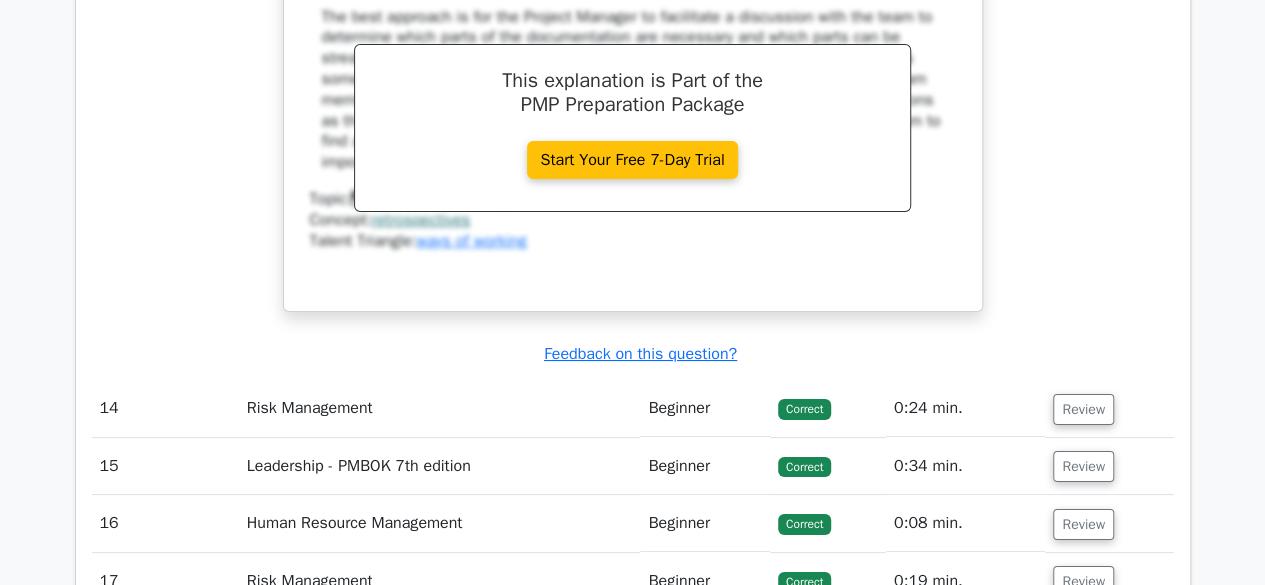 scroll, scrollTop: 15004, scrollLeft: 0, axis: vertical 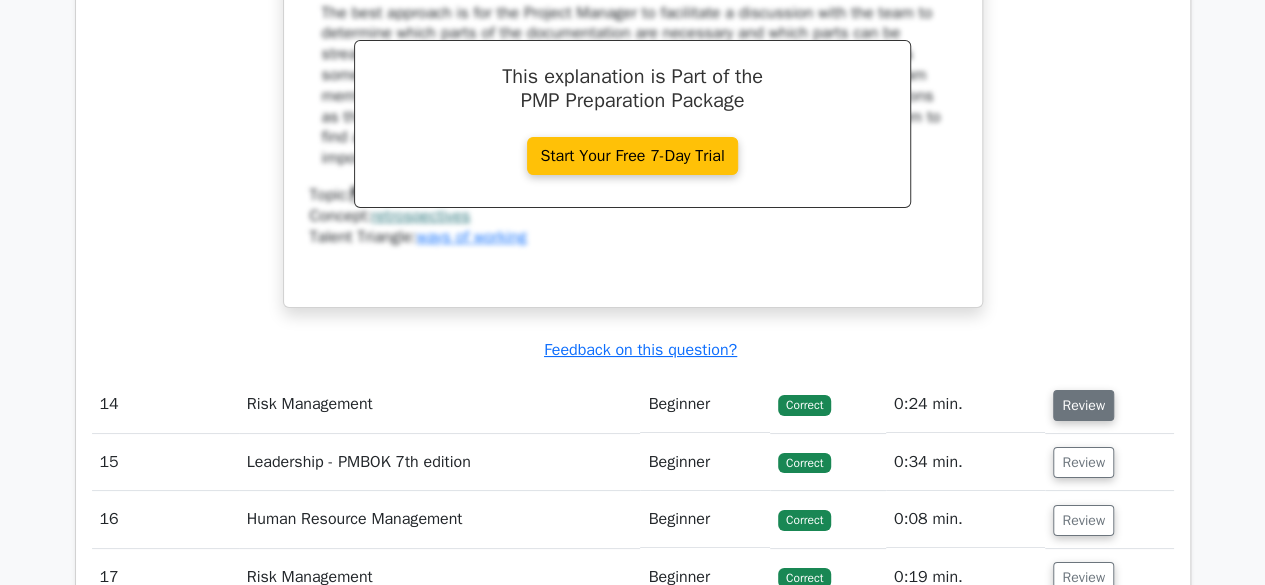 click on "Review" at bounding box center (1083, 405) 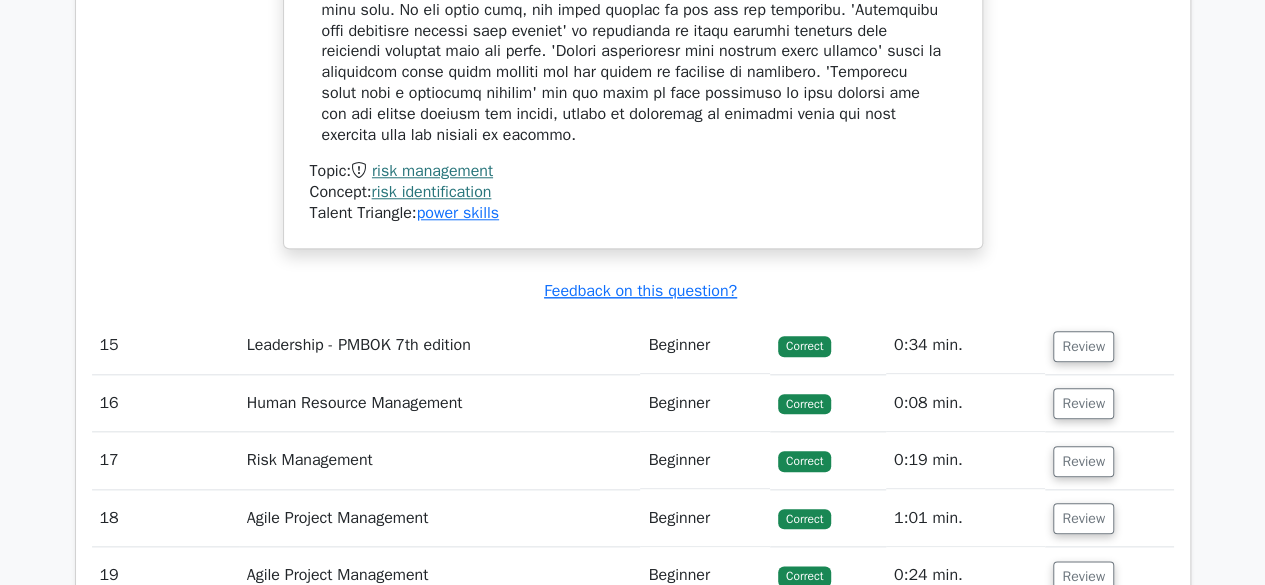 scroll, scrollTop: 16046, scrollLeft: 0, axis: vertical 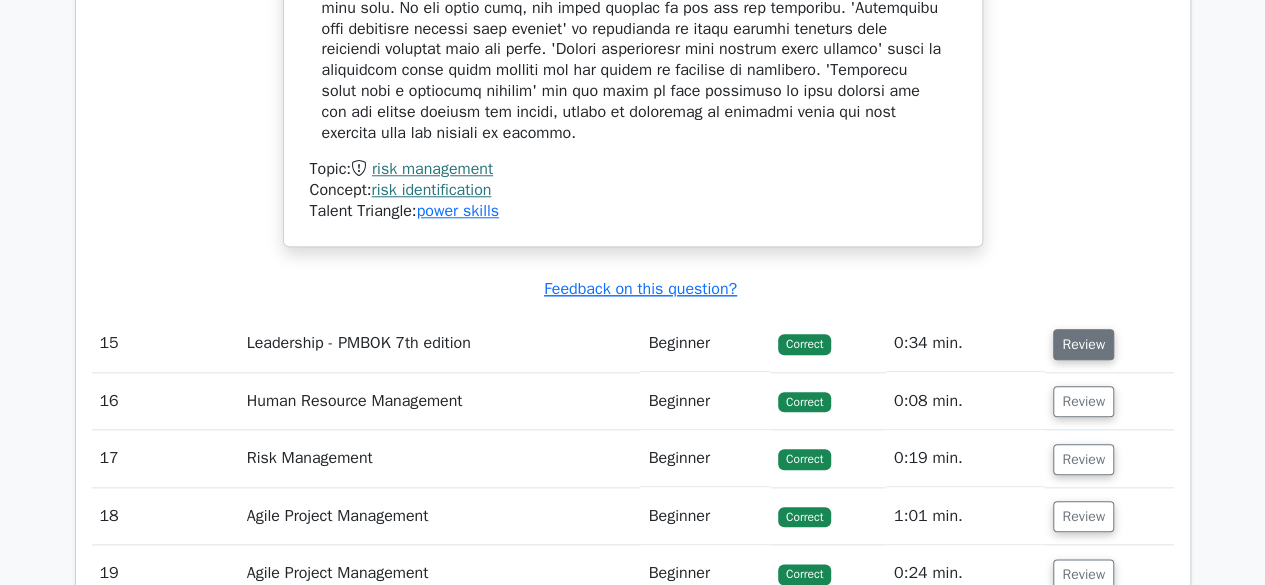 click on "Review" at bounding box center (1083, 344) 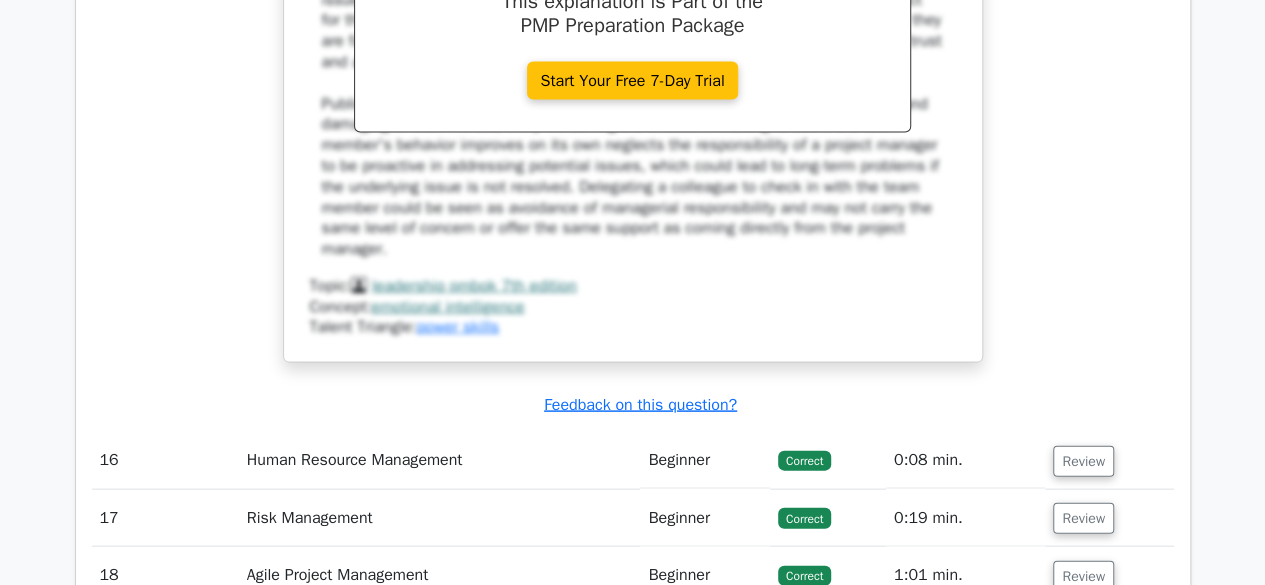 scroll, scrollTop: 17106, scrollLeft: 0, axis: vertical 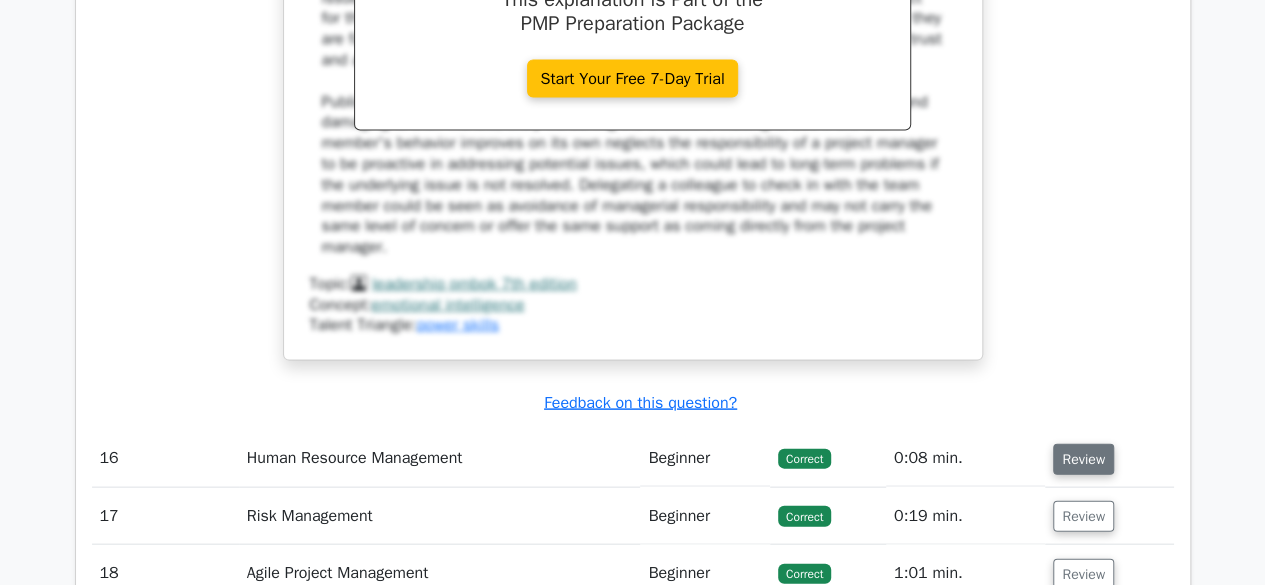 click on "Review" at bounding box center (1083, 459) 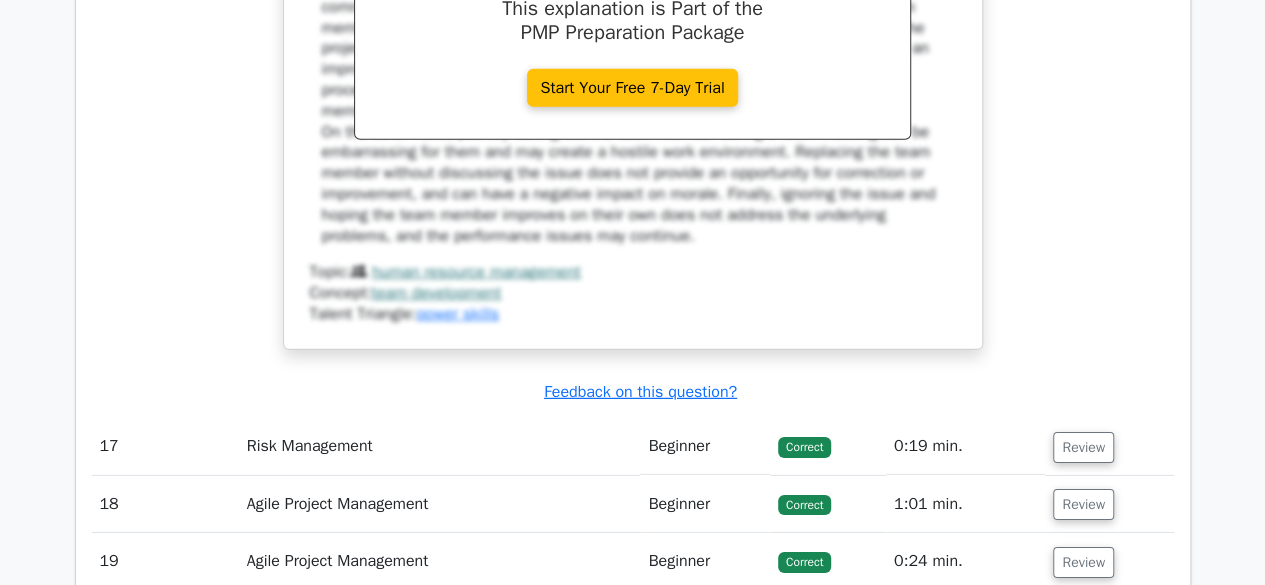 scroll, scrollTop: 18118, scrollLeft: 0, axis: vertical 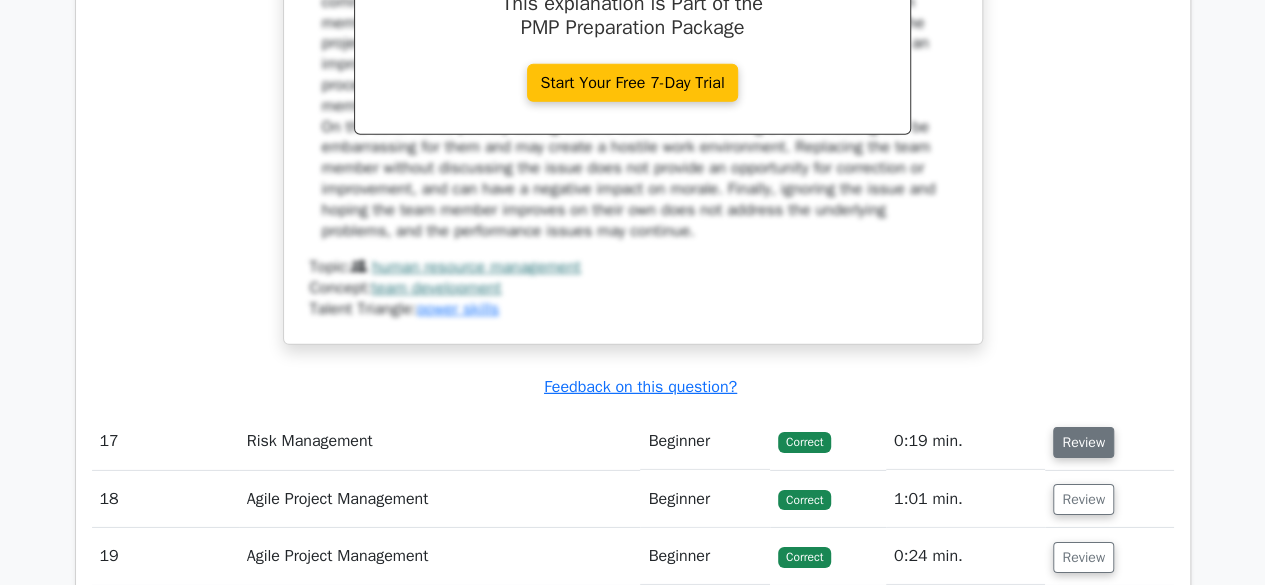 click on "Review" at bounding box center [1083, 442] 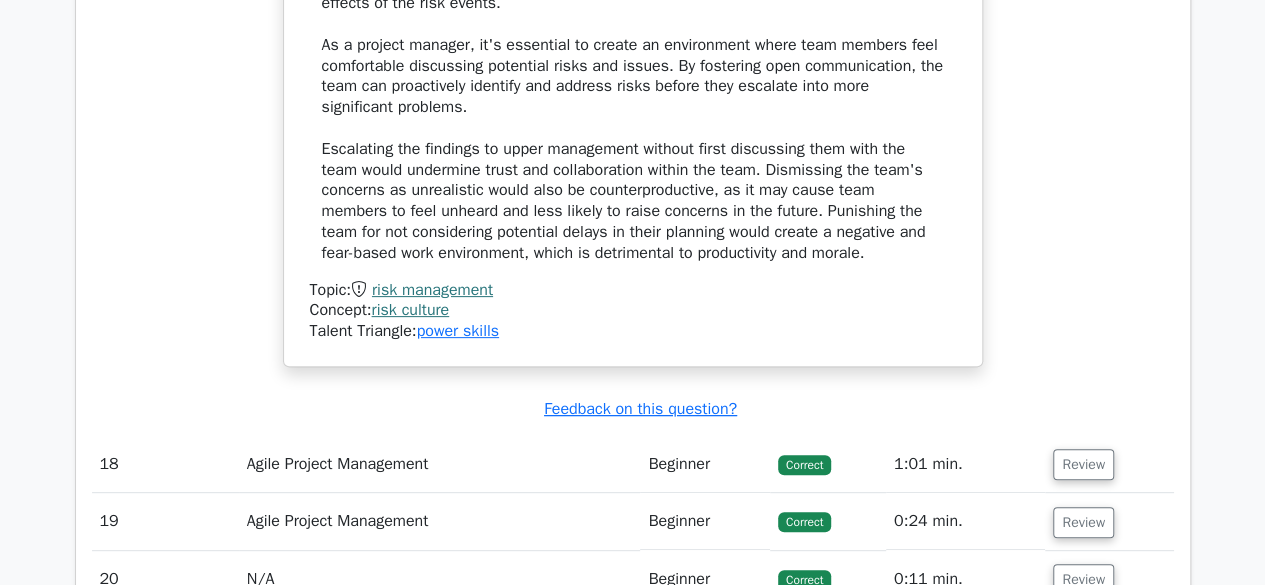 scroll, scrollTop: 19180, scrollLeft: 0, axis: vertical 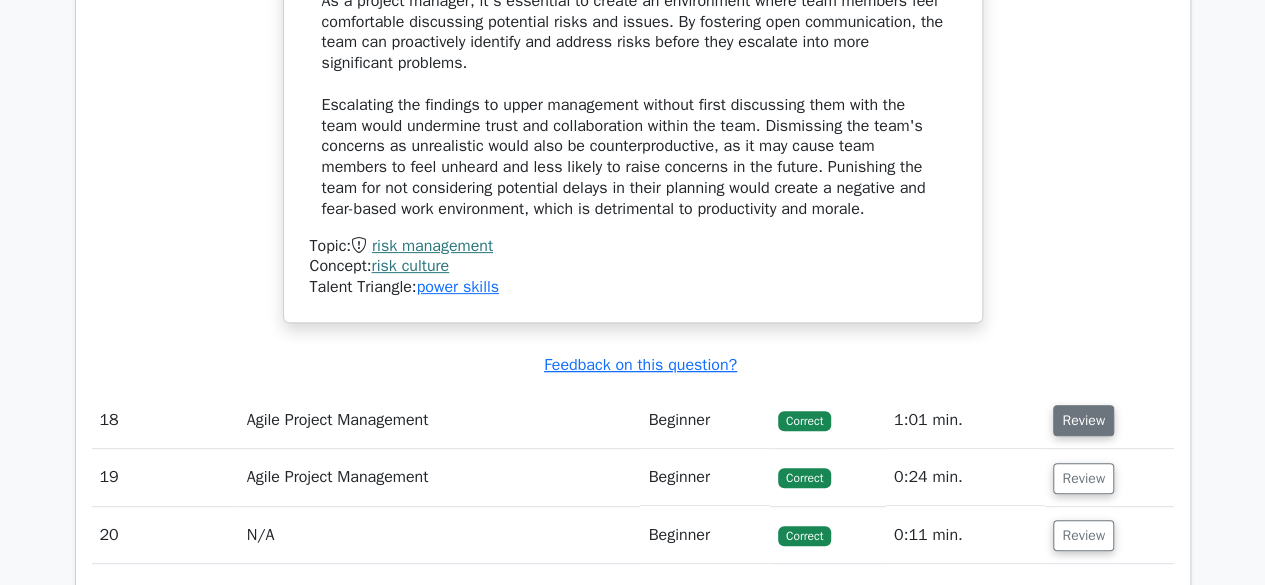 click on "Review" at bounding box center [1083, 420] 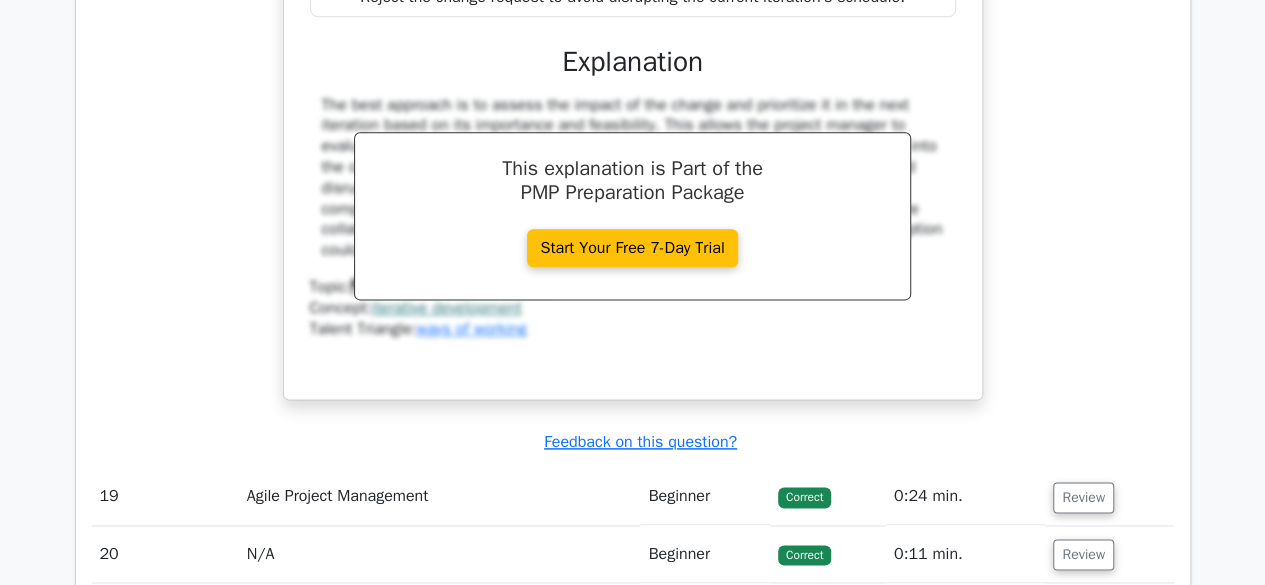 scroll, scrollTop: 20102, scrollLeft: 0, axis: vertical 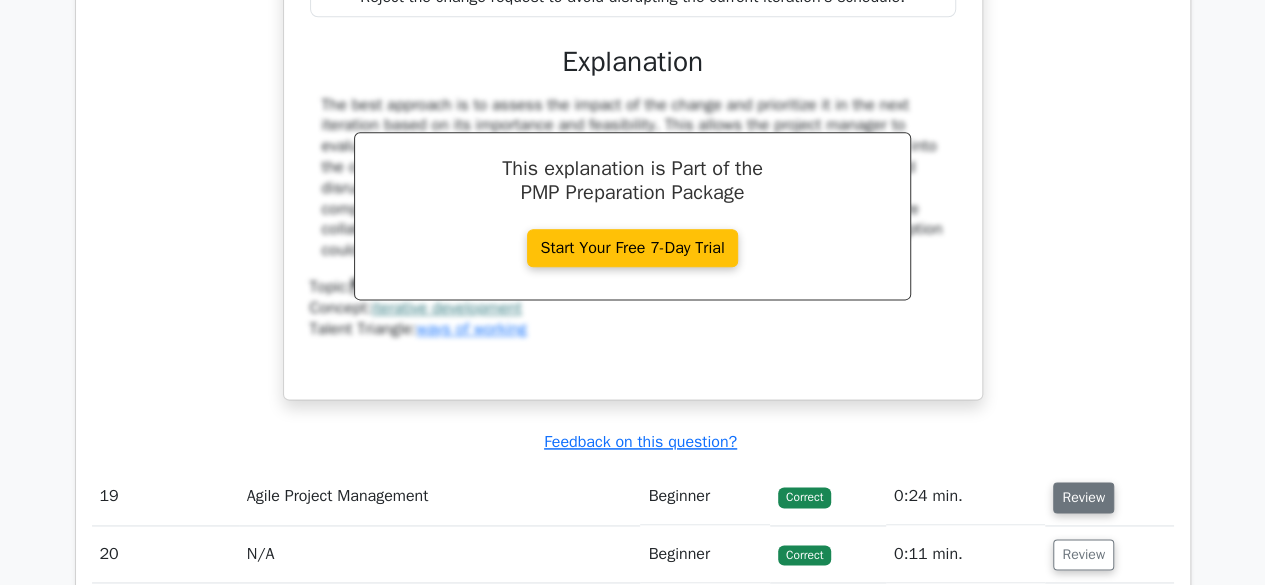 click on "Review" at bounding box center (1083, 497) 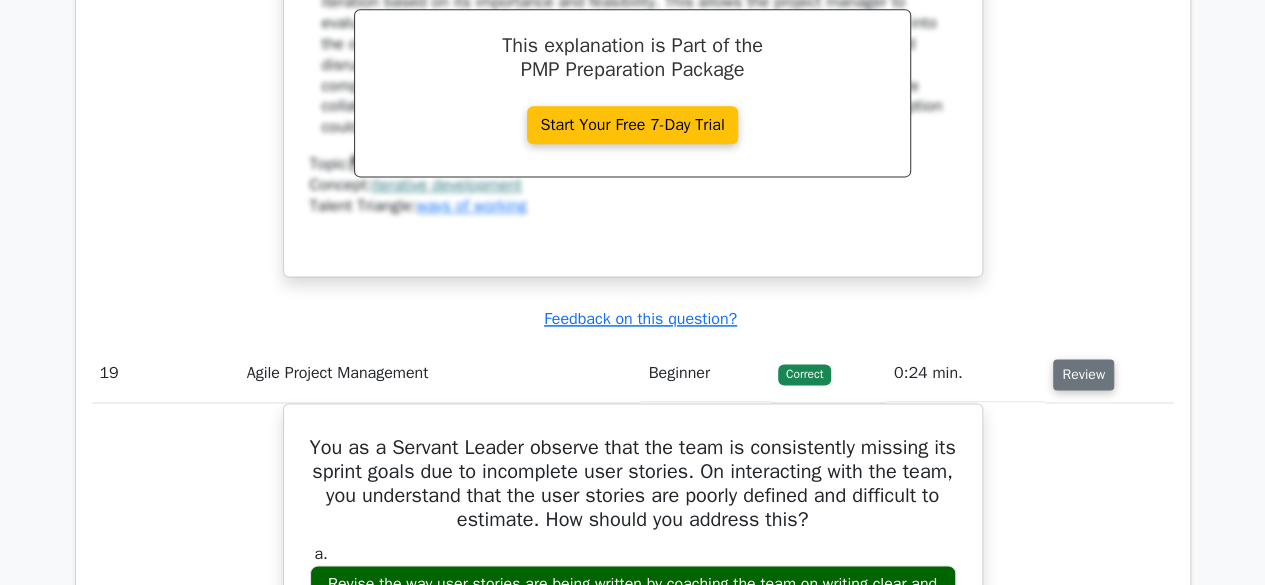scroll, scrollTop: 20246, scrollLeft: 0, axis: vertical 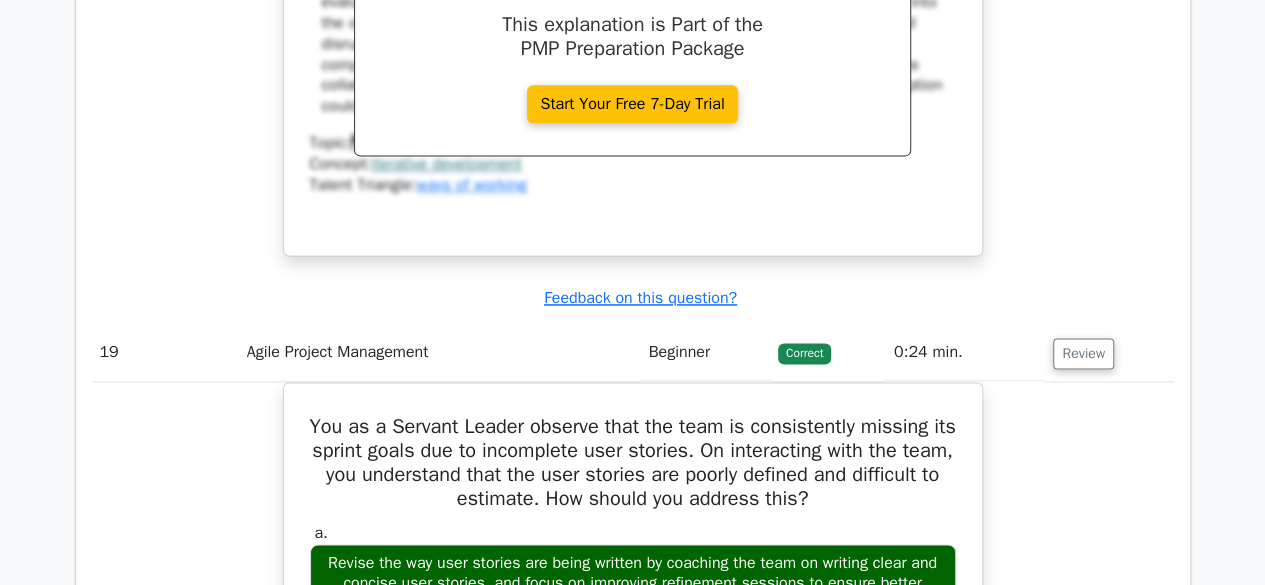 type 